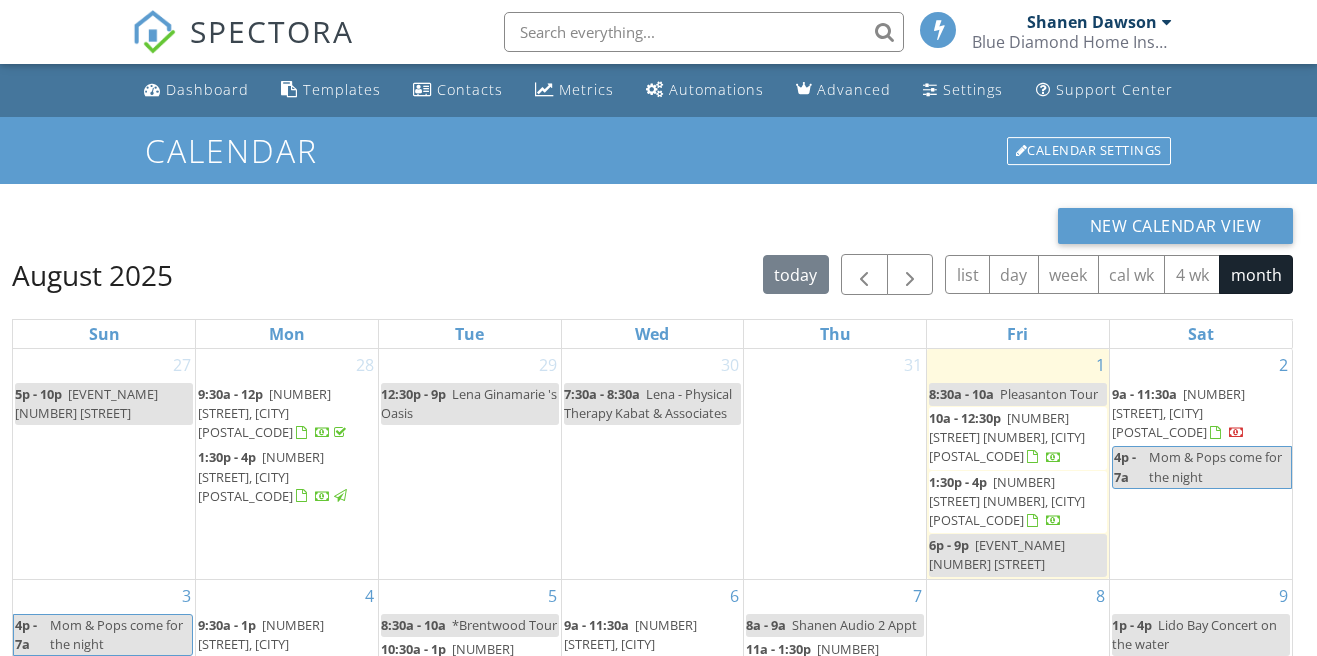scroll, scrollTop: 120, scrollLeft: 0, axis: vertical 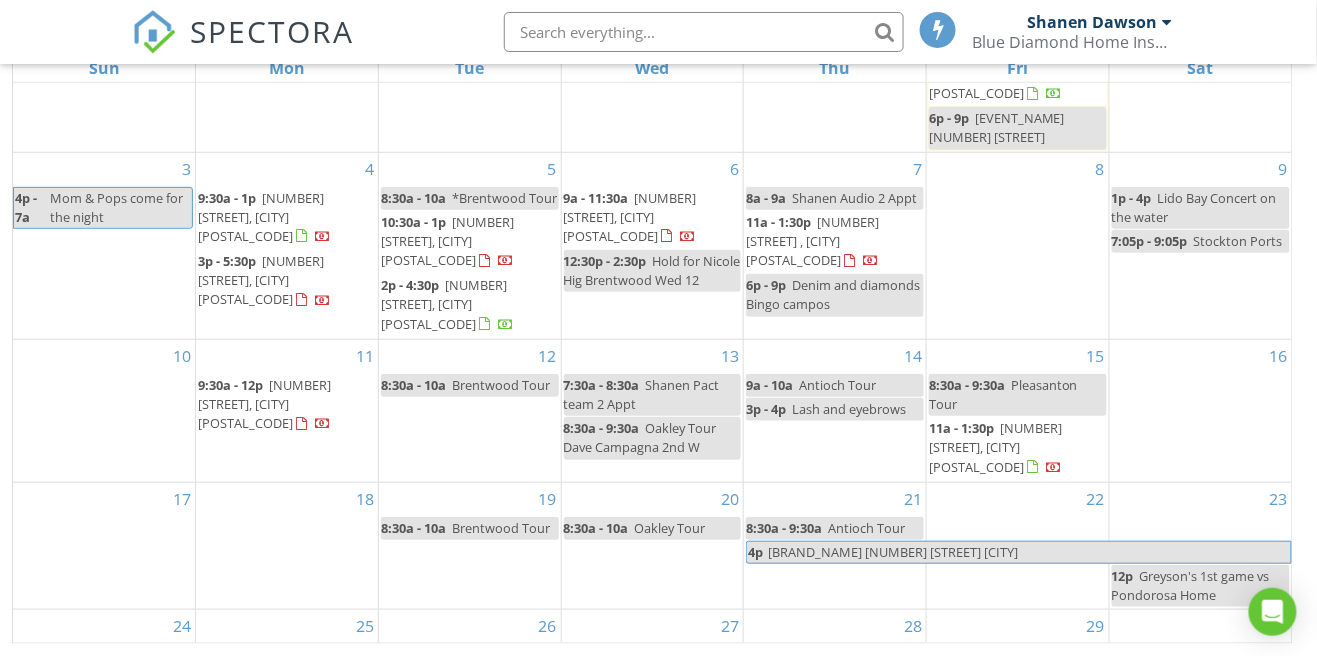 click on "9a - 10a
Pleasanton Tour" at bounding box center (1018, 783) 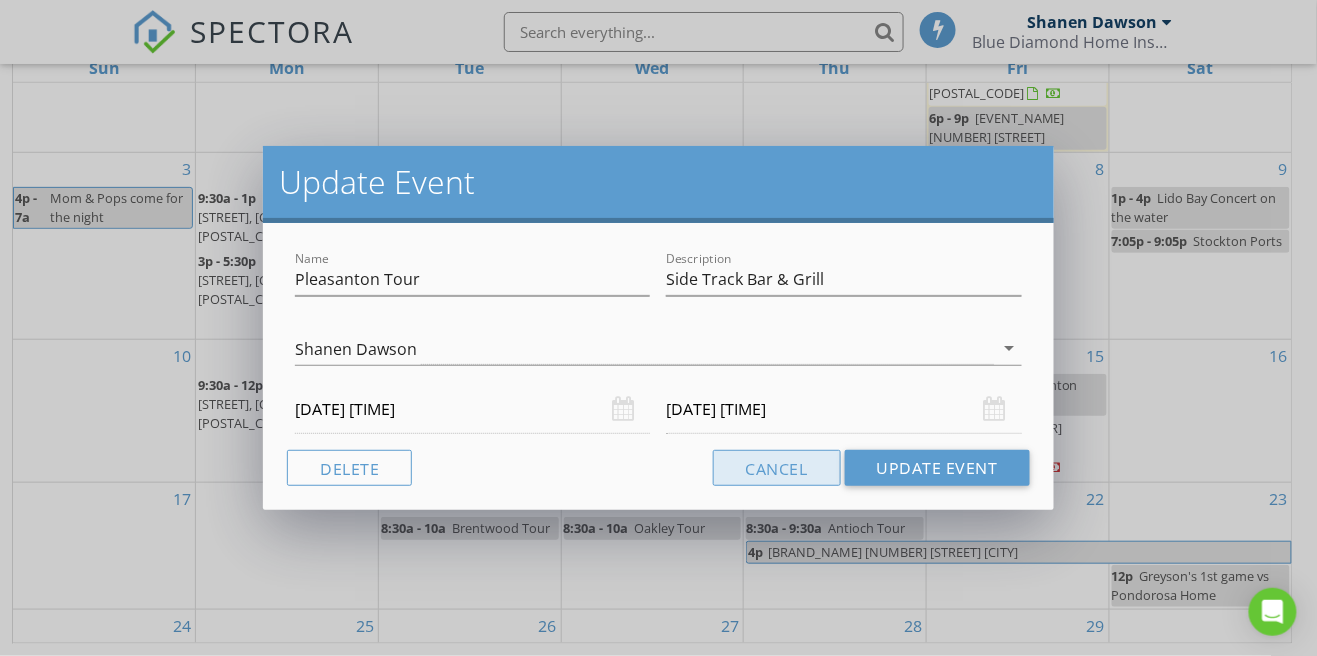 click on "Cancel" at bounding box center (777, 468) 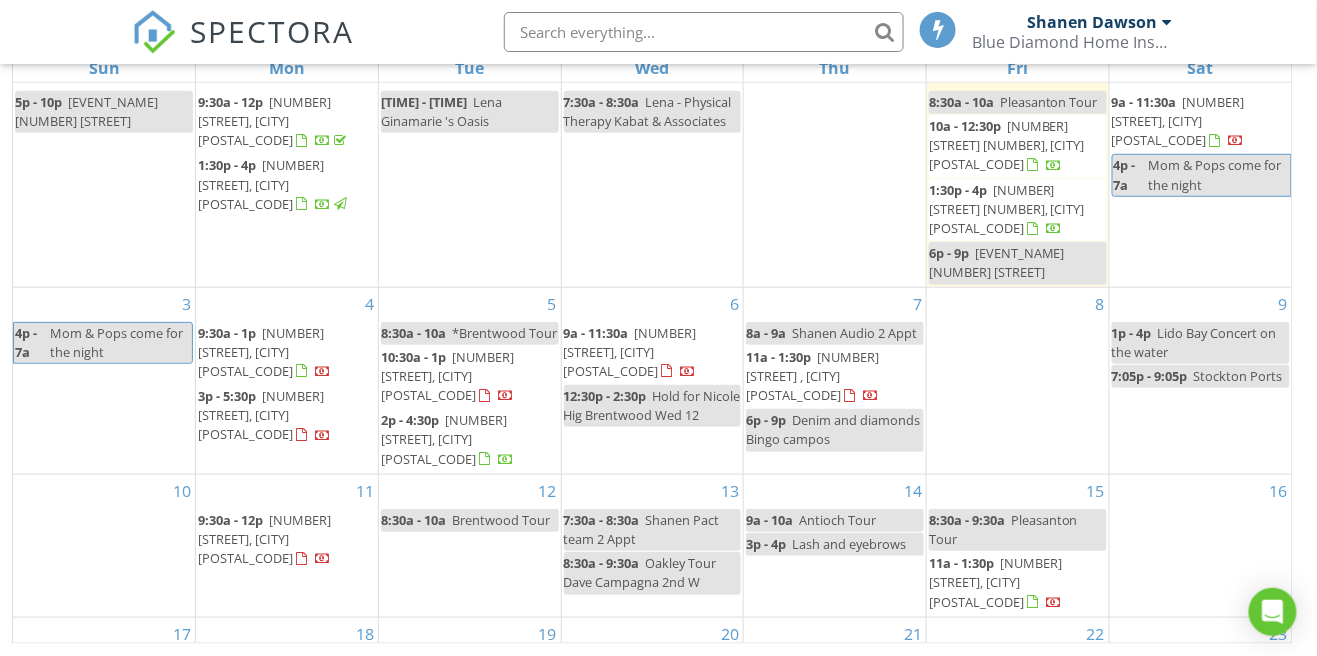 scroll, scrollTop: 0, scrollLeft: 0, axis: both 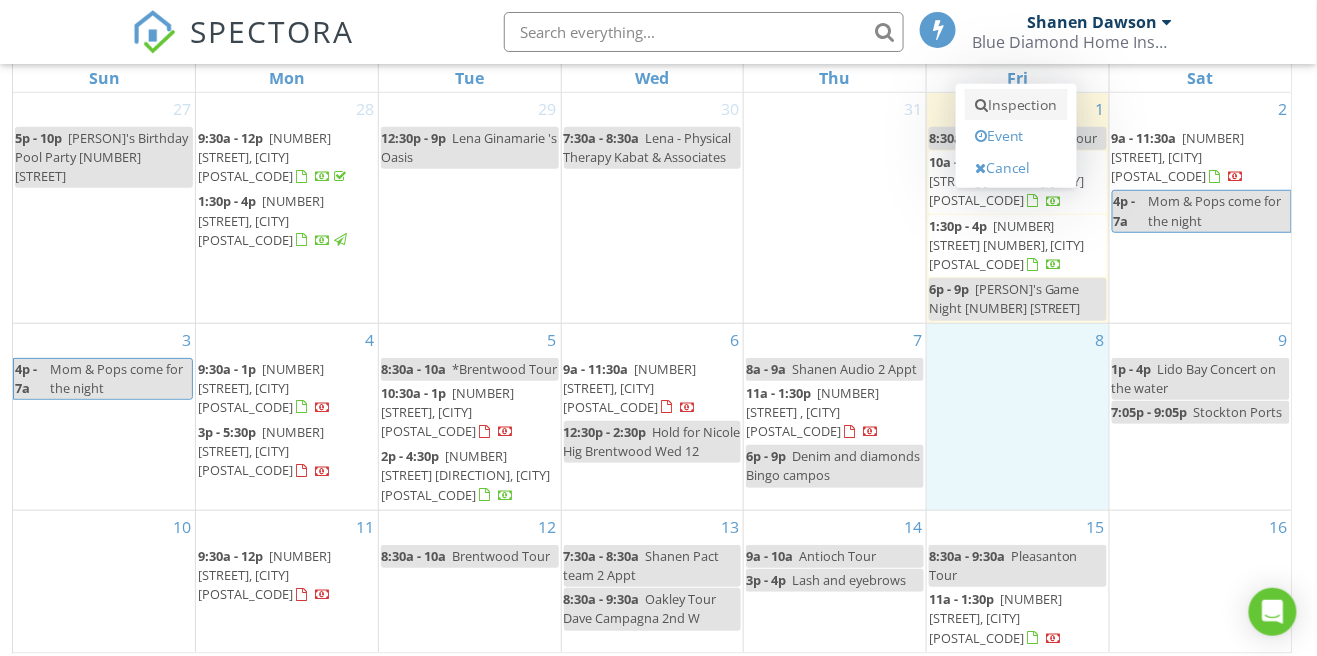 click on "Inspection" at bounding box center [1016, 105] 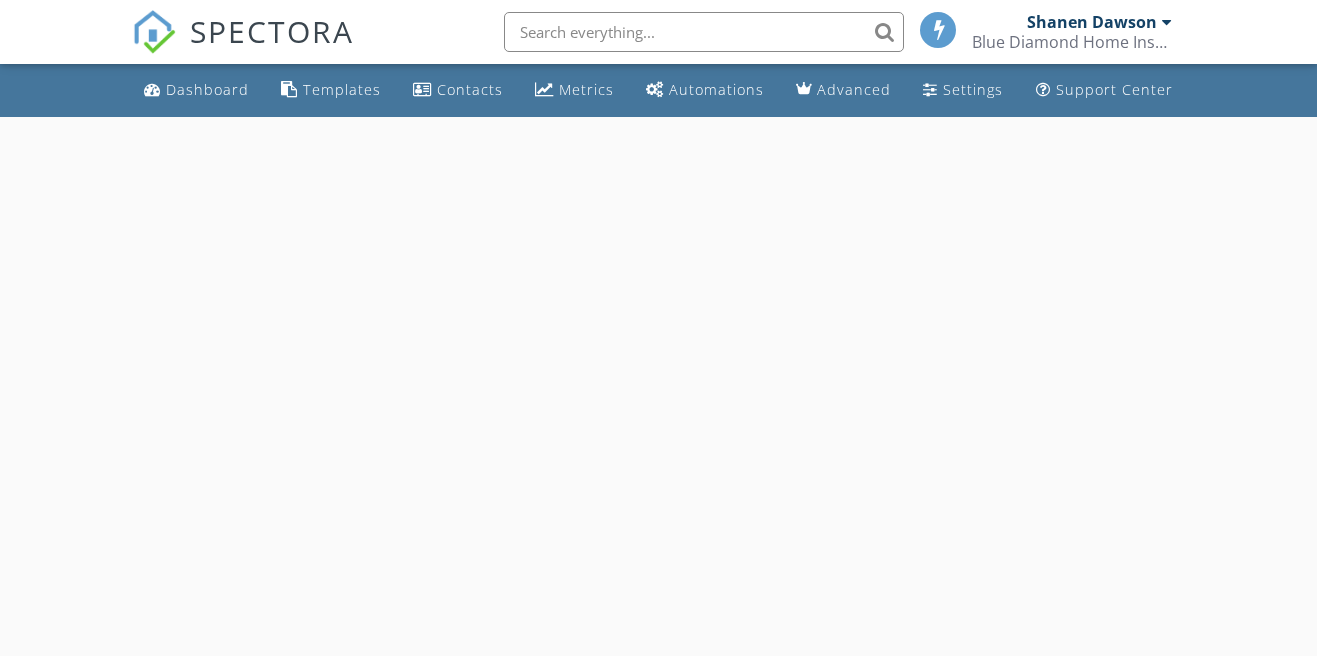 scroll, scrollTop: 0, scrollLeft: 0, axis: both 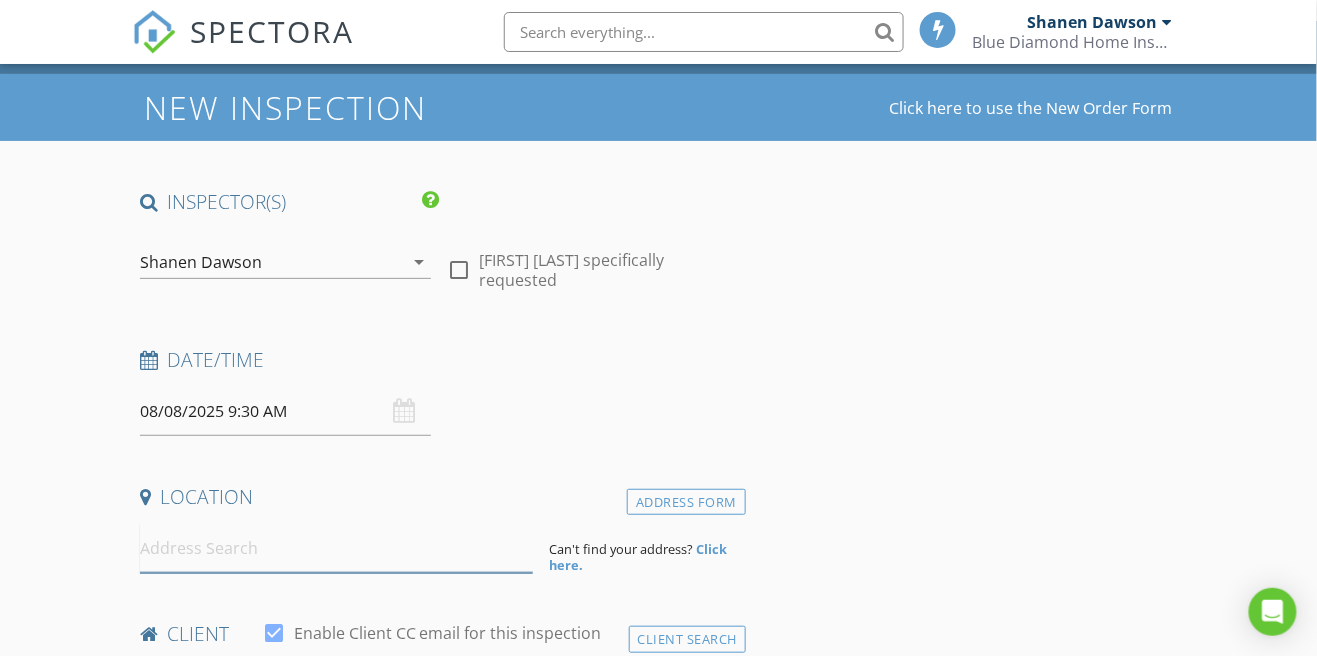 click at bounding box center [337, 548] 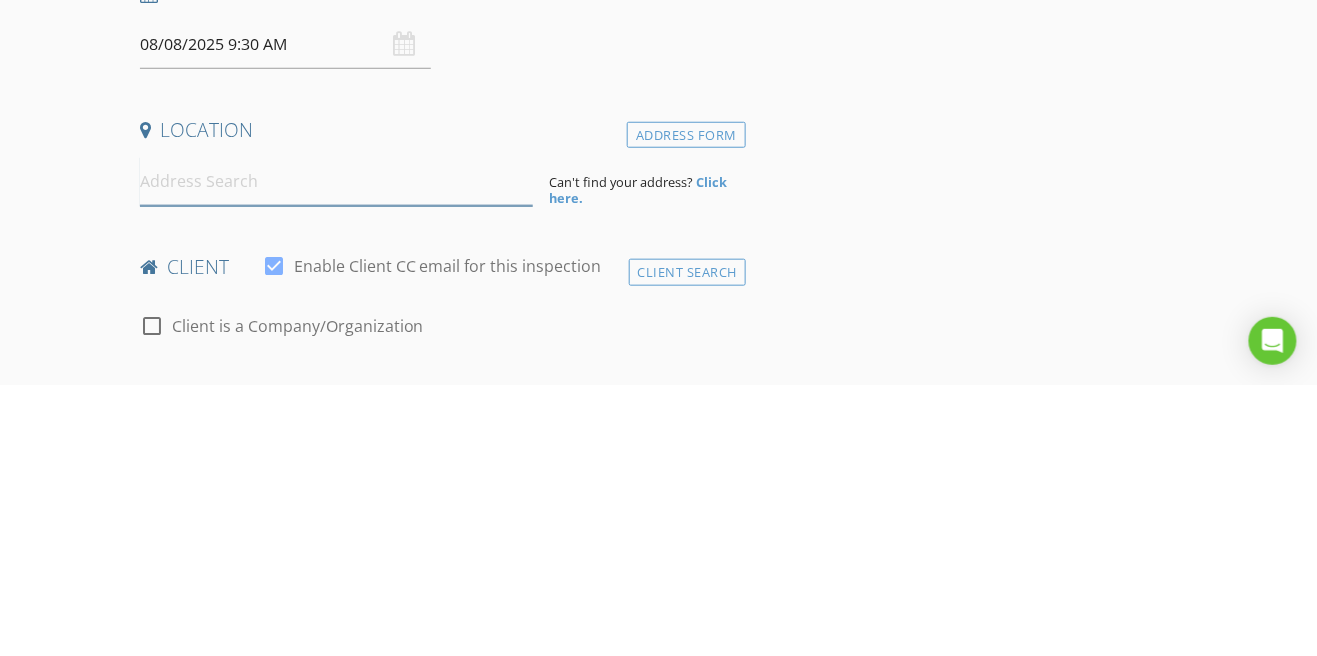 scroll, scrollTop: 139, scrollLeft: 0, axis: vertical 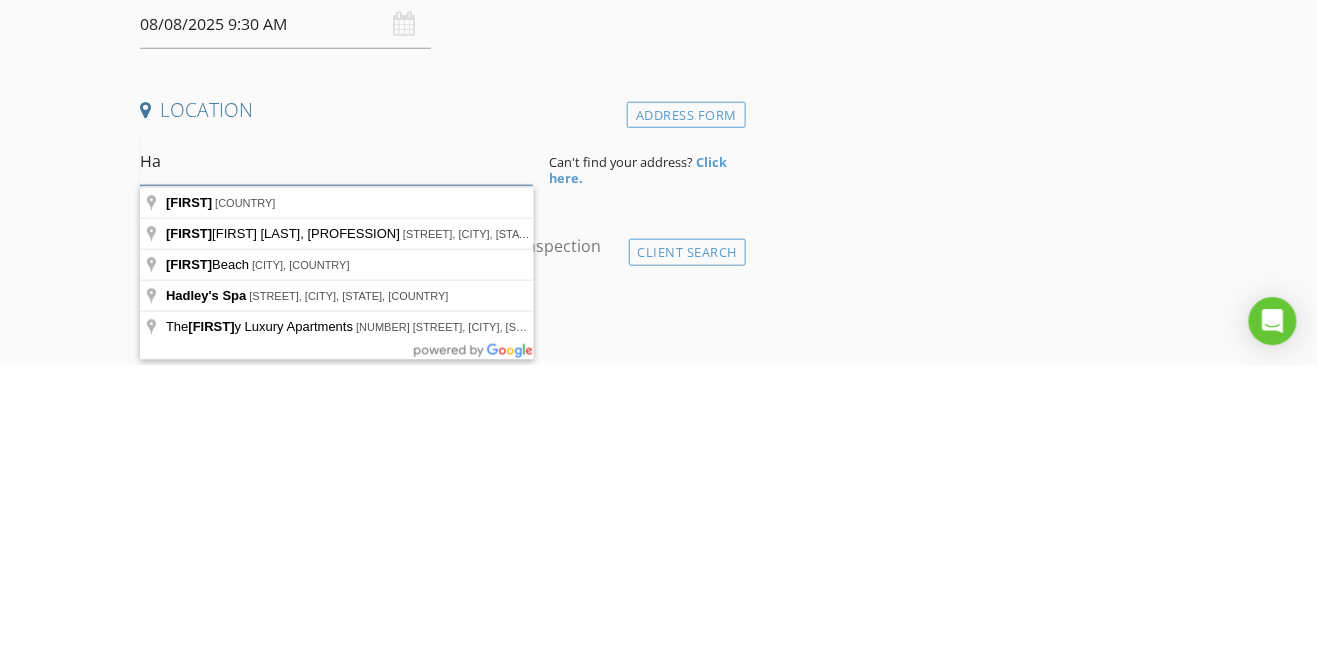 type on "H" 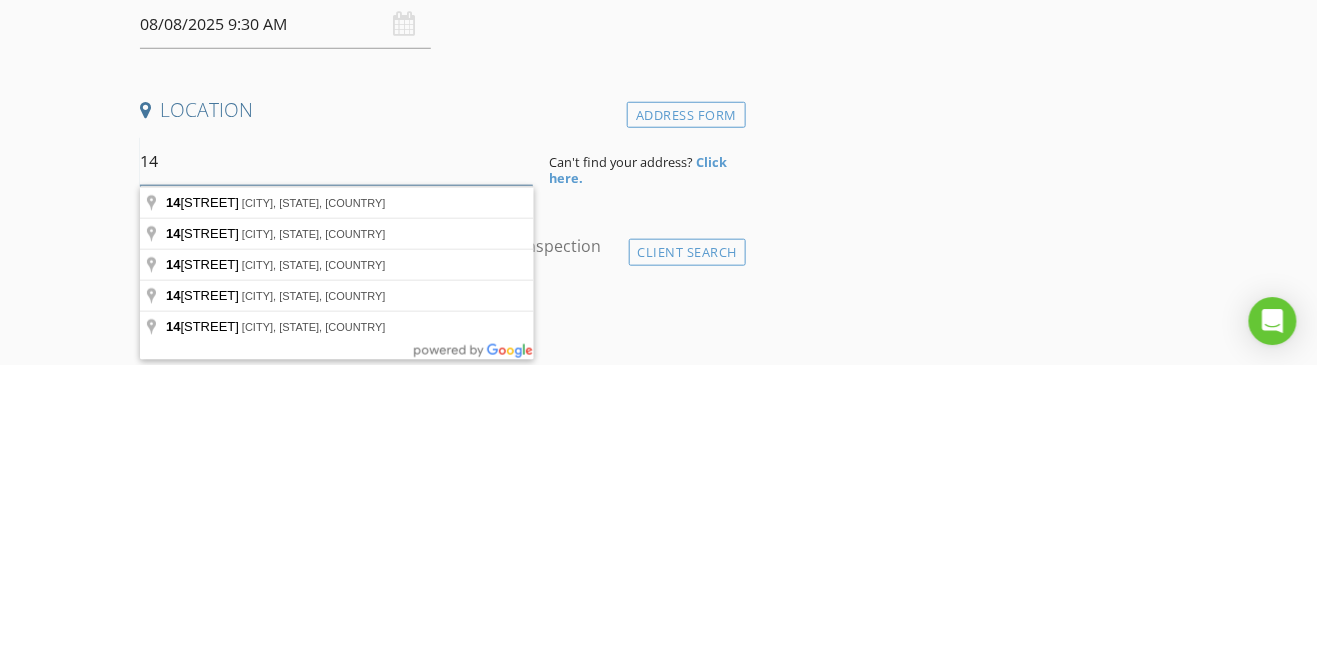 scroll, scrollTop: 139, scrollLeft: 0, axis: vertical 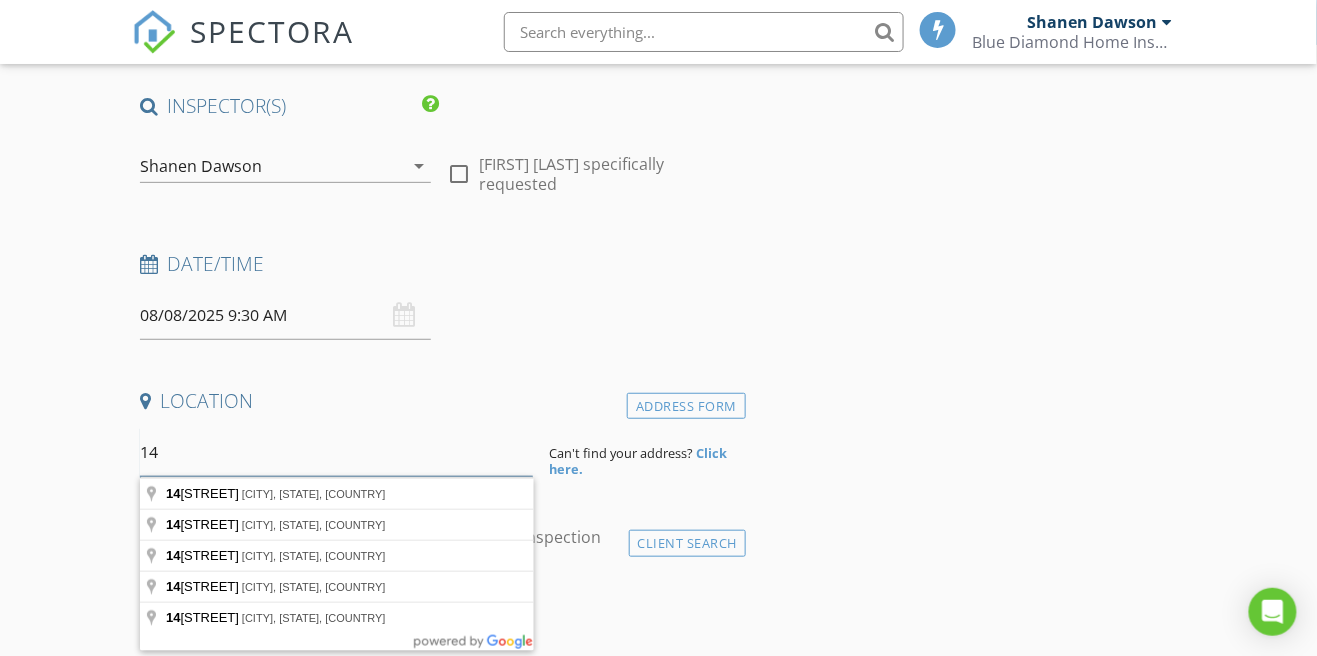 click on "14" at bounding box center (337, 452) 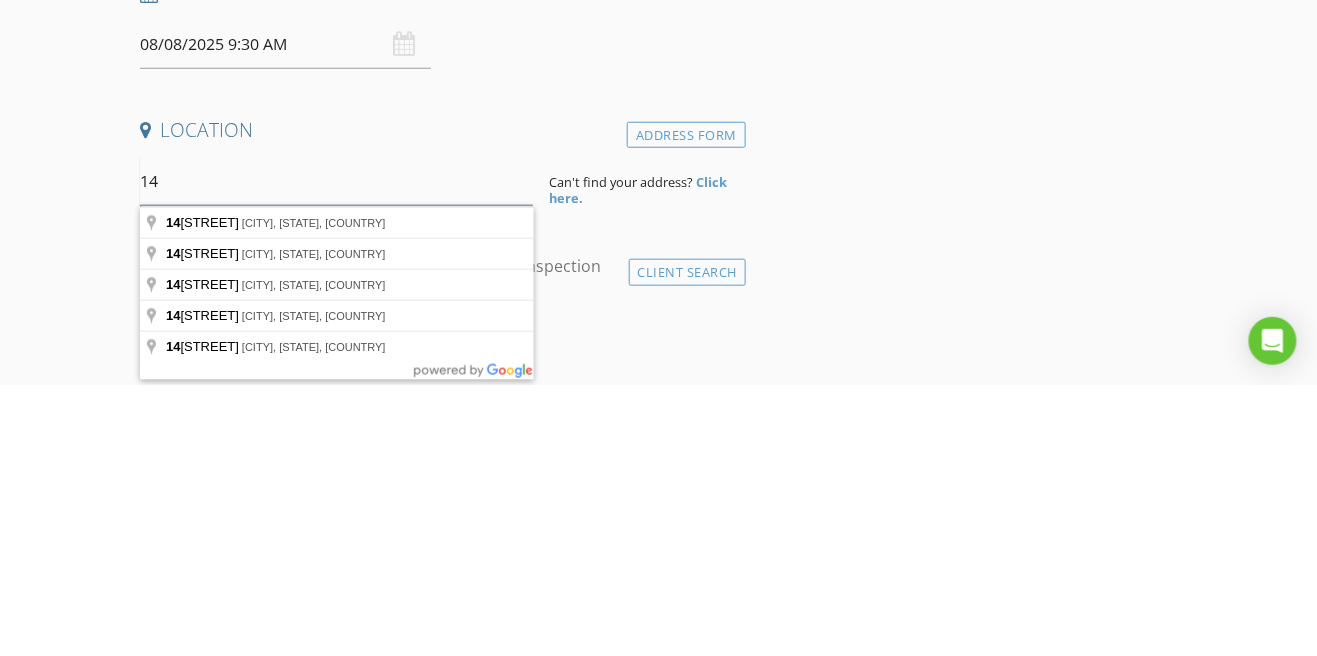 scroll, scrollTop: 139, scrollLeft: 0, axis: vertical 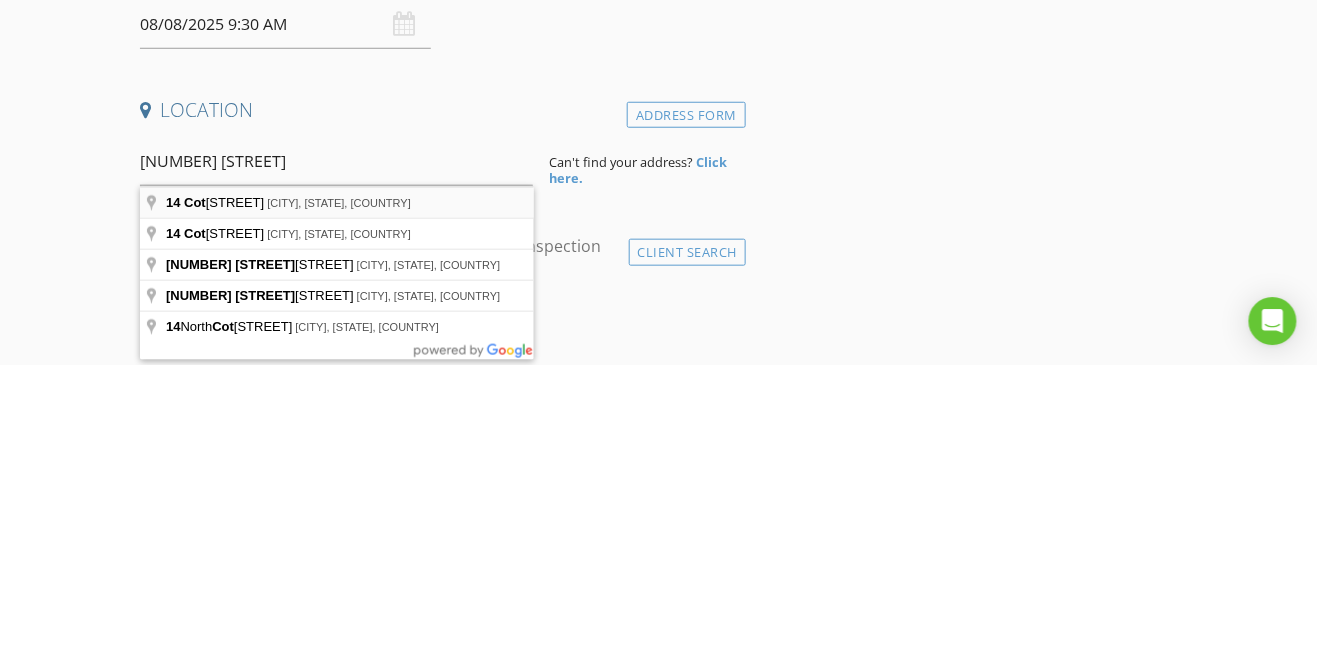 type on "[NUMBER] [STREET], [CITY], [STATE], [COUNTRY]" 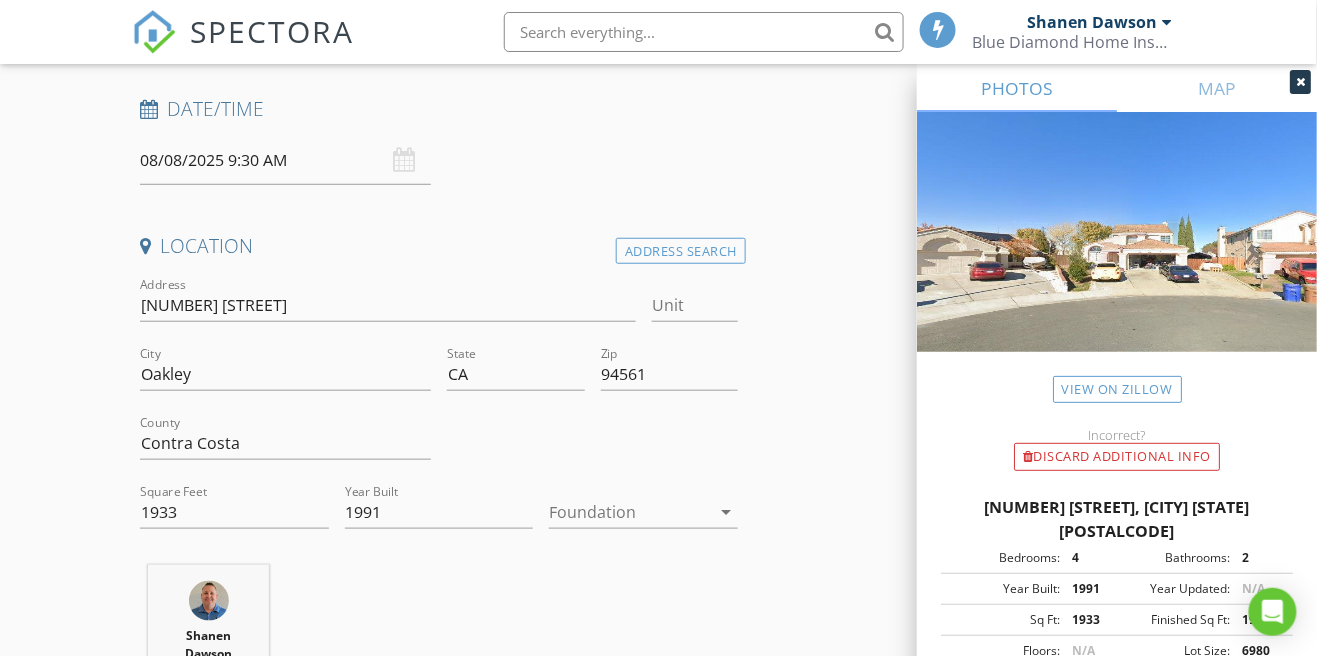 scroll, scrollTop: 296, scrollLeft: 0, axis: vertical 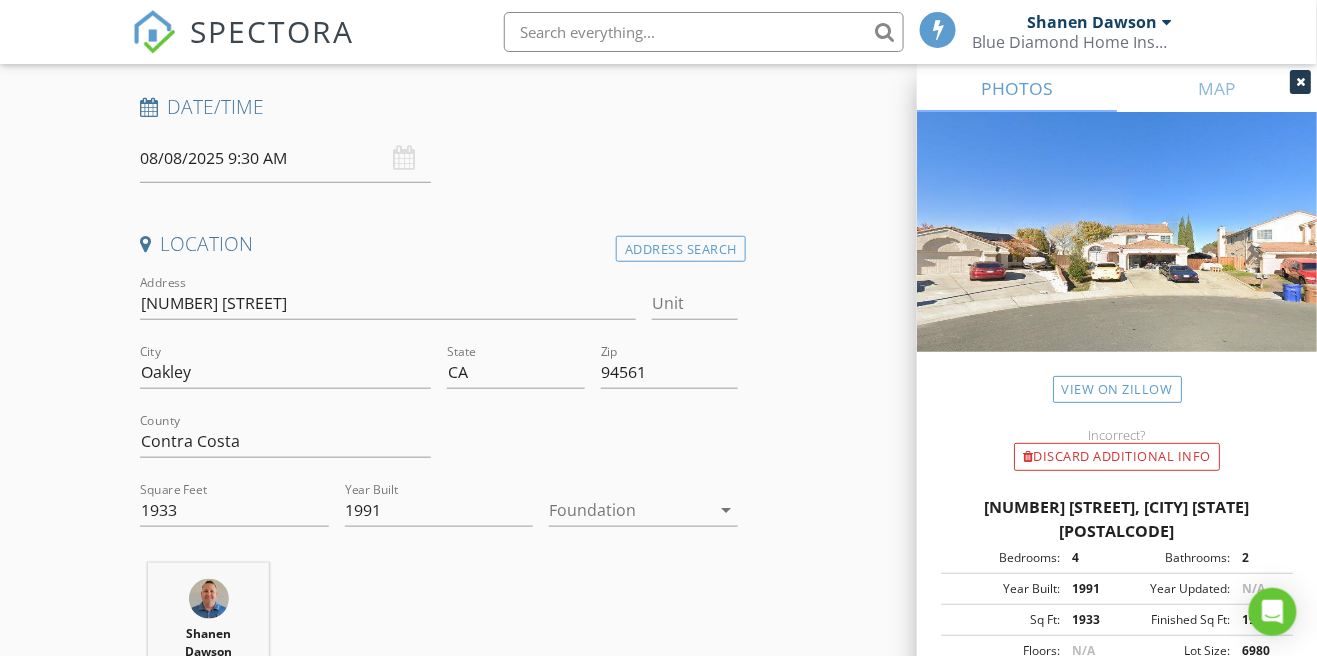 click at bounding box center (629, 510) 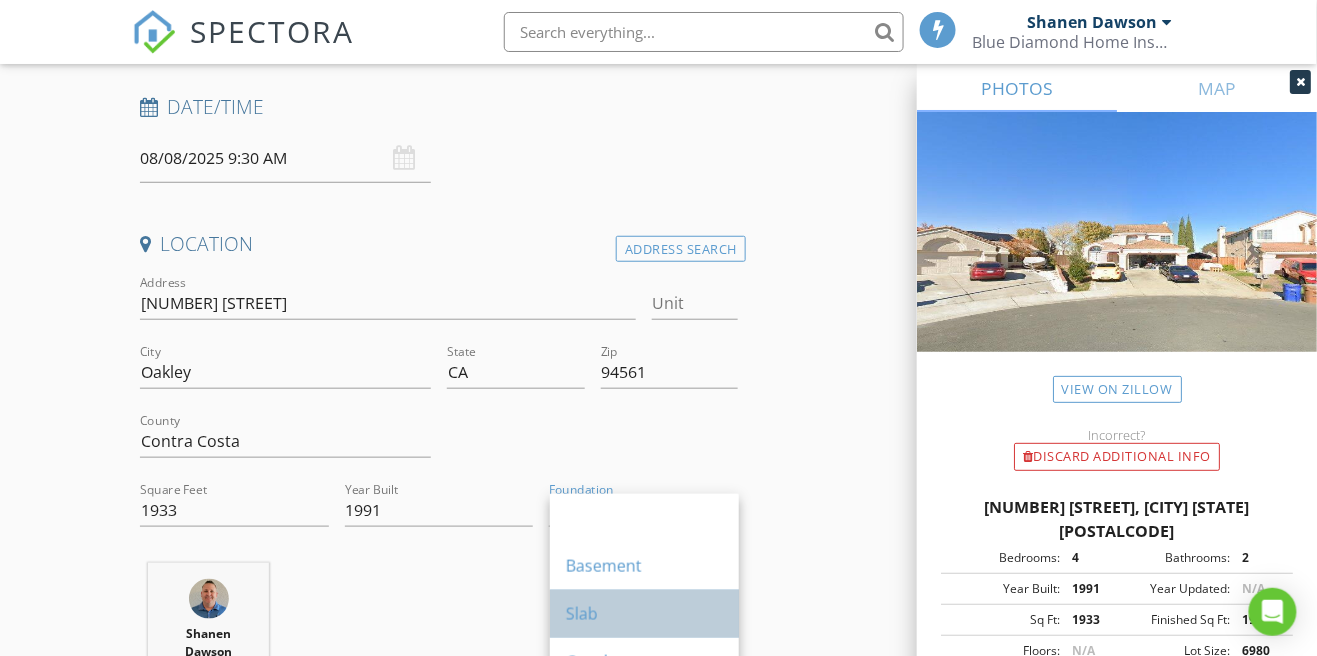 click on "Slab" at bounding box center [644, 614] 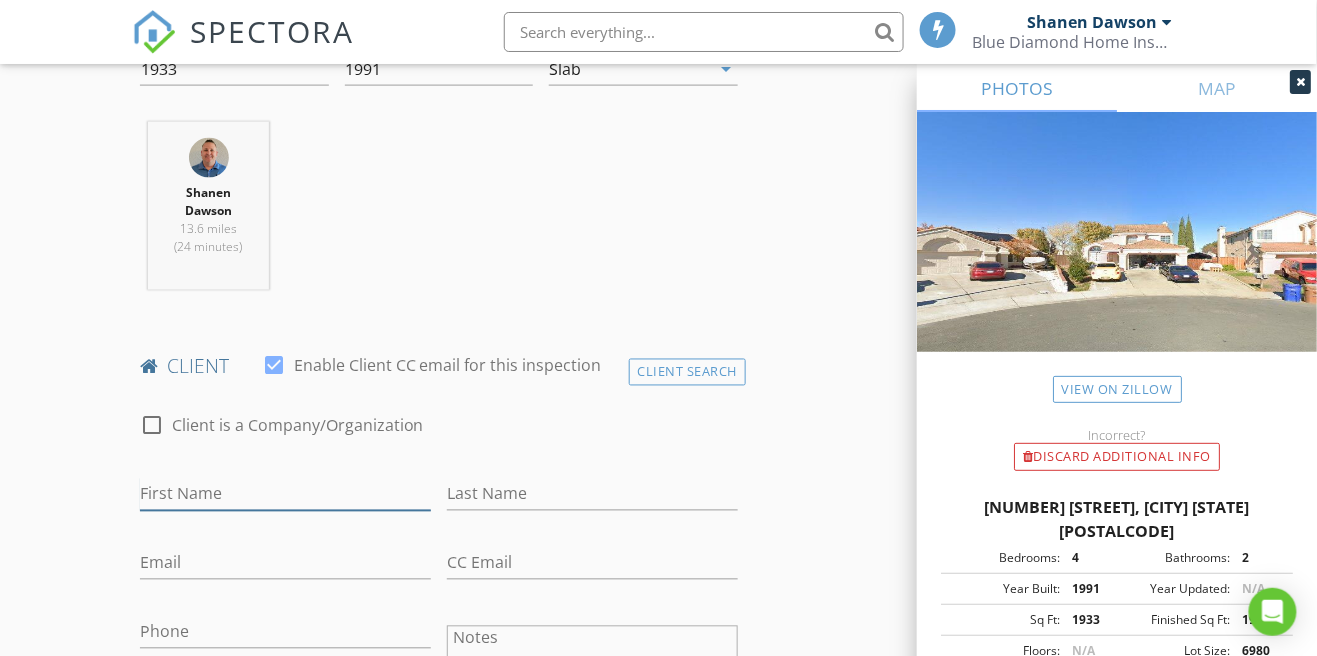 click on "First Name" at bounding box center [285, 494] 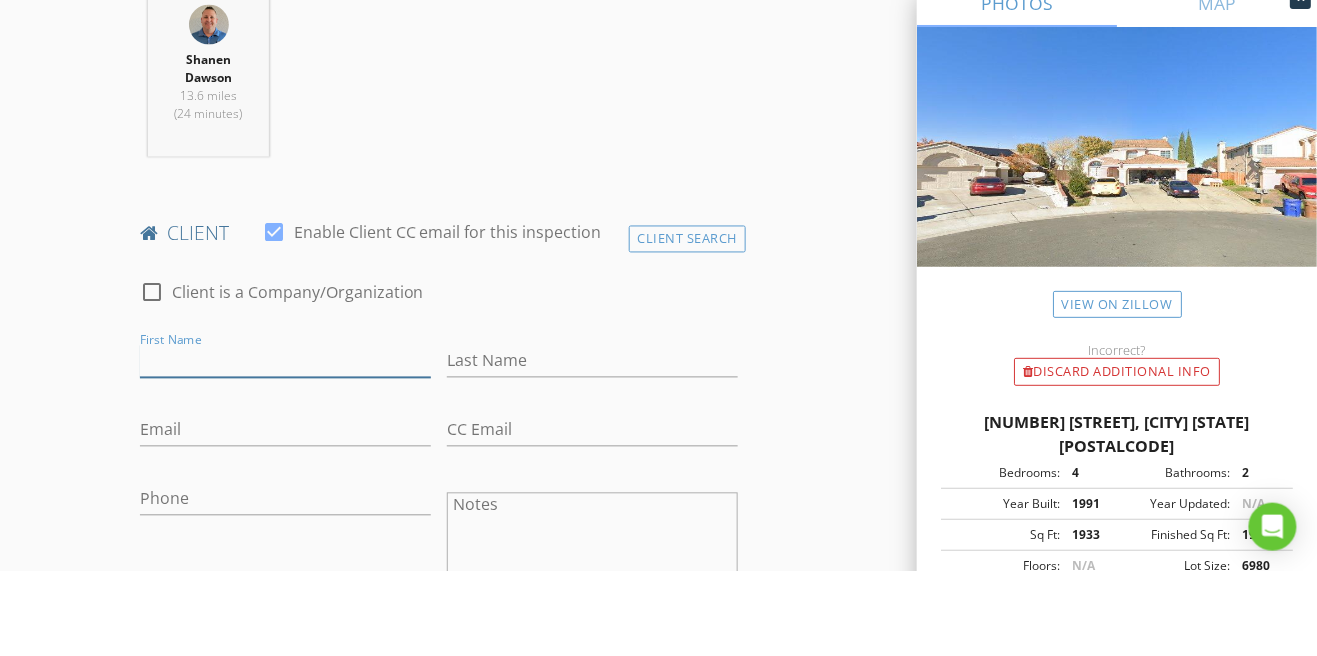scroll, scrollTop: 785, scrollLeft: 0, axis: vertical 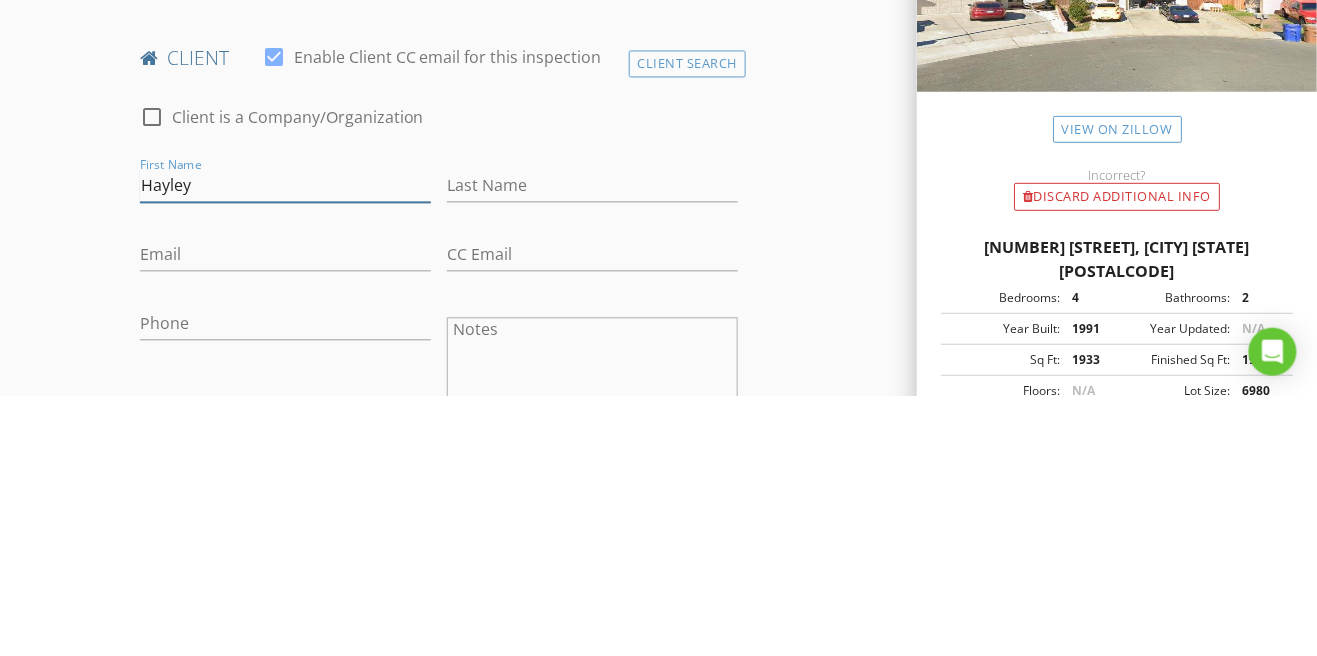 type on "Hayley" 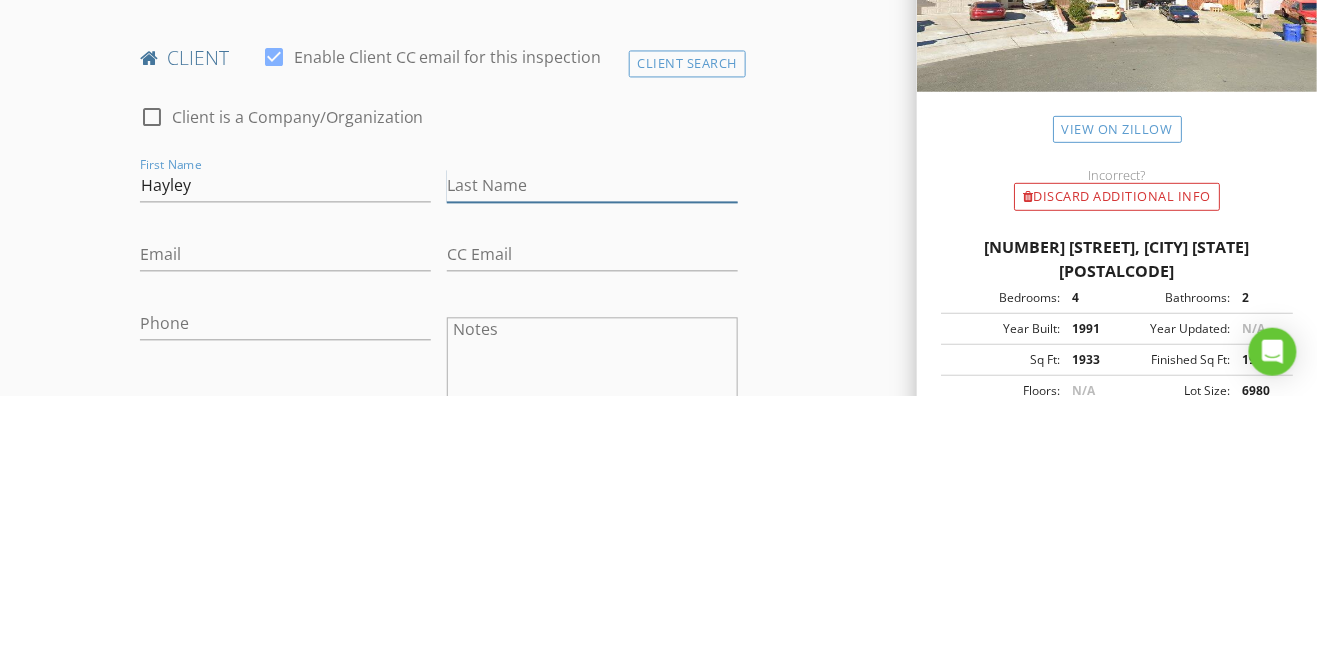click on "Last Name" at bounding box center [592, 446] 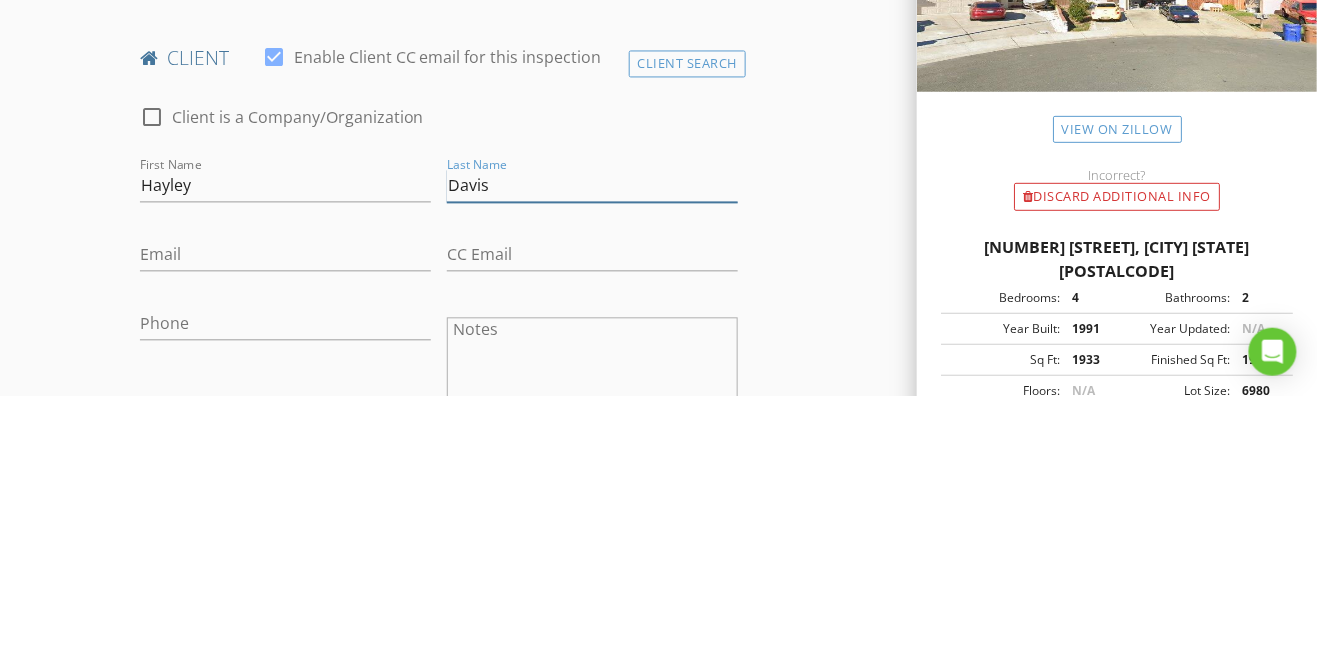 type on "Davis" 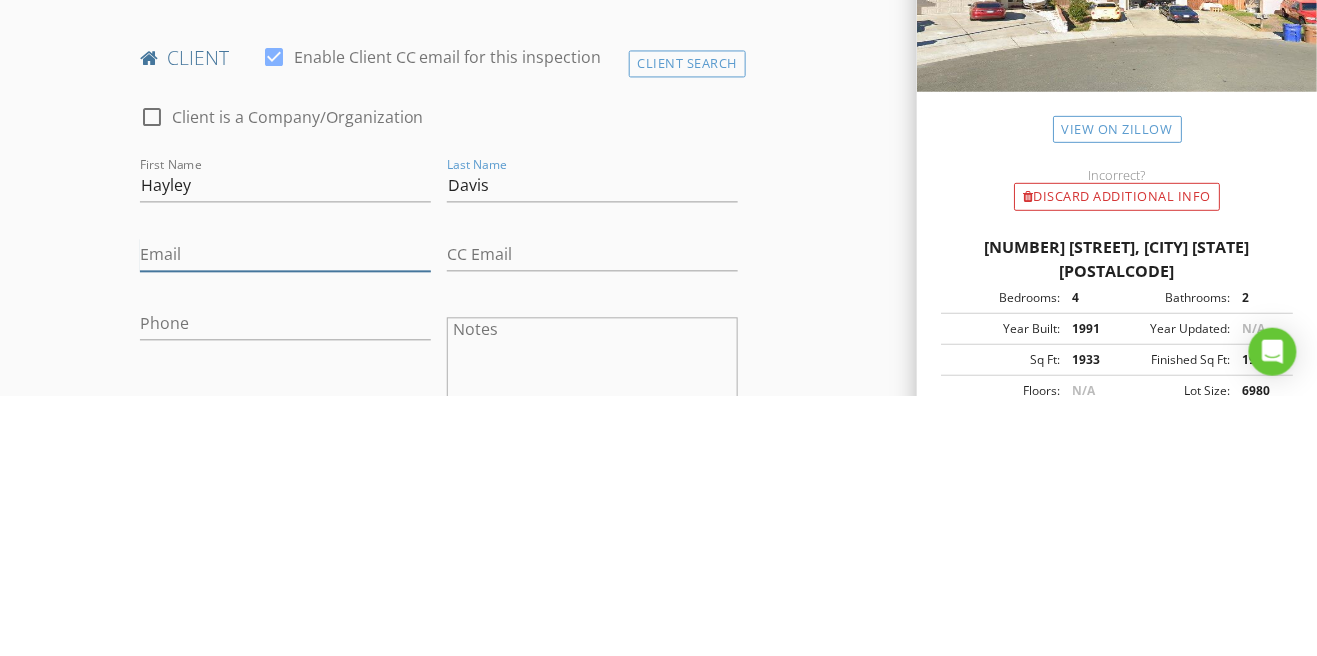 click on "Email" at bounding box center (285, 515) 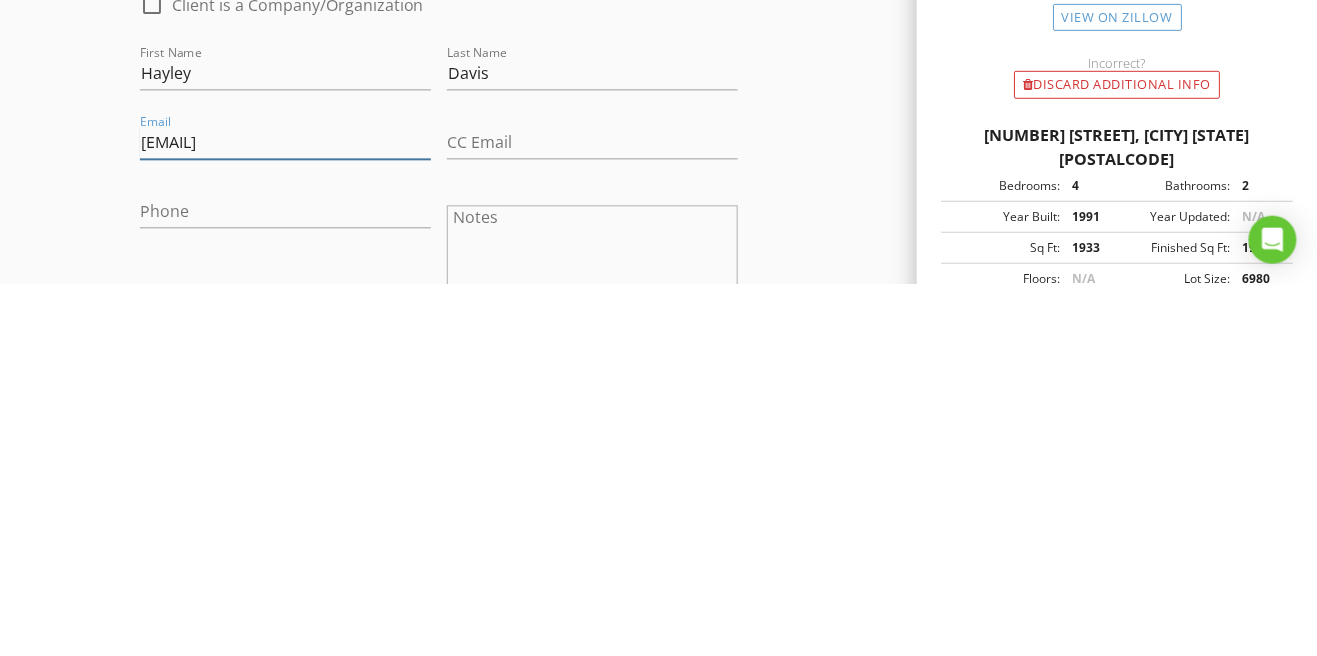 type on "Hayleydavis70@gmail.com" 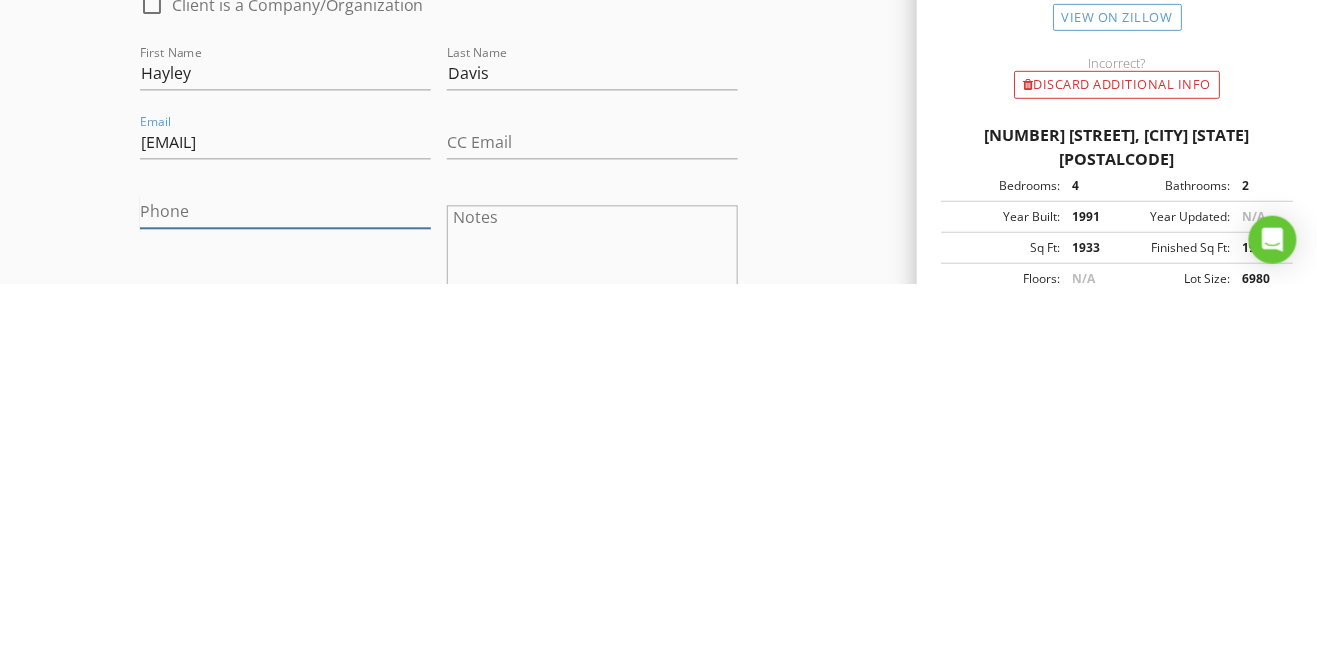 click on "Phone" at bounding box center [285, 584] 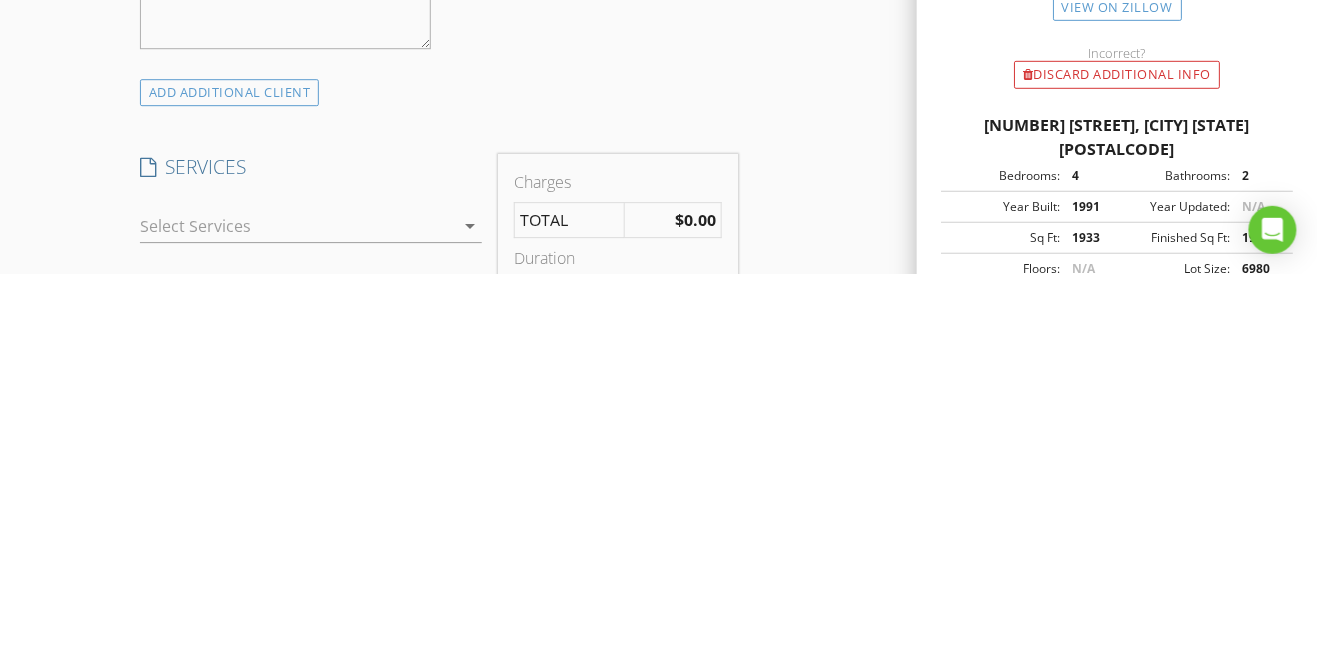 type on "[PHONE]" 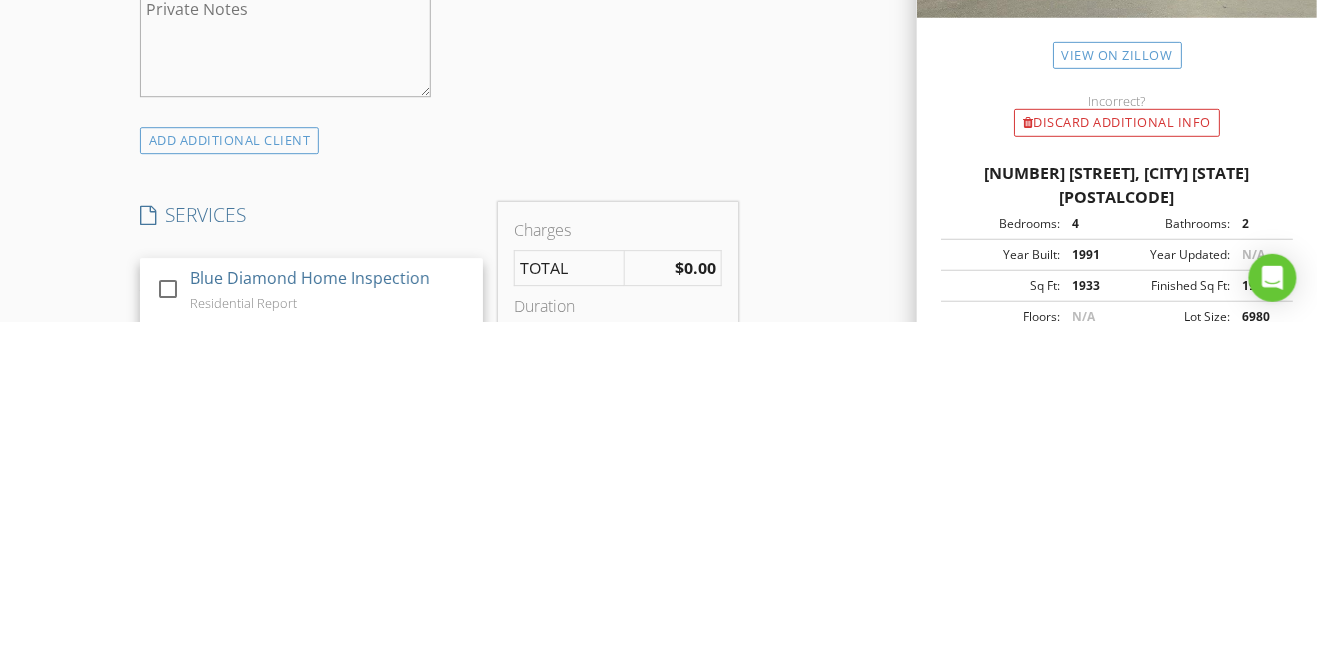 scroll, scrollTop: 1188, scrollLeft: 0, axis: vertical 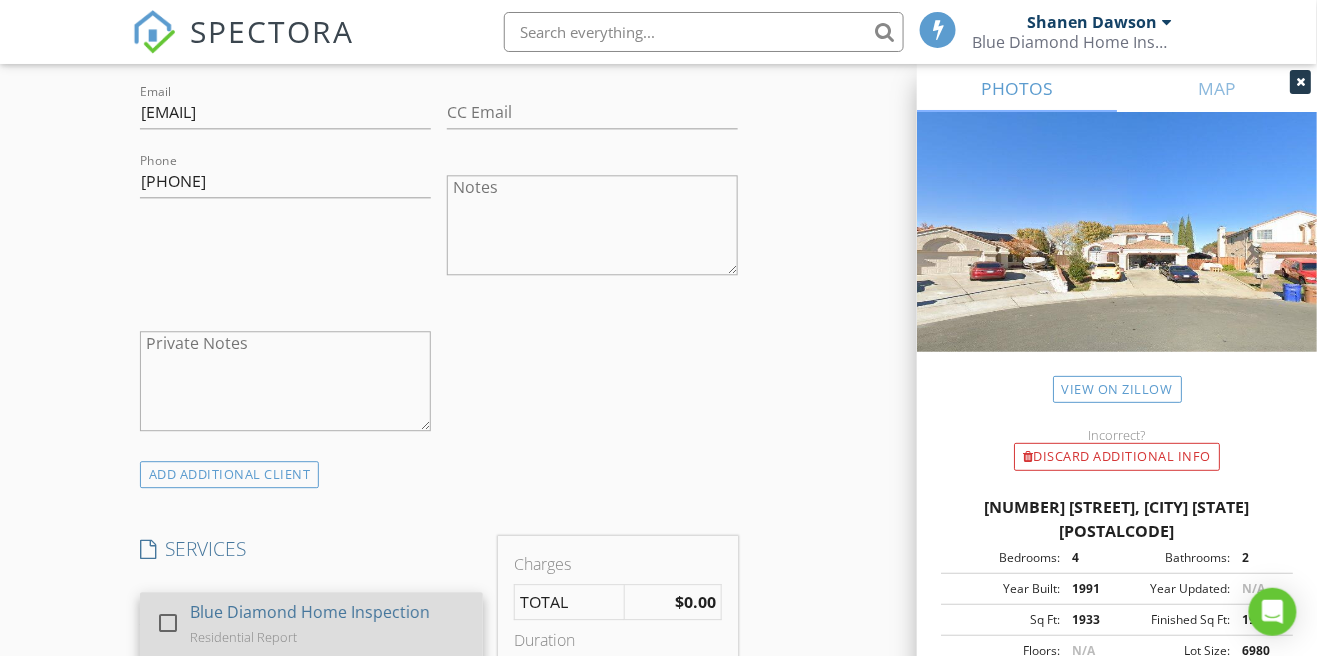 click at bounding box center [168, 623] 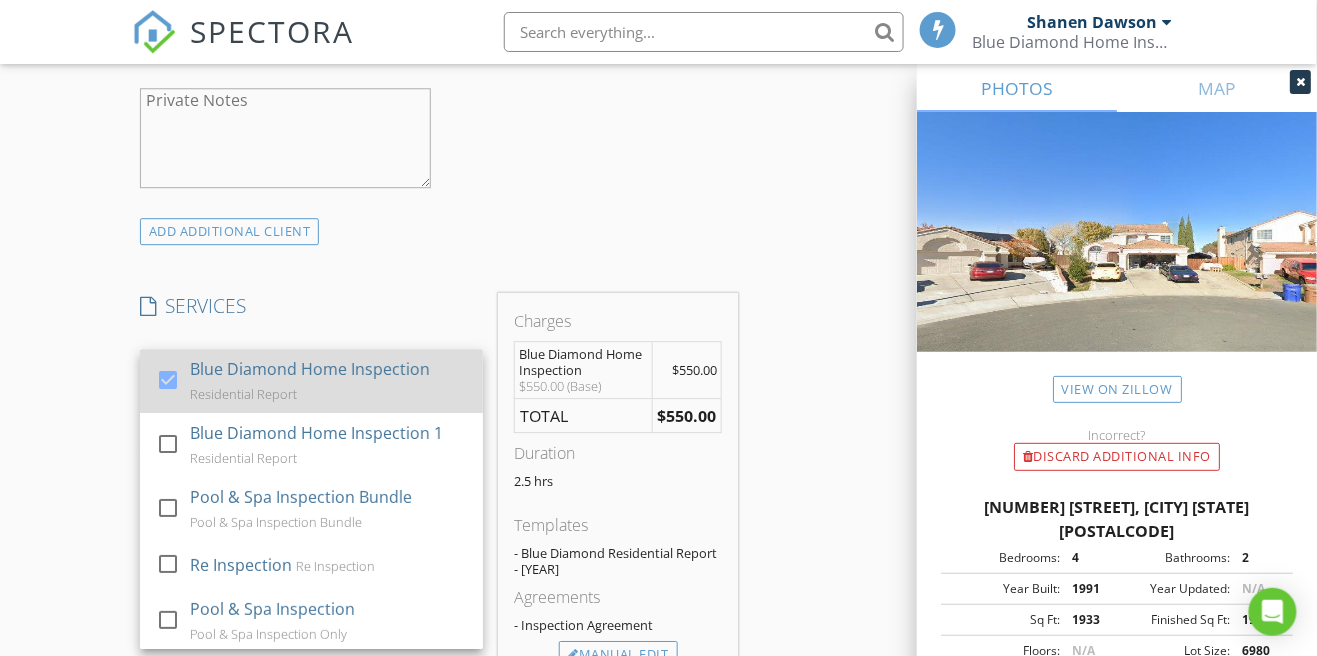 scroll, scrollTop: 1443, scrollLeft: 0, axis: vertical 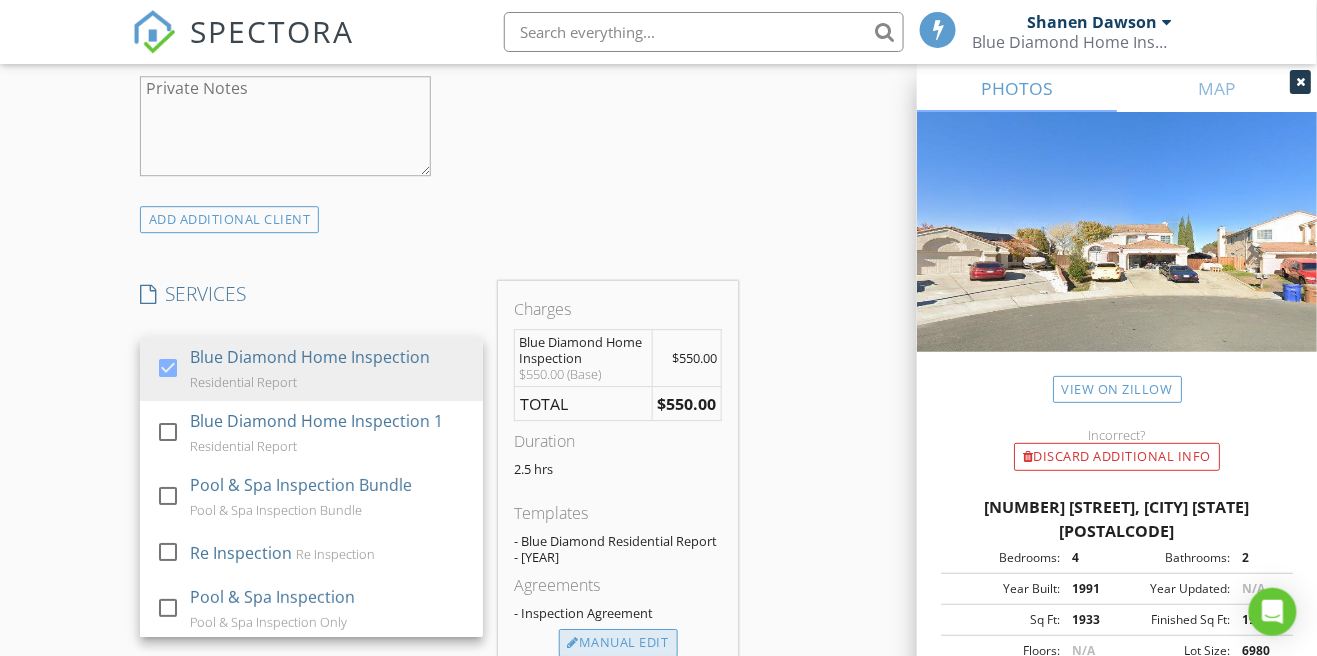 click on "Manual Edit" at bounding box center [618, 643] 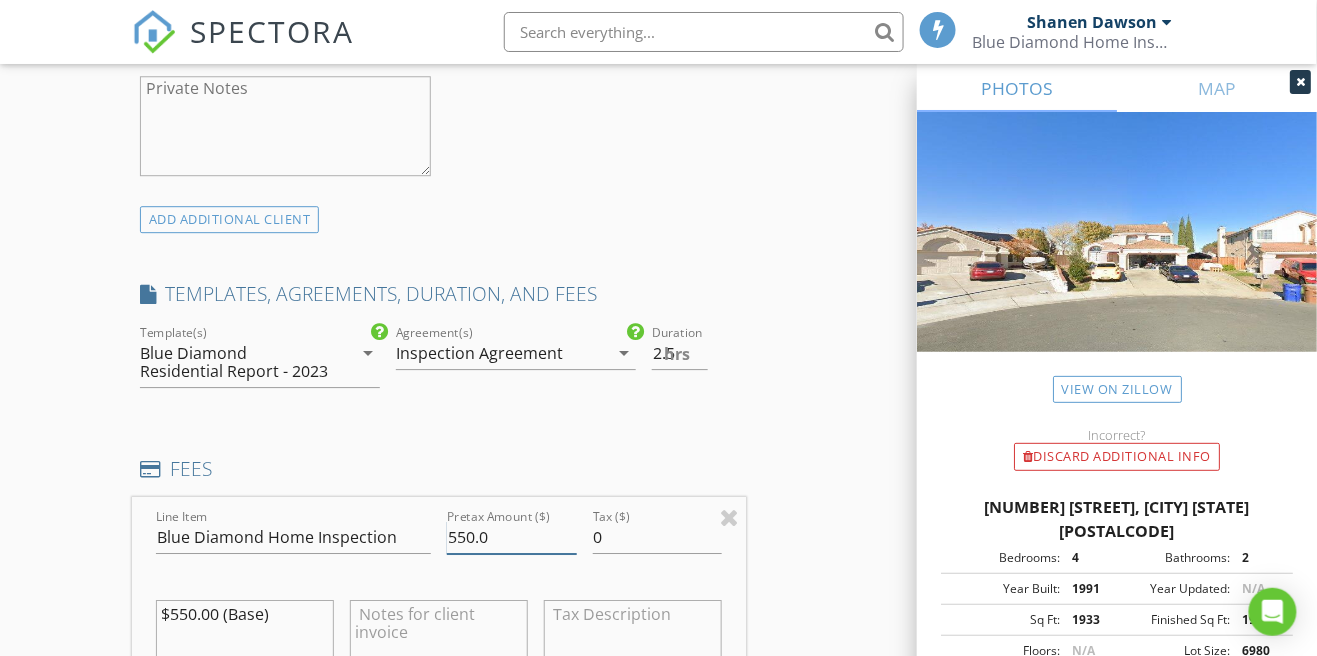 click on "550.0" at bounding box center (512, 537) 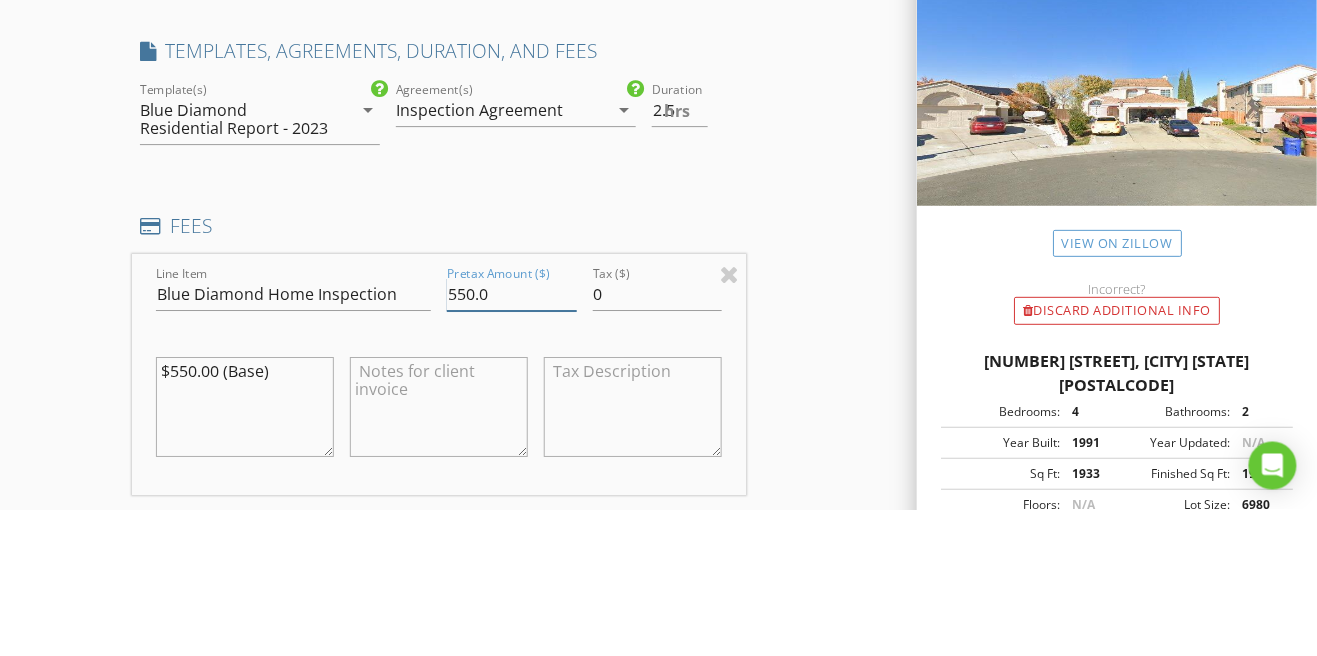 scroll, scrollTop: 1539, scrollLeft: 0, axis: vertical 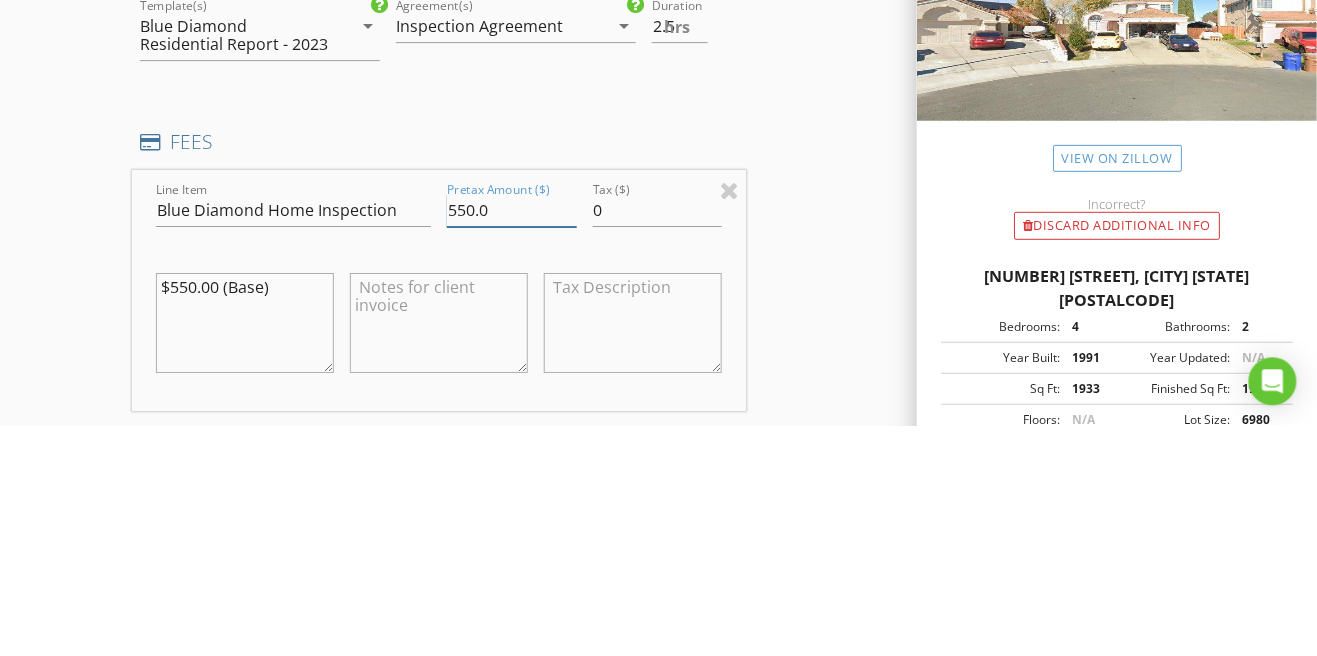 click on "550.0" at bounding box center [512, 441] 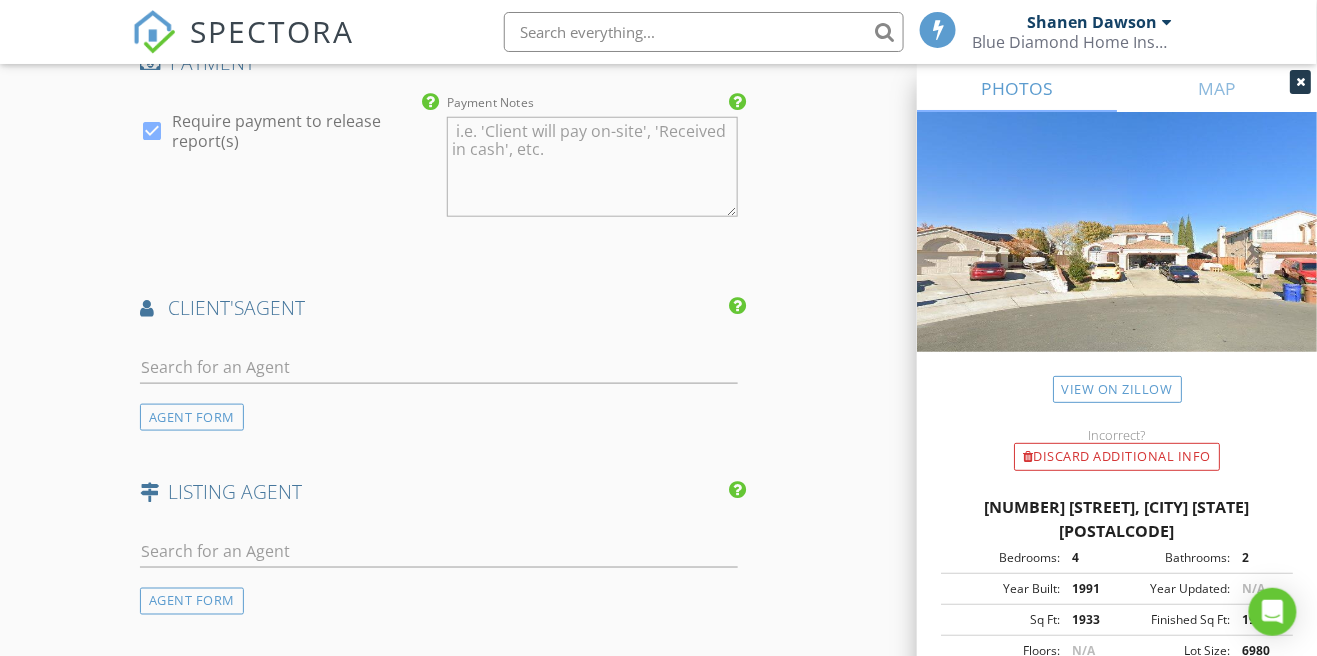 scroll, scrollTop: 2457, scrollLeft: 0, axis: vertical 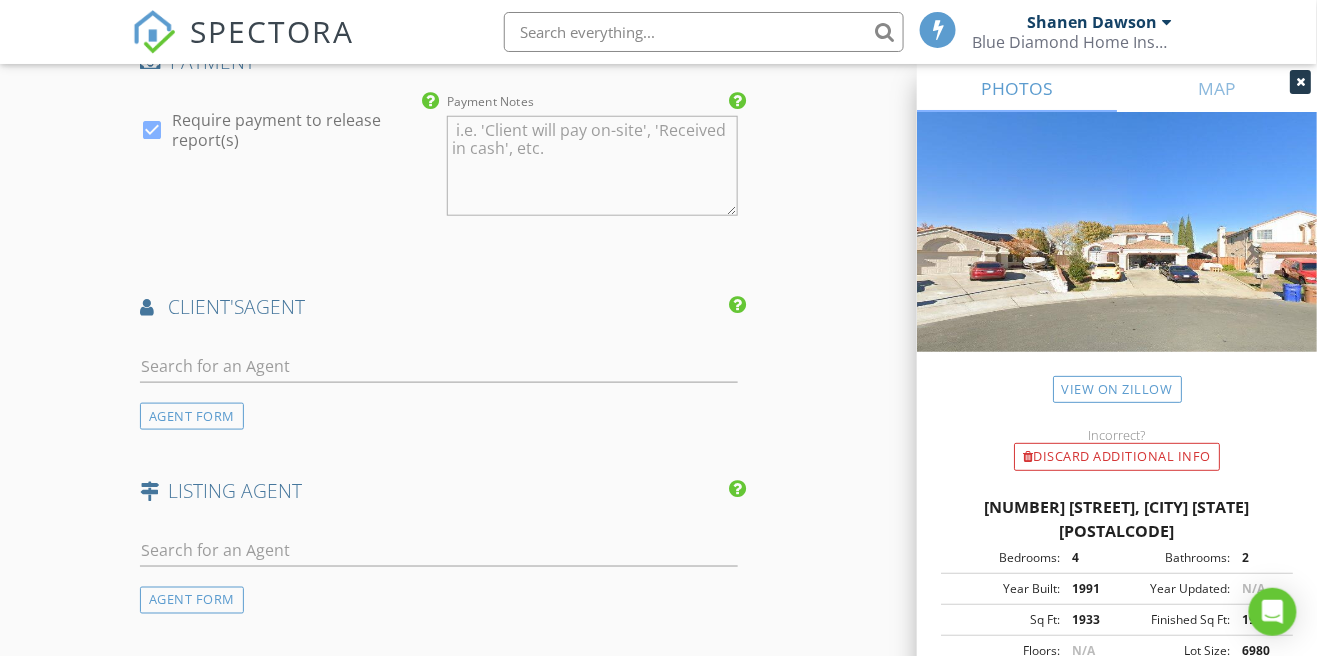 type on "500.0" 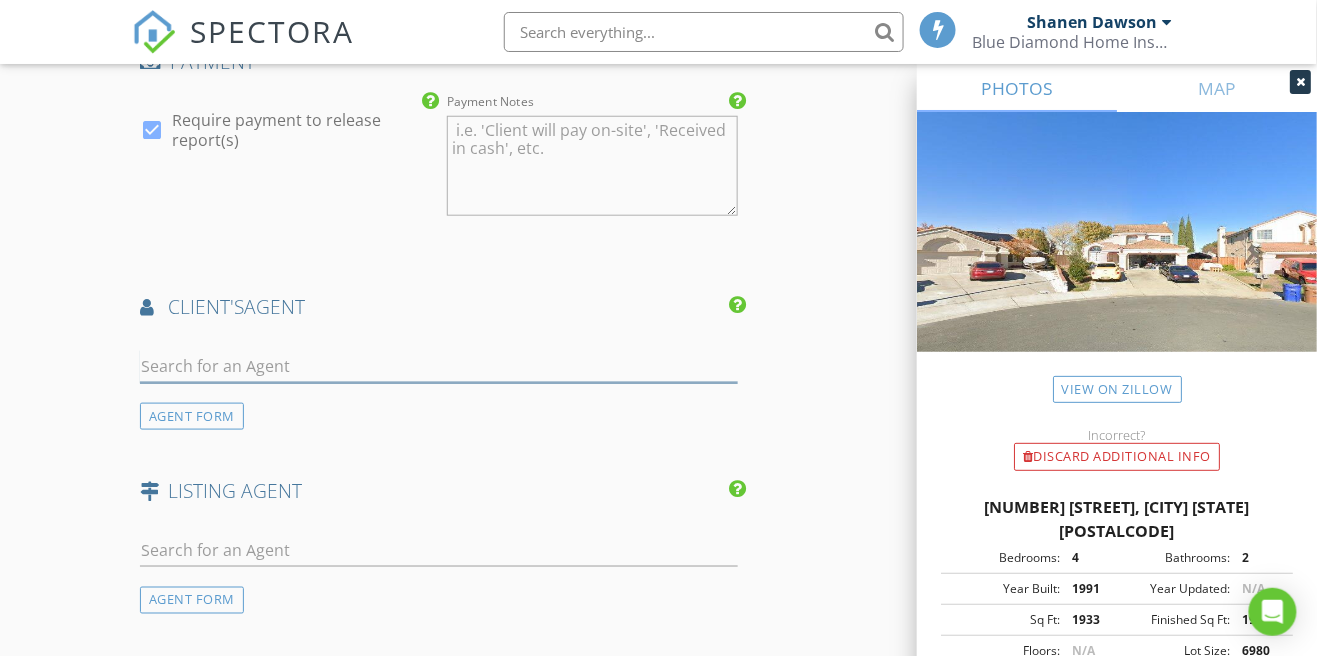 click at bounding box center (439, 366) 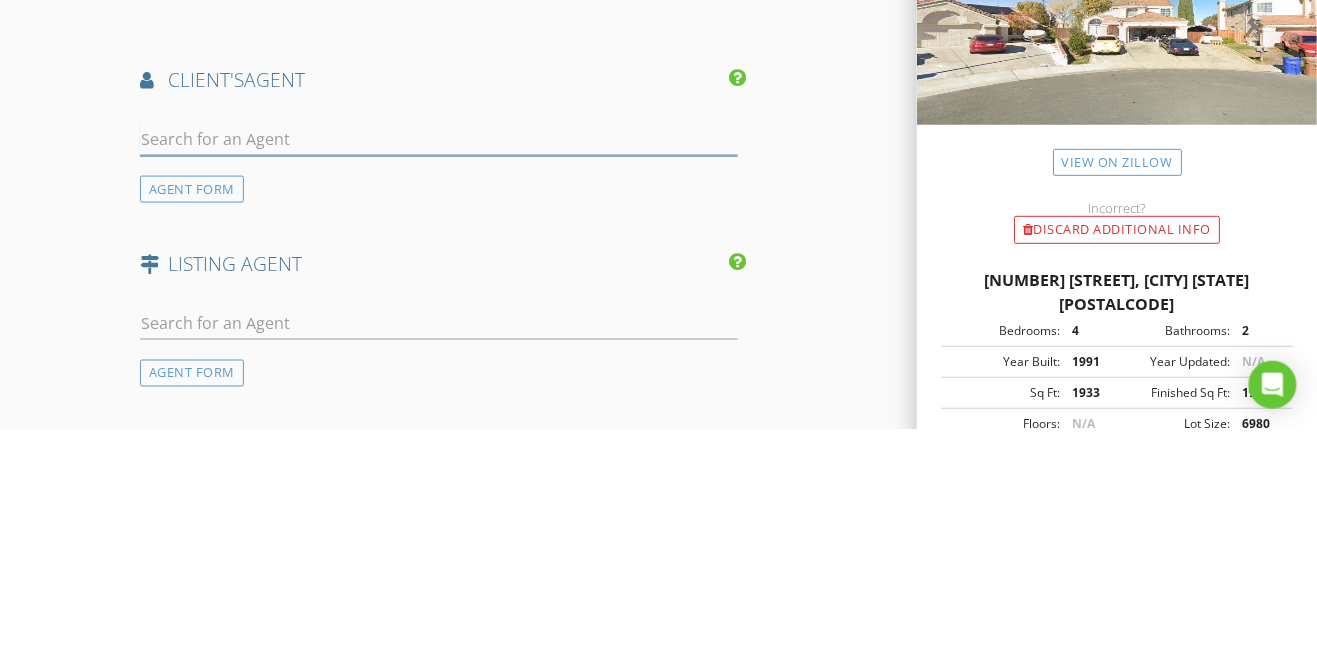 scroll, scrollTop: 2457, scrollLeft: 0, axis: vertical 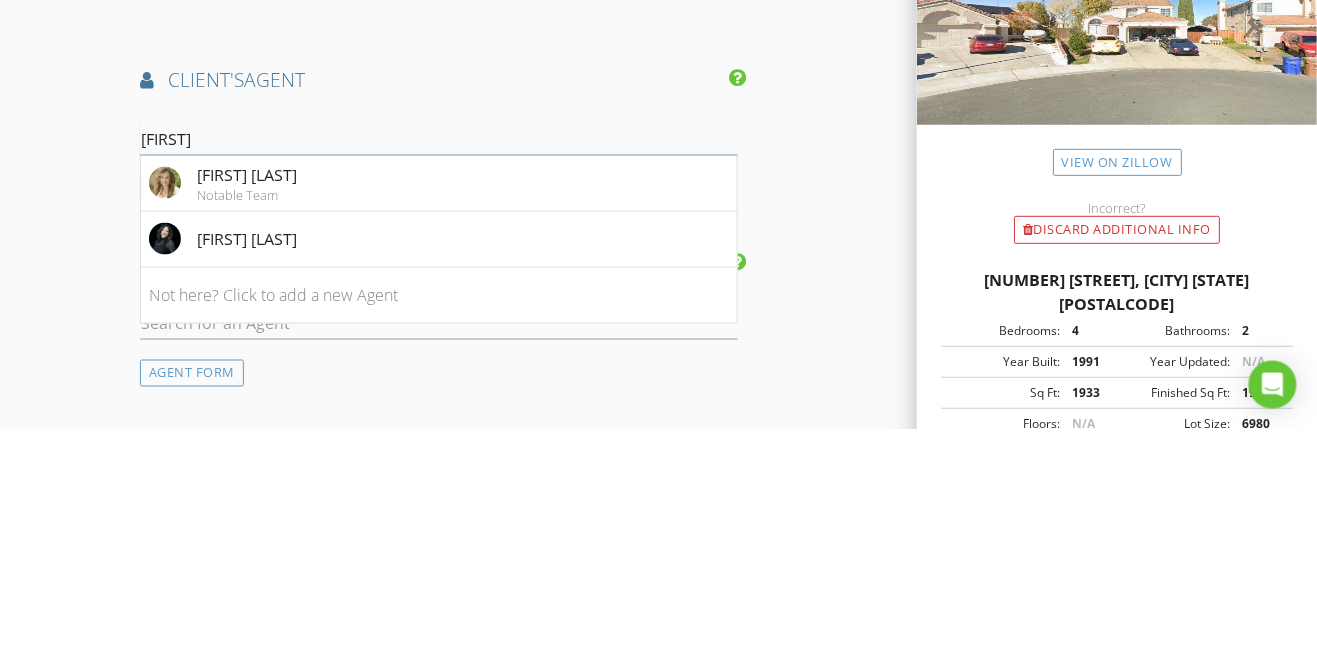 type on "Michelle" 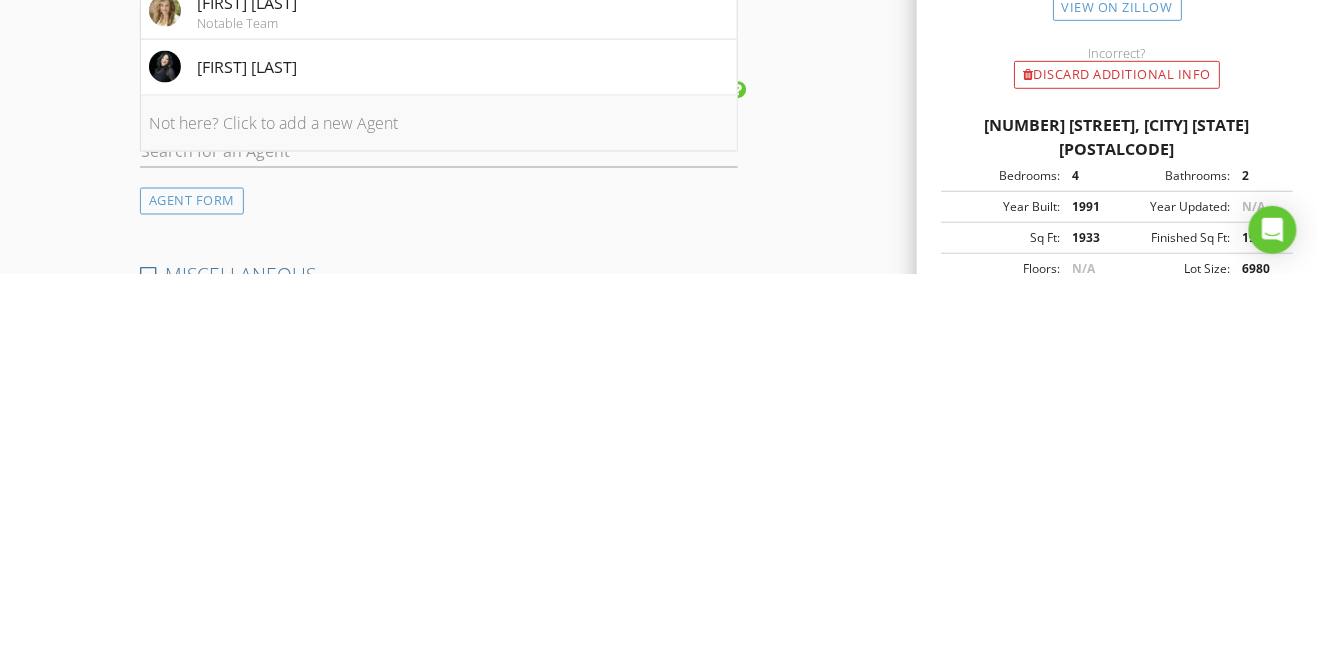 click on "Not here? Click to add a new Agent" at bounding box center [439, 506] 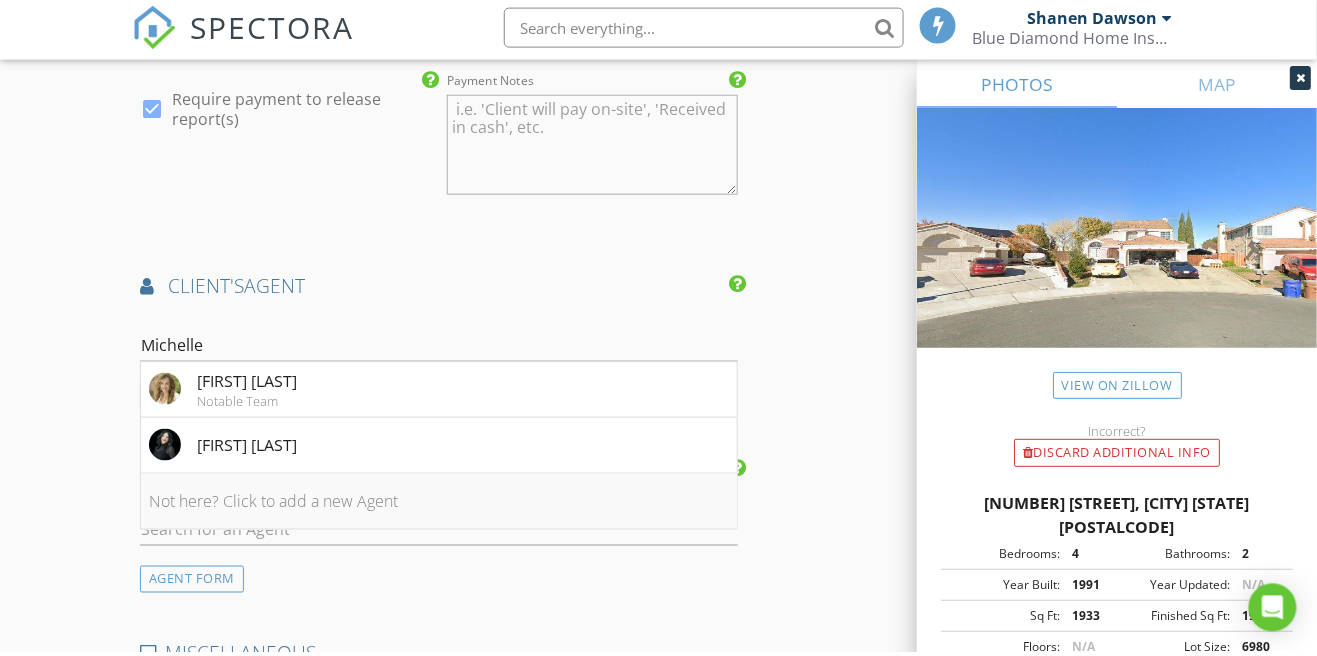 scroll, scrollTop: 2474, scrollLeft: 0, axis: vertical 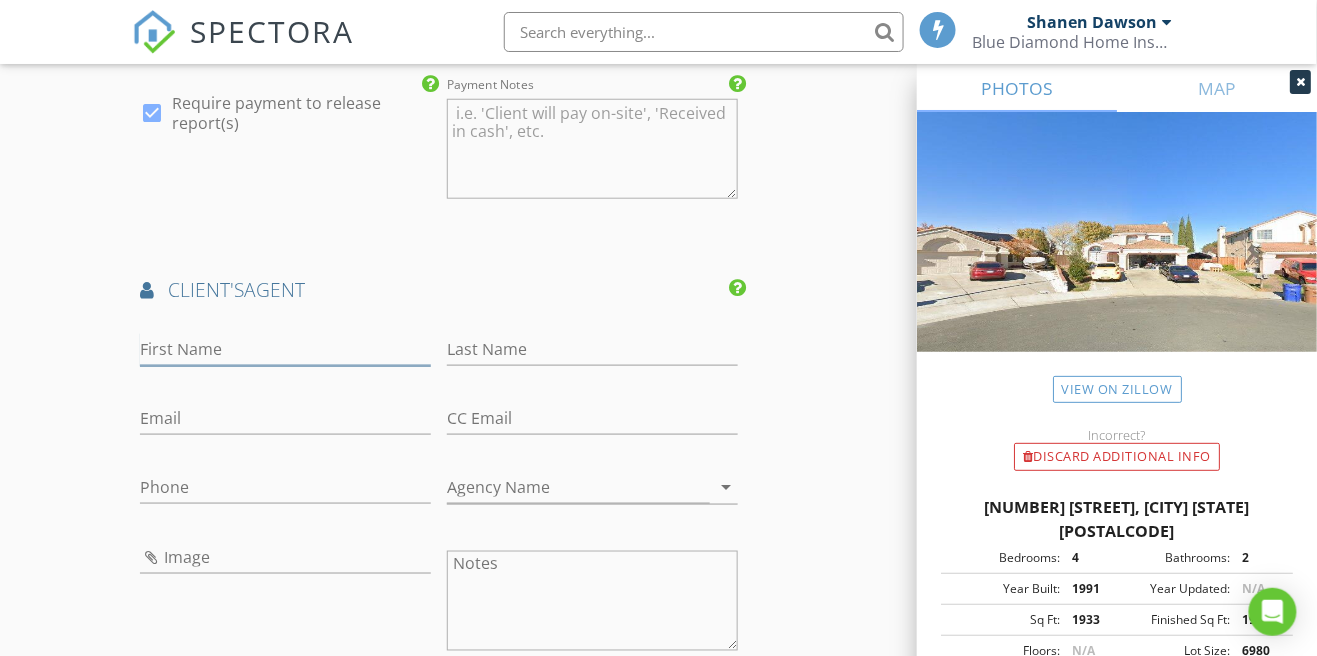 click on "First Name" at bounding box center (285, 349) 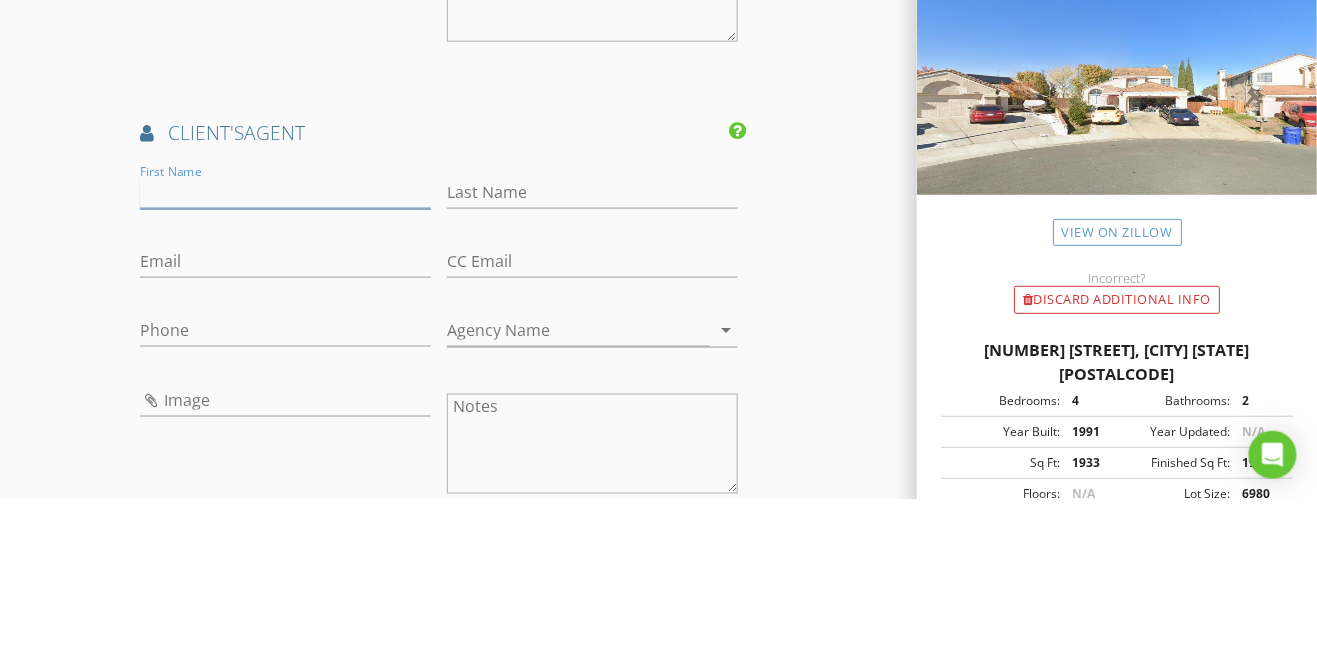 scroll, scrollTop: 2474, scrollLeft: 0, axis: vertical 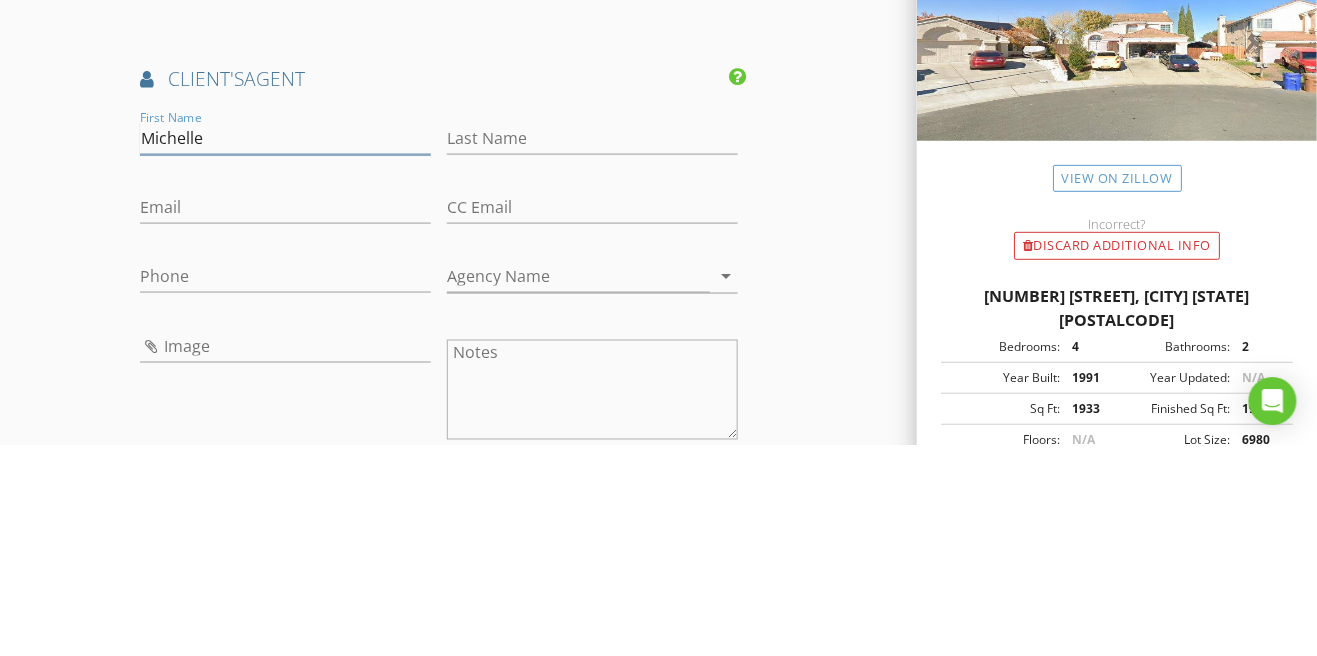 type on "Michelle" 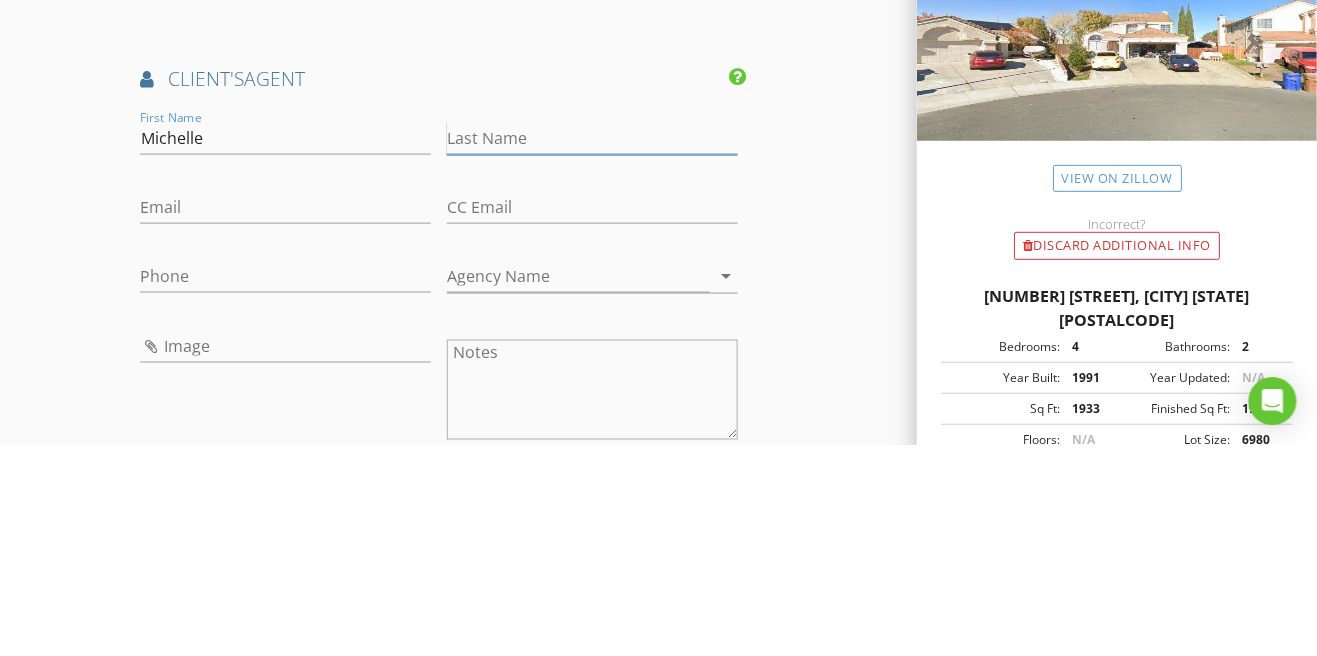 click on "Last Name" at bounding box center [592, 349] 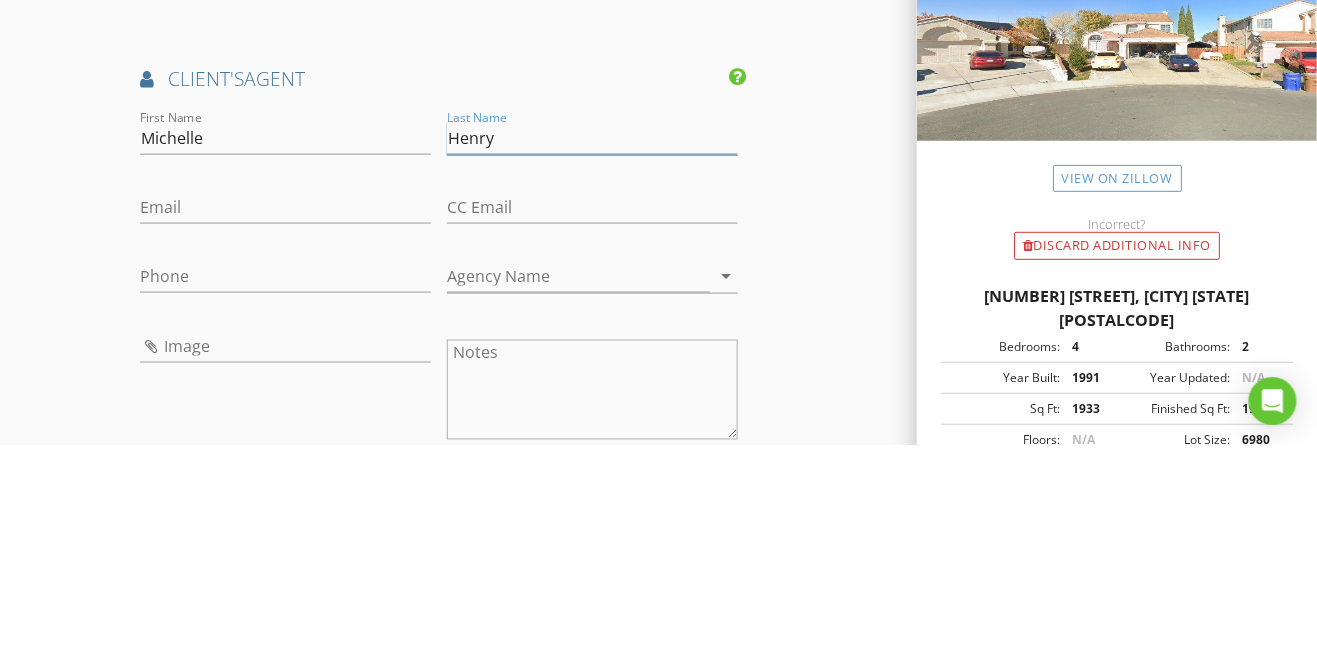 type on "Henry" 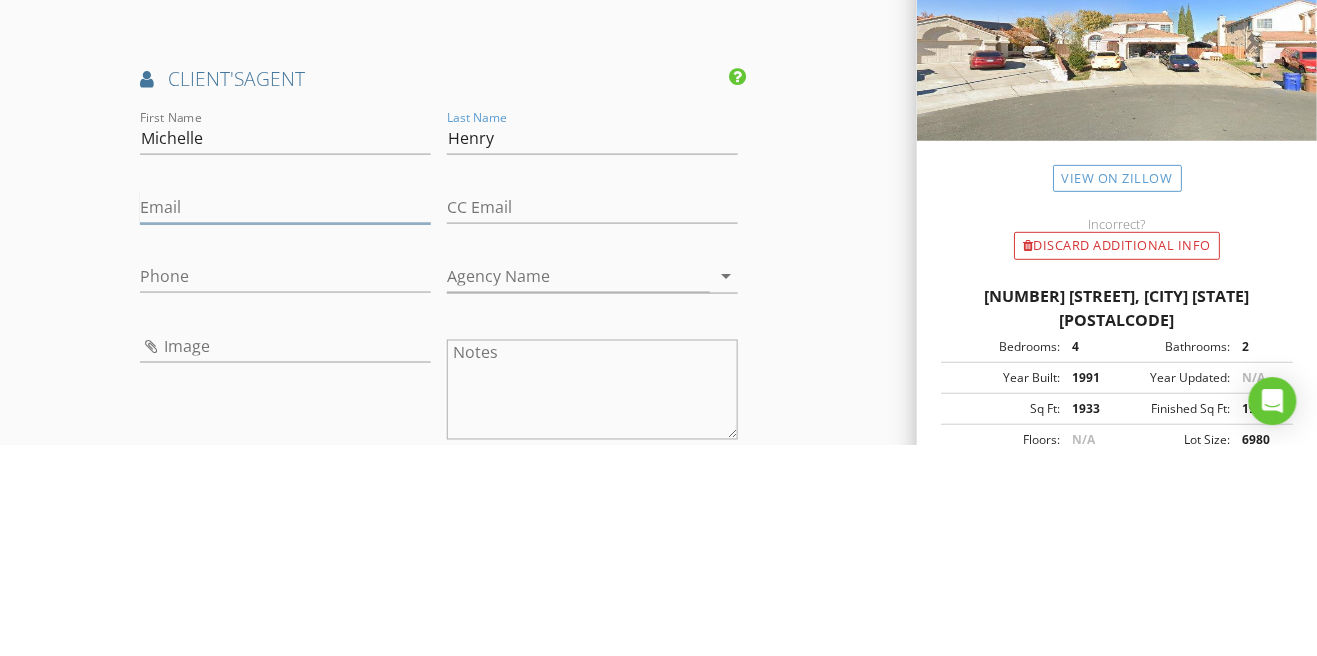 click on "Email" at bounding box center (285, 418) 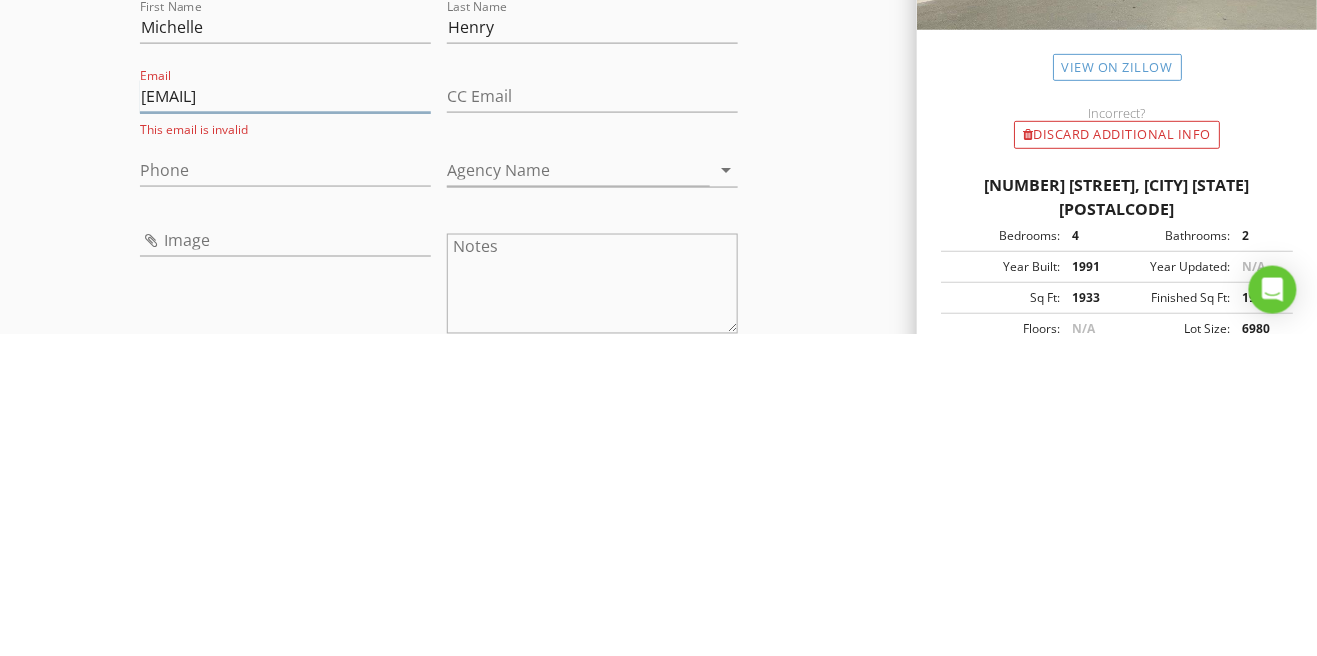 scroll, scrollTop: 2474, scrollLeft: 0, axis: vertical 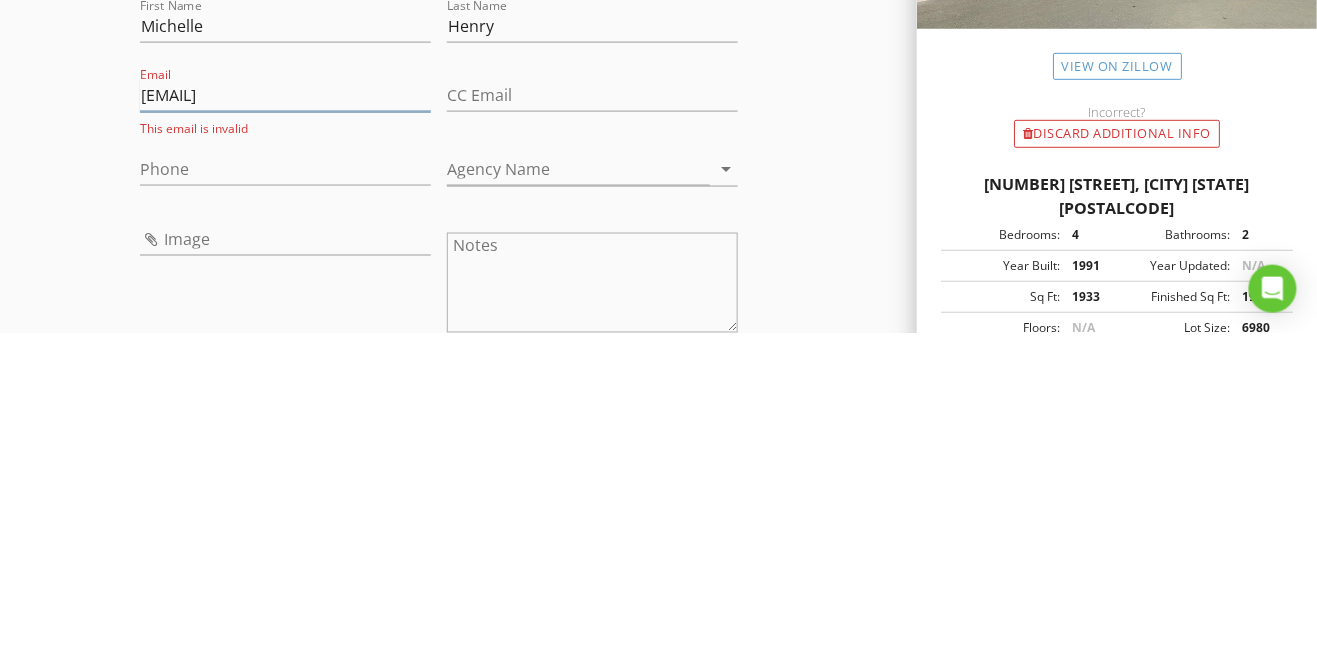 type on "Mhenry0122@gmail.com" 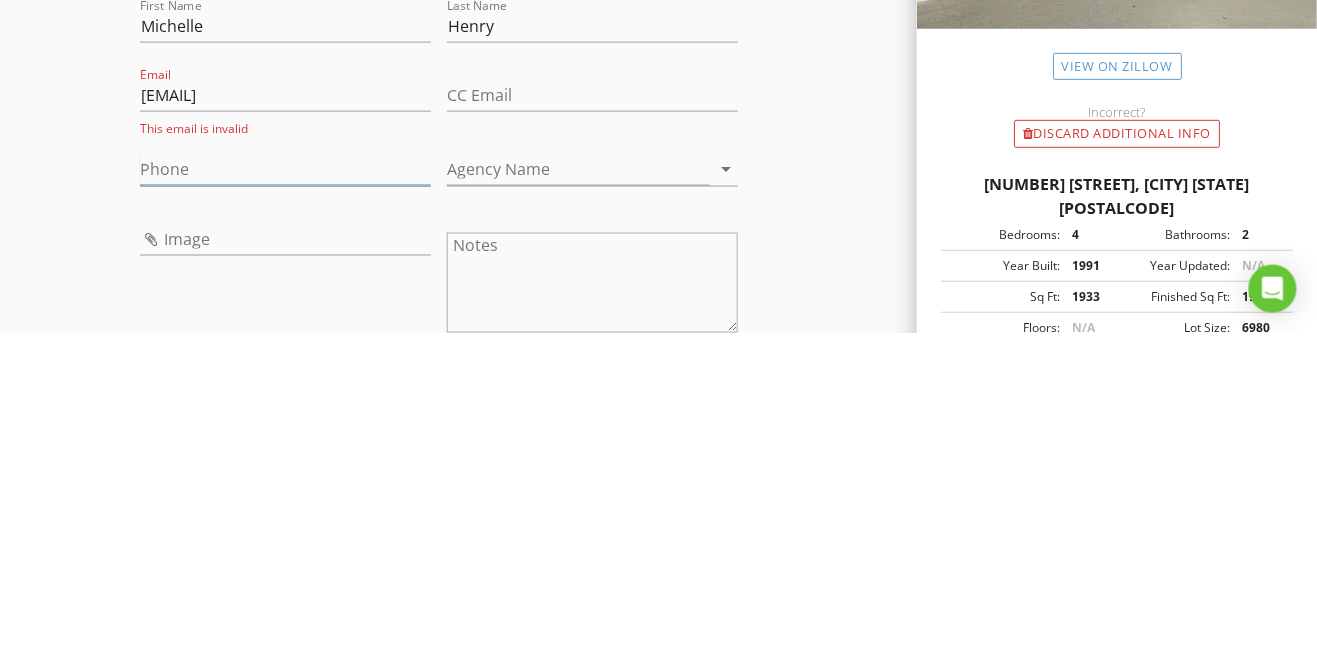 click on "Phone" at bounding box center [285, 492] 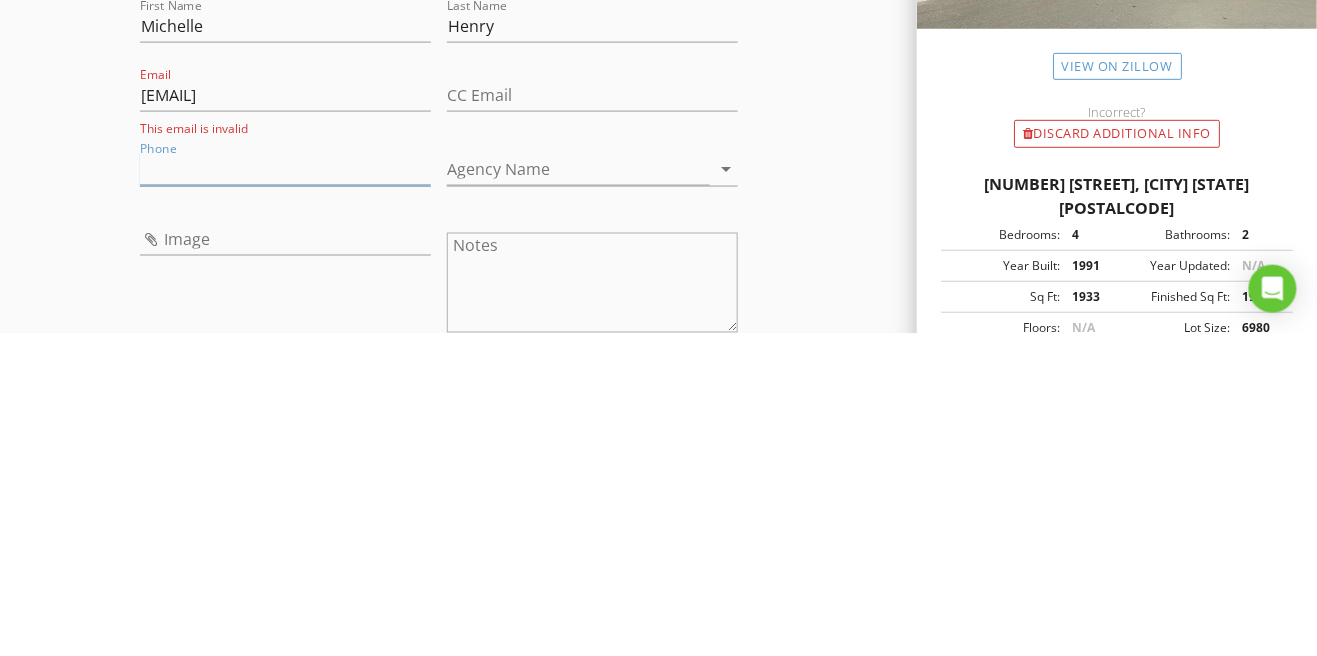 scroll, scrollTop: 2474, scrollLeft: 0, axis: vertical 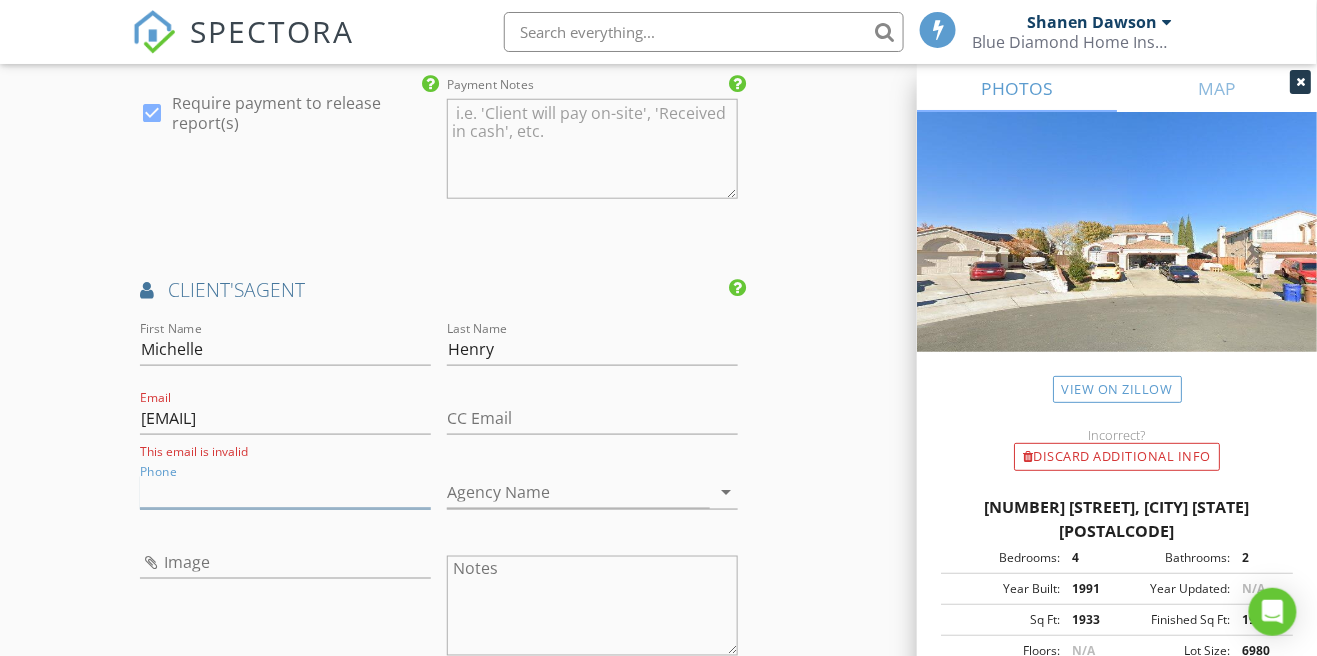 click on "Phone" at bounding box center [285, 492] 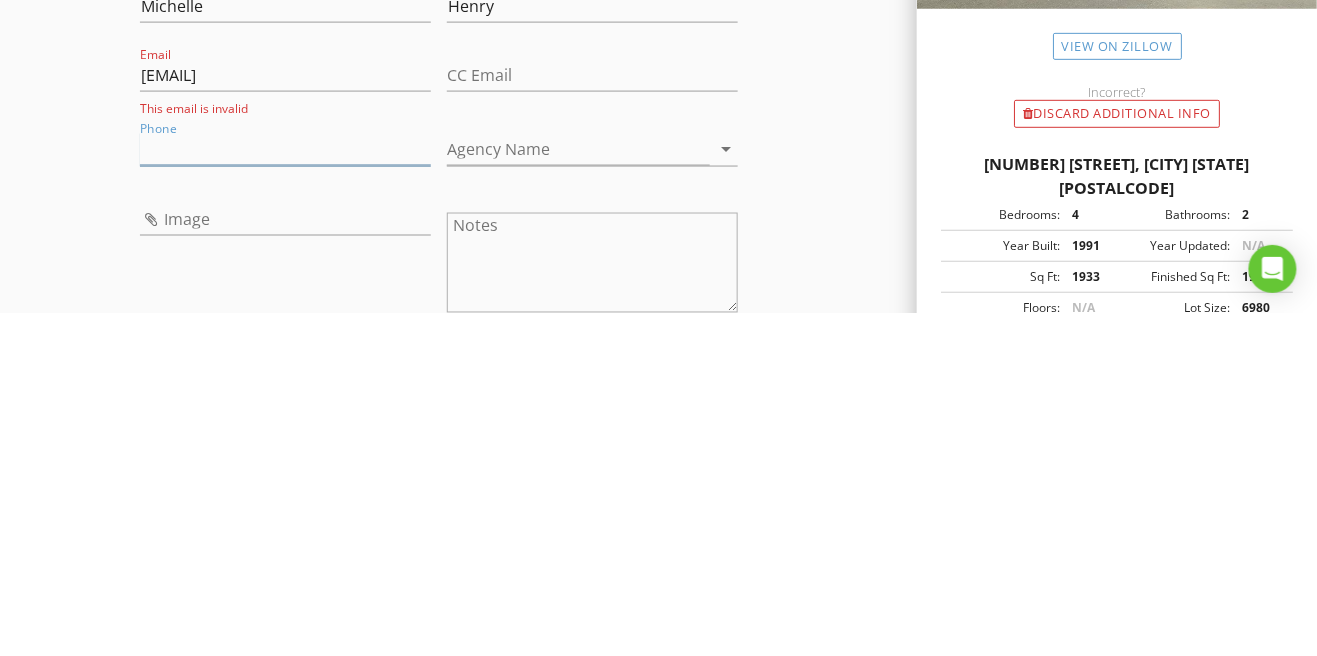 scroll, scrollTop: 2474, scrollLeft: 0, axis: vertical 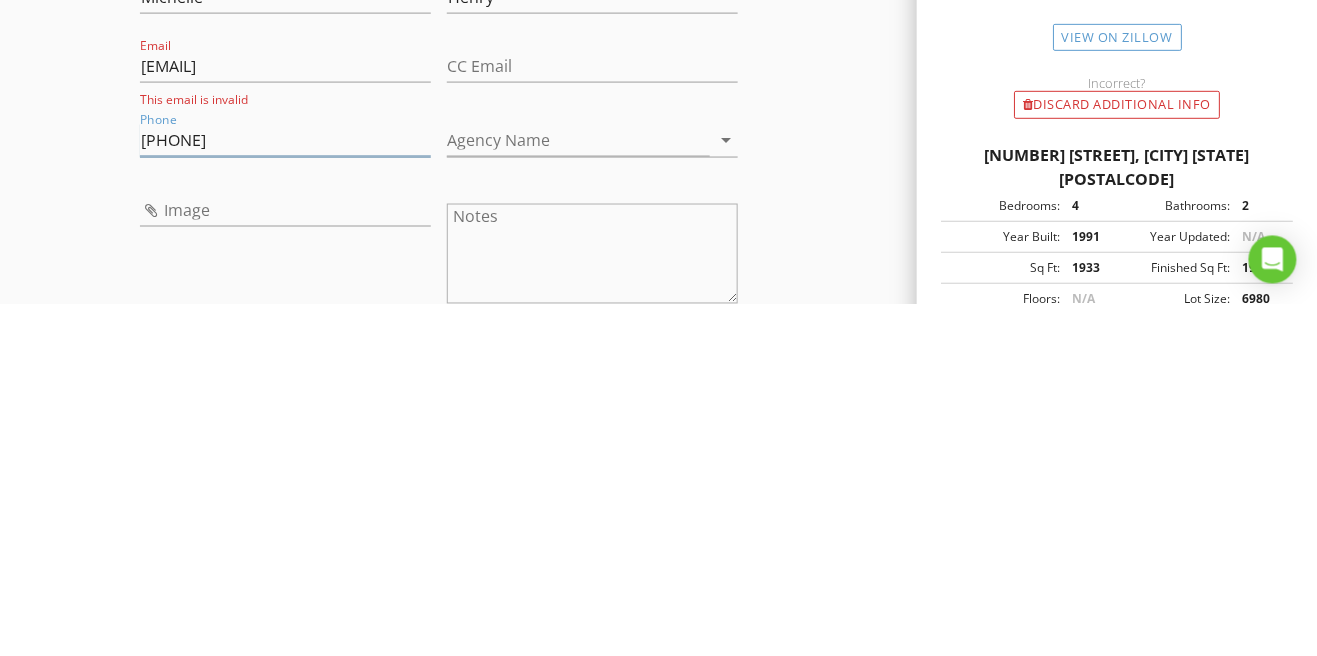 type on "925-550-6055" 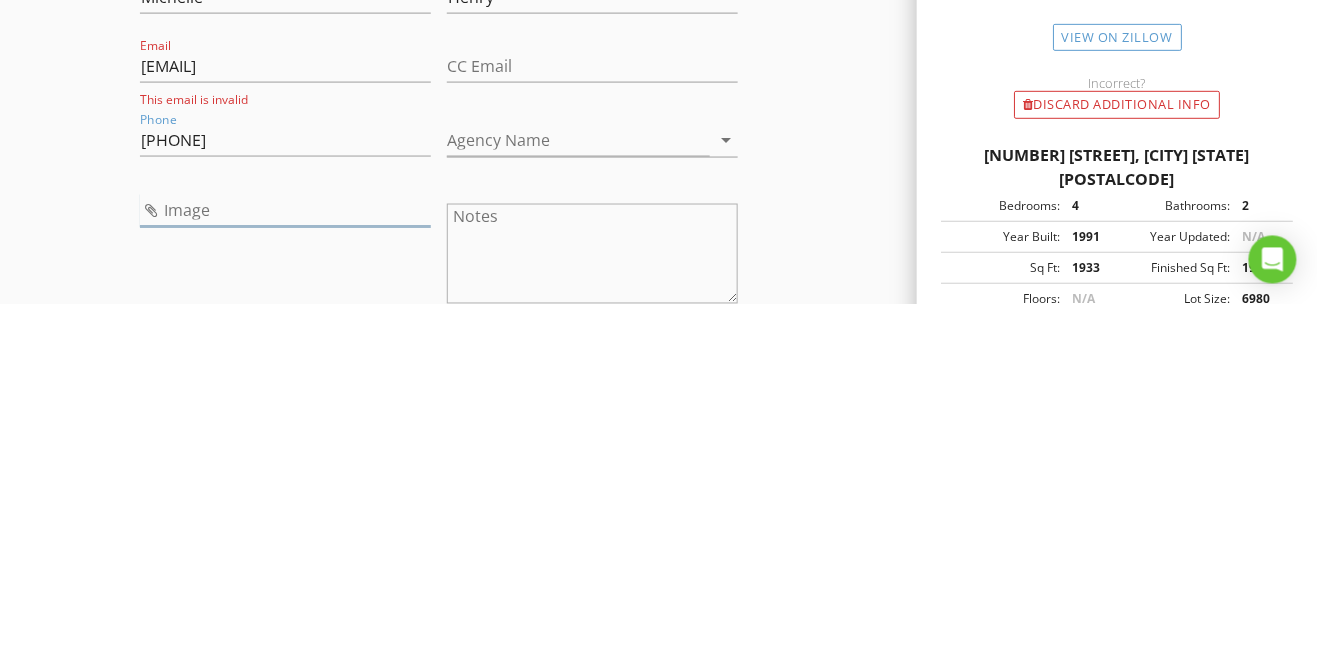 click at bounding box center [285, 562] 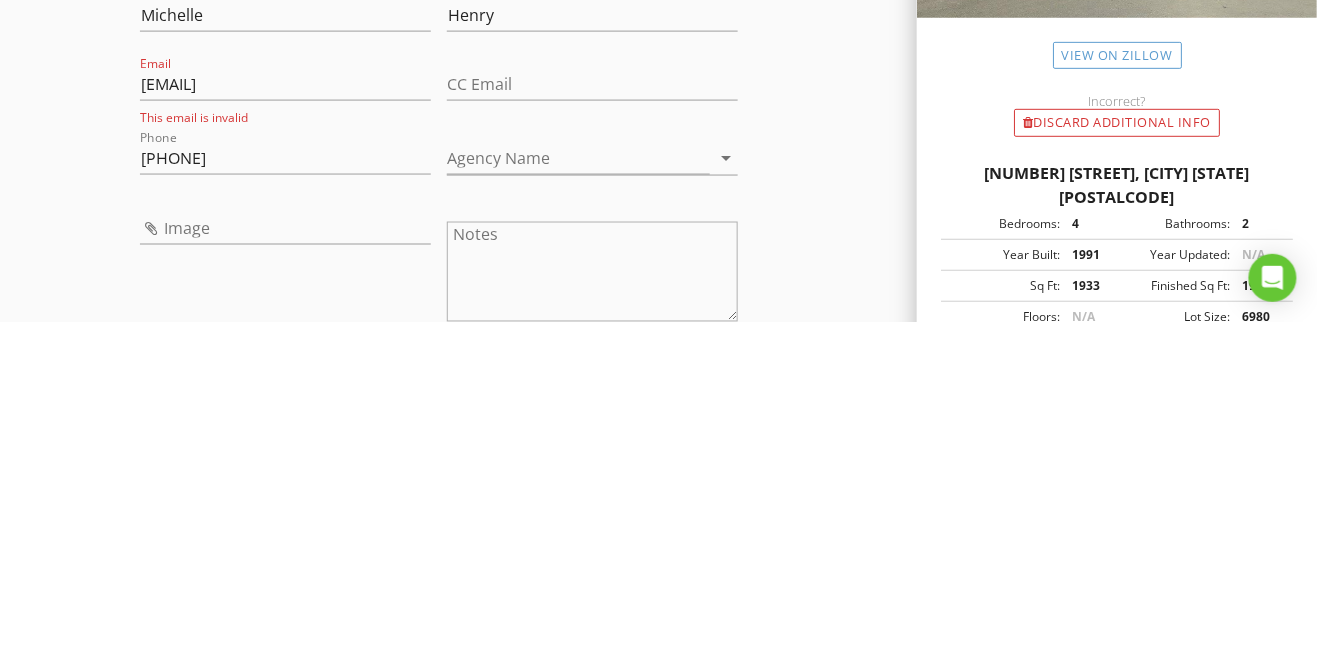 scroll, scrollTop: 2474, scrollLeft: 0, axis: vertical 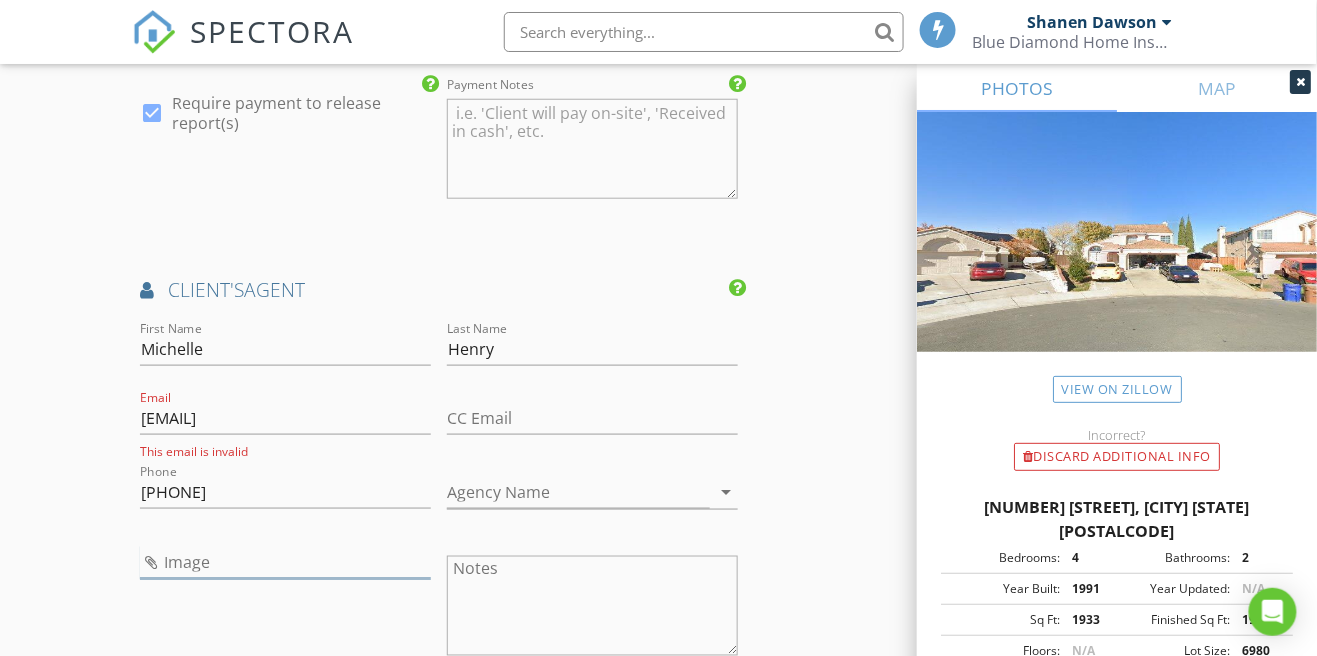 type on "1000001807.jpg" 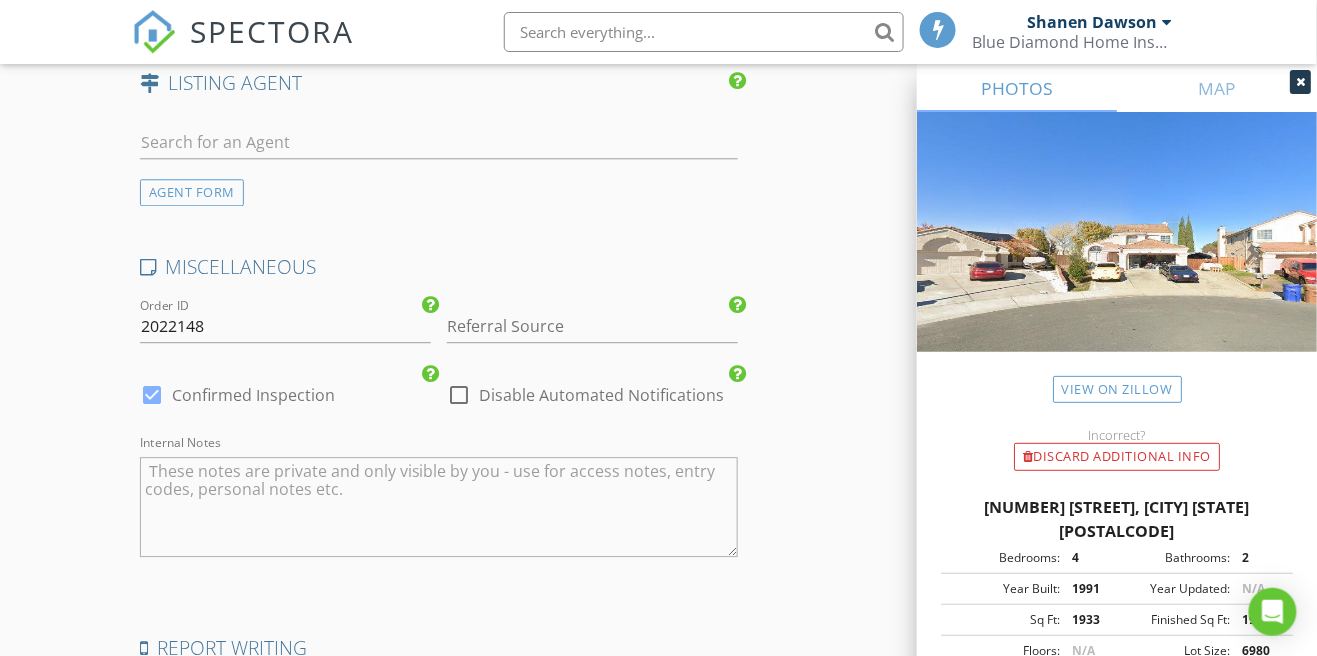 scroll, scrollTop: 3327, scrollLeft: 0, axis: vertical 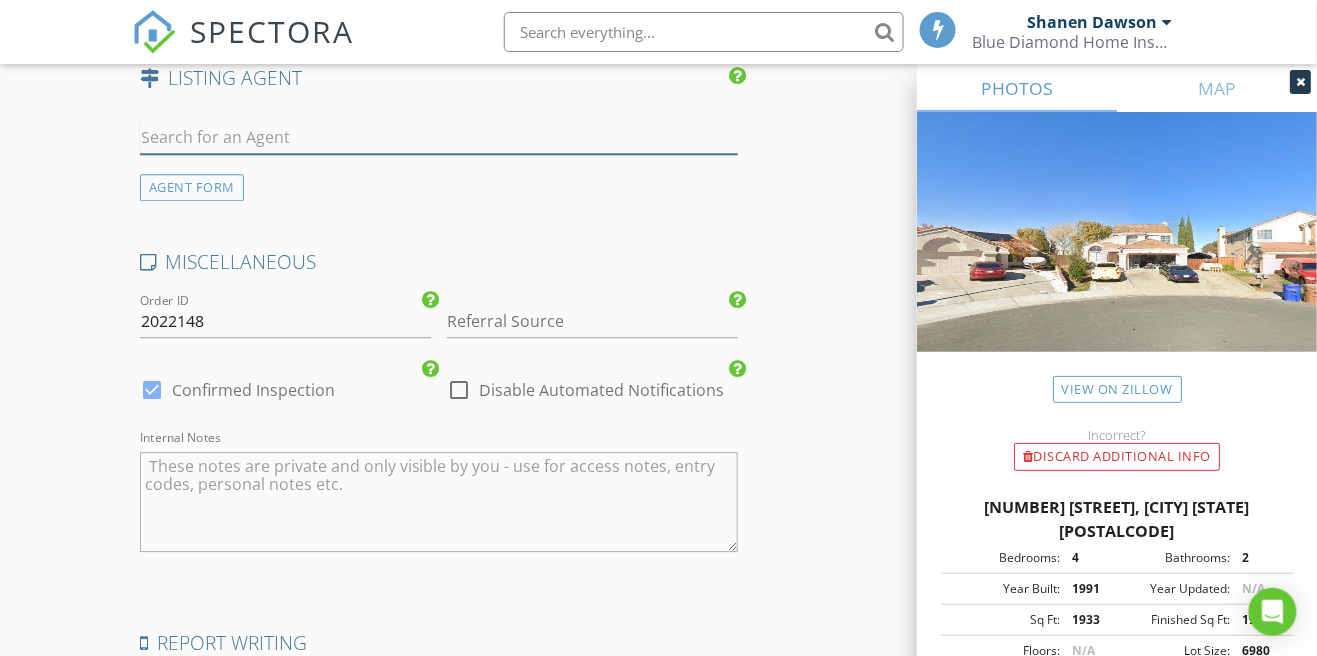 click at bounding box center [439, 137] 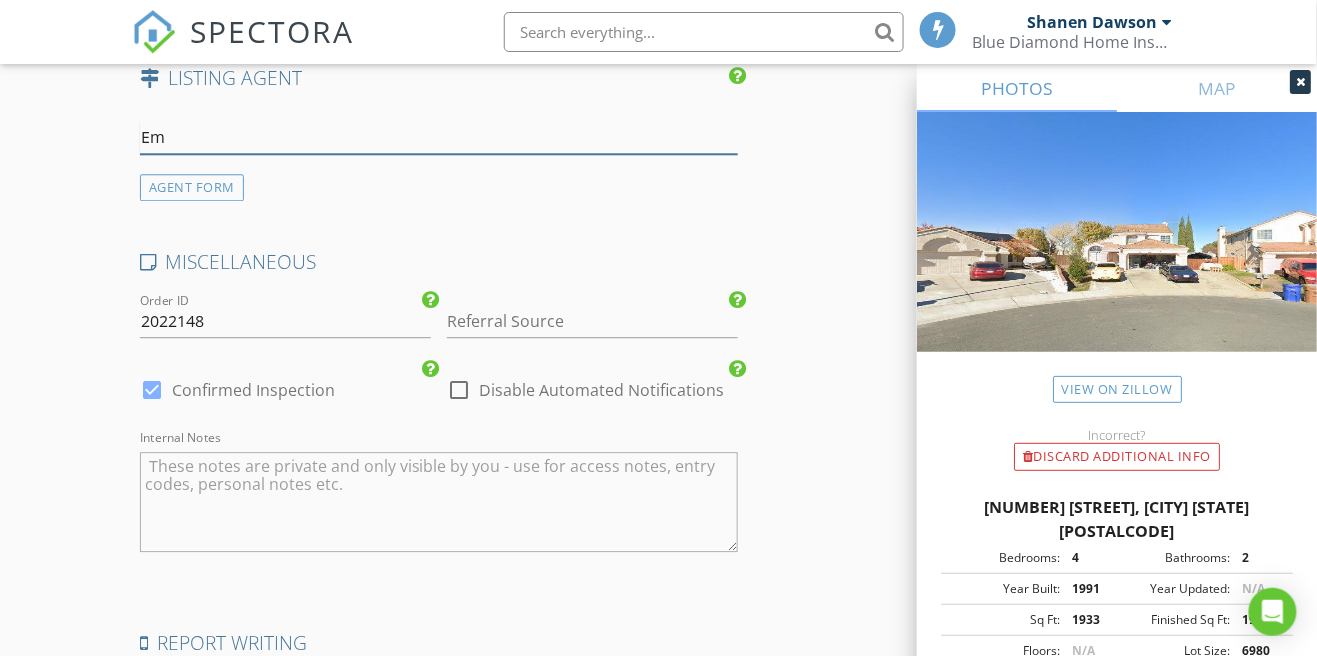 type on "Emi" 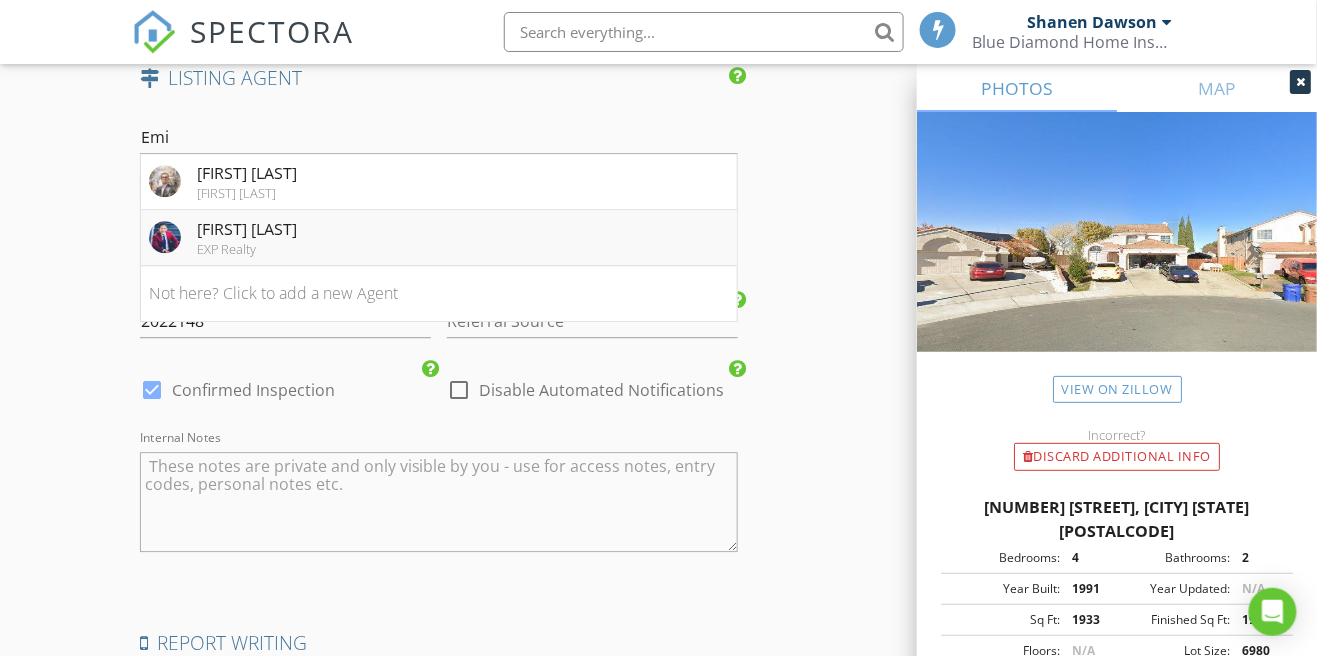 click on "Emilio Leypon
EXP Realty" at bounding box center [439, 238] 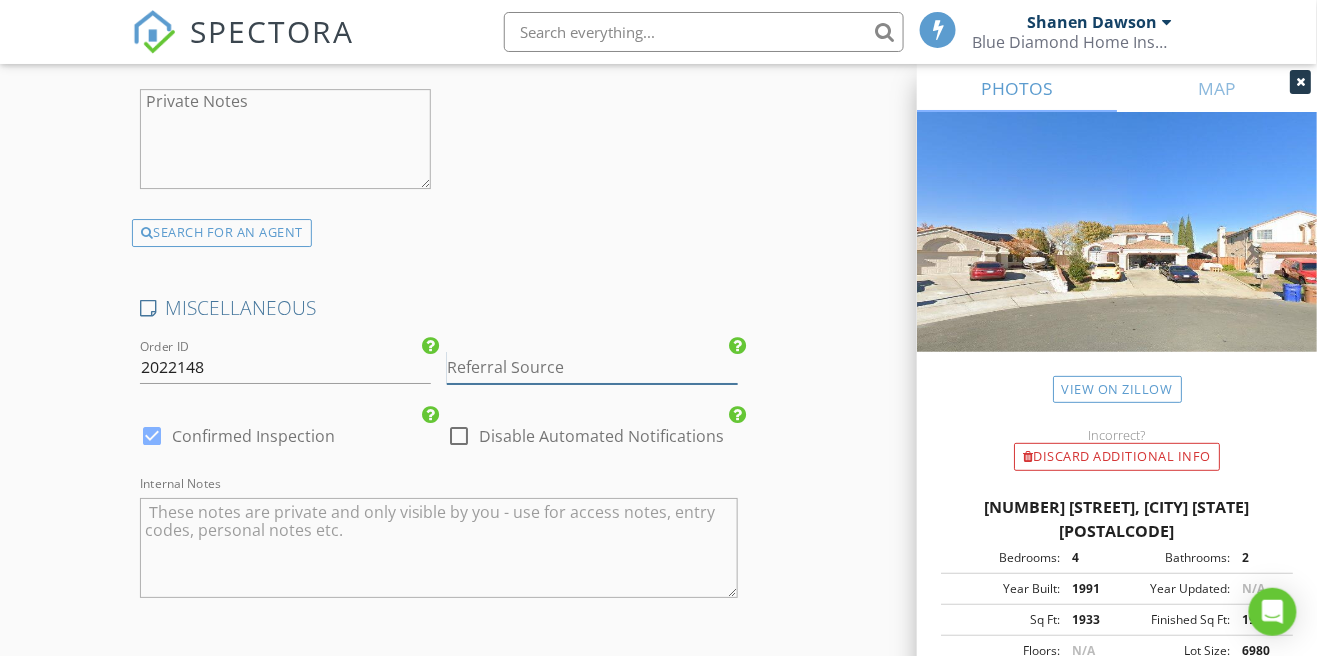 click at bounding box center (592, 367) 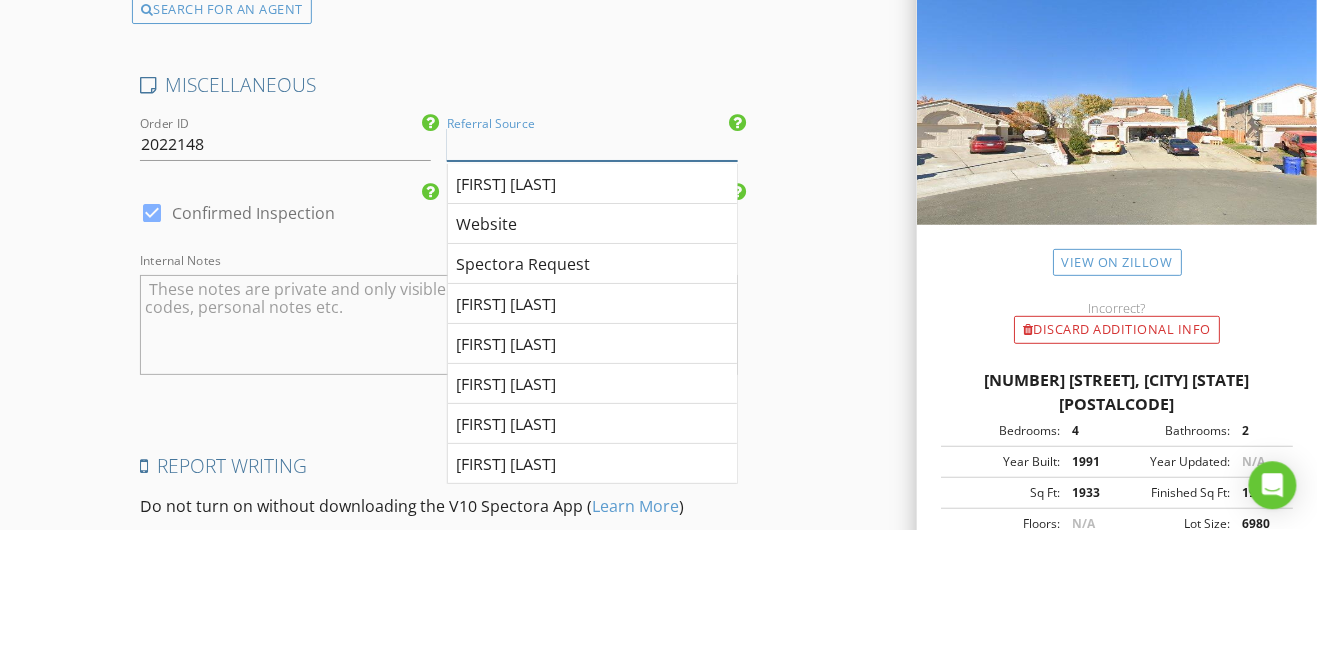 scroll, scrollTop: 3832, scrollLeft: 0, axis: vertical 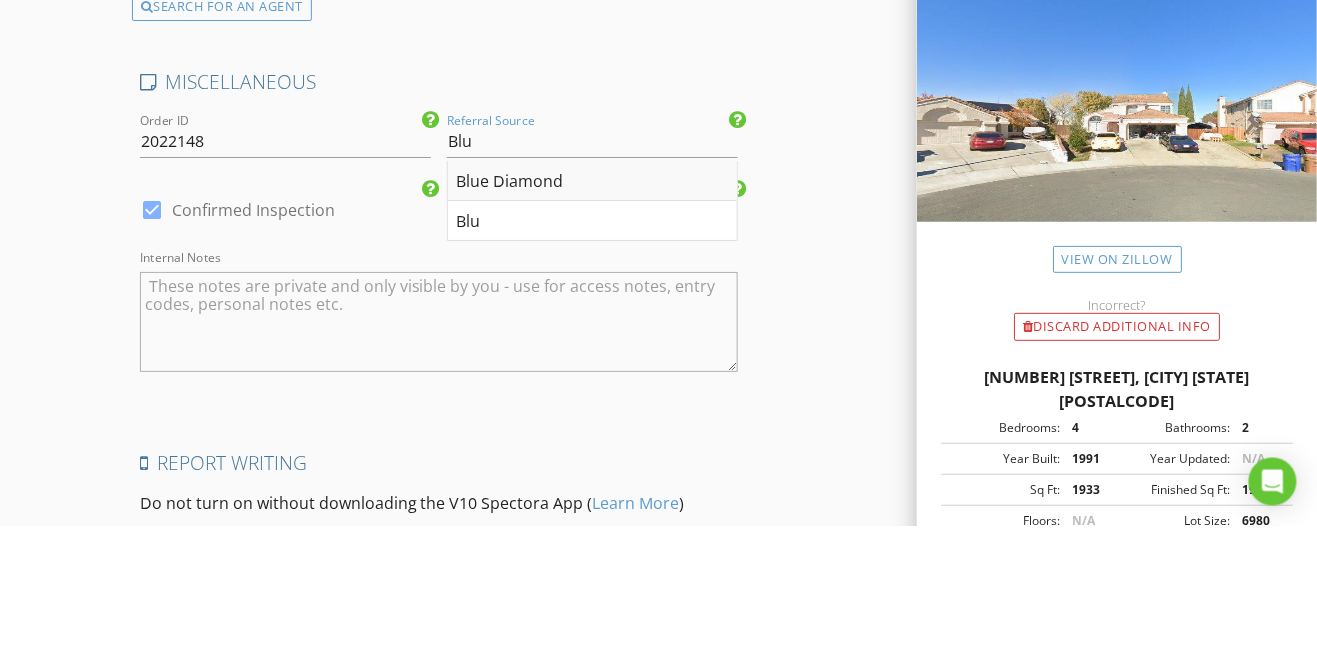 click on "Blue Diamond" at bounding box center (592, 311) 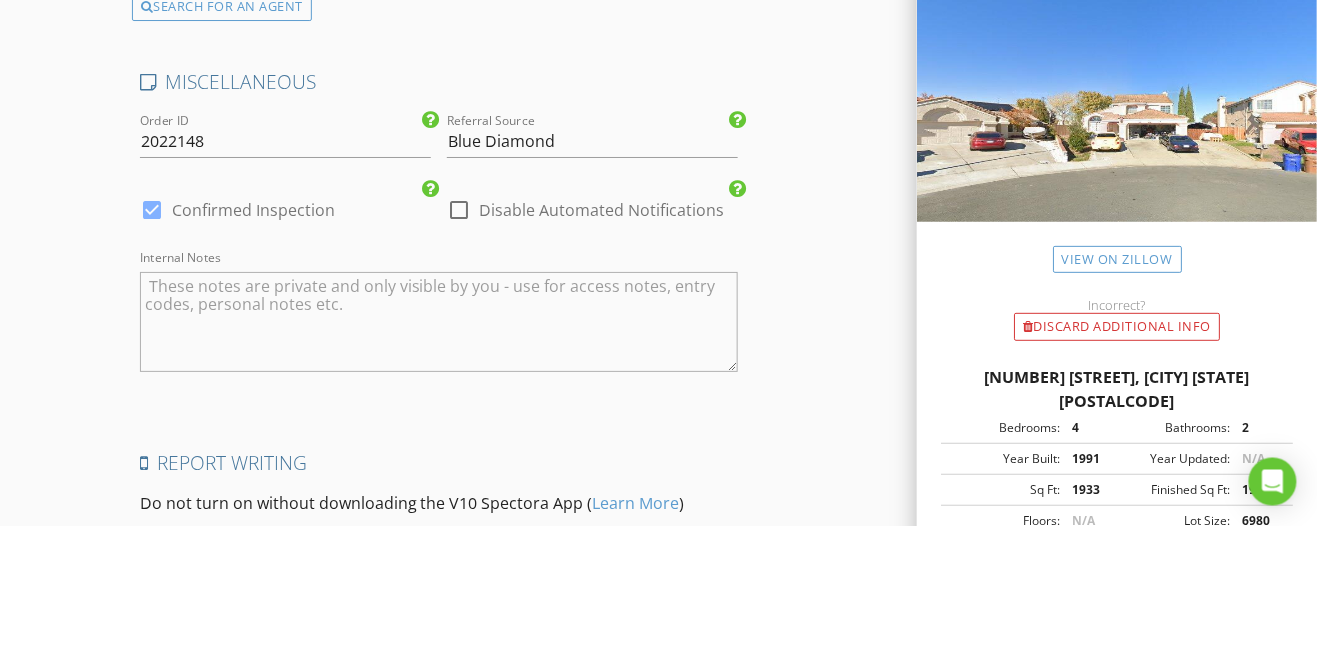 scroll, scrollTop: 3832, scrollLeft: 0, axis: vertical 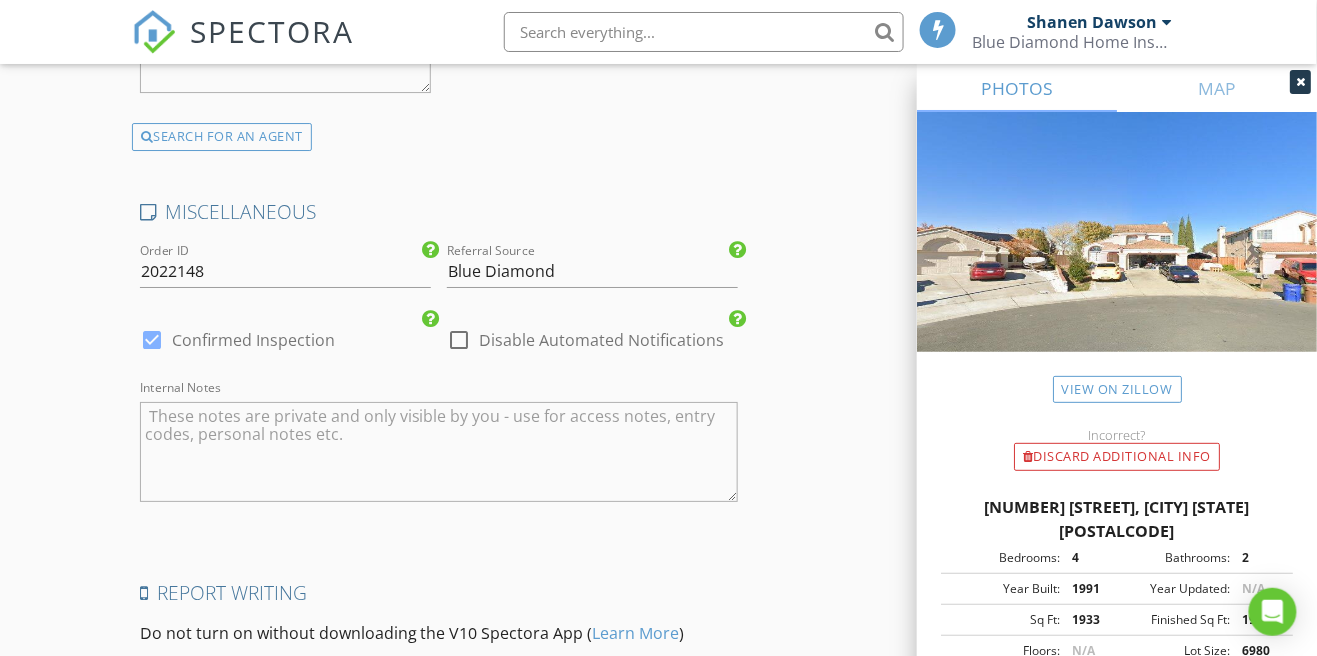 click at bounding box center (439, 452) 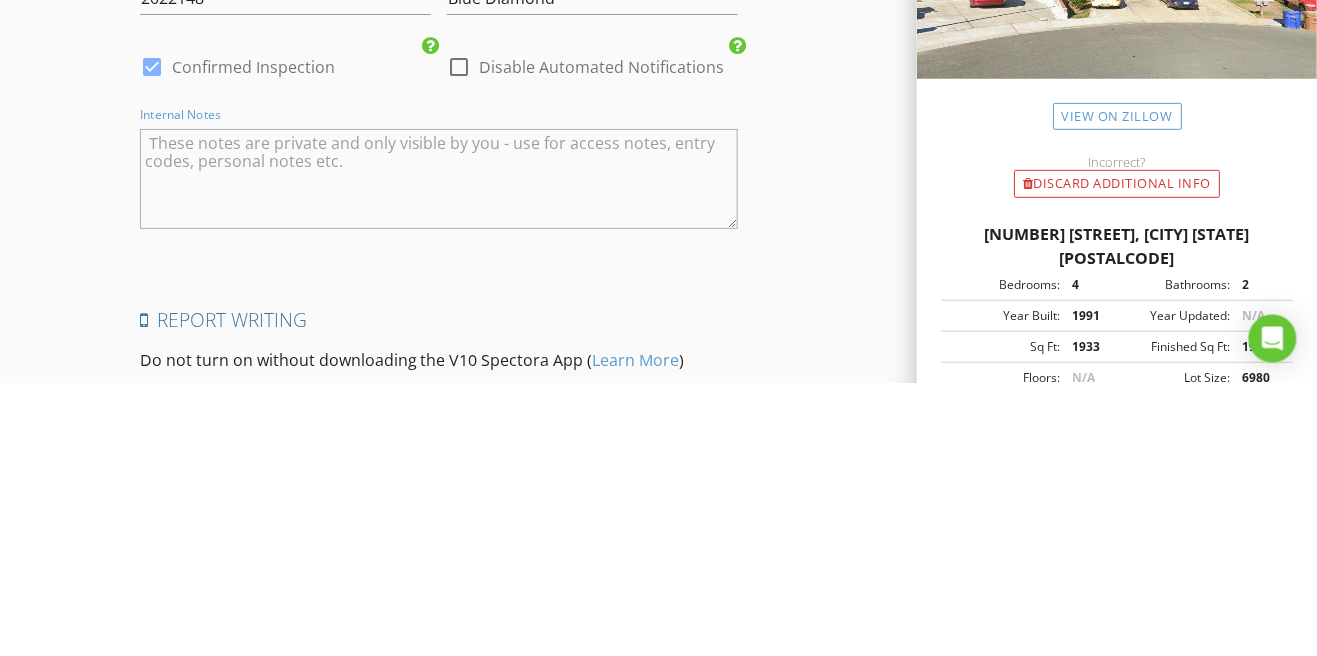 scroll, scrollTop: 3832, scrollLeft: 0, axis: vertical 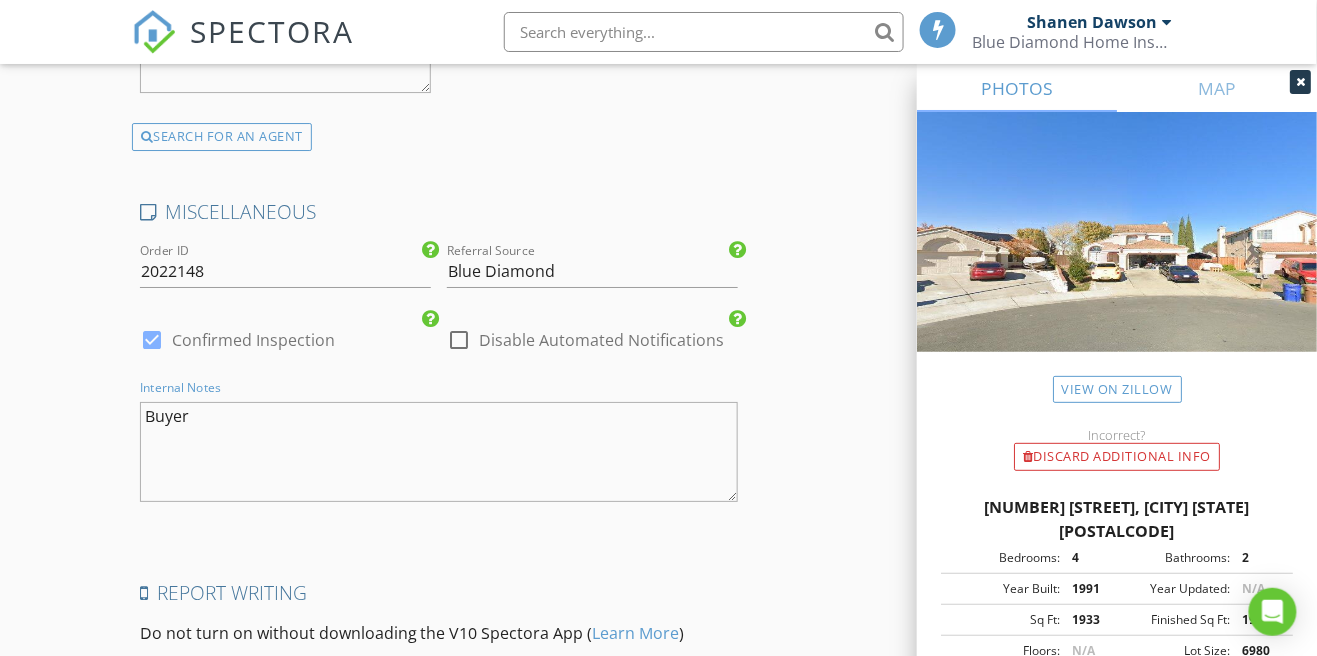 click on "Buyer" at bounding box center (439, 452) 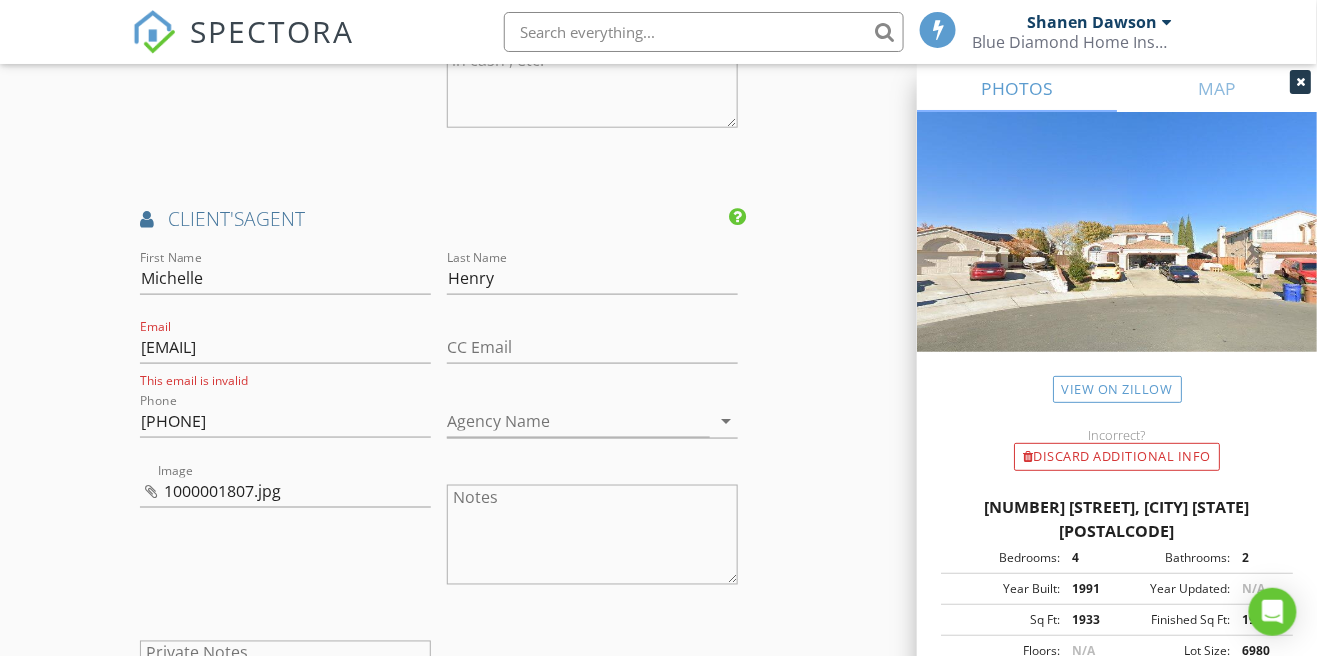 scroll, scrollTop: 2523, scrollLeft: 0, axis: vertical 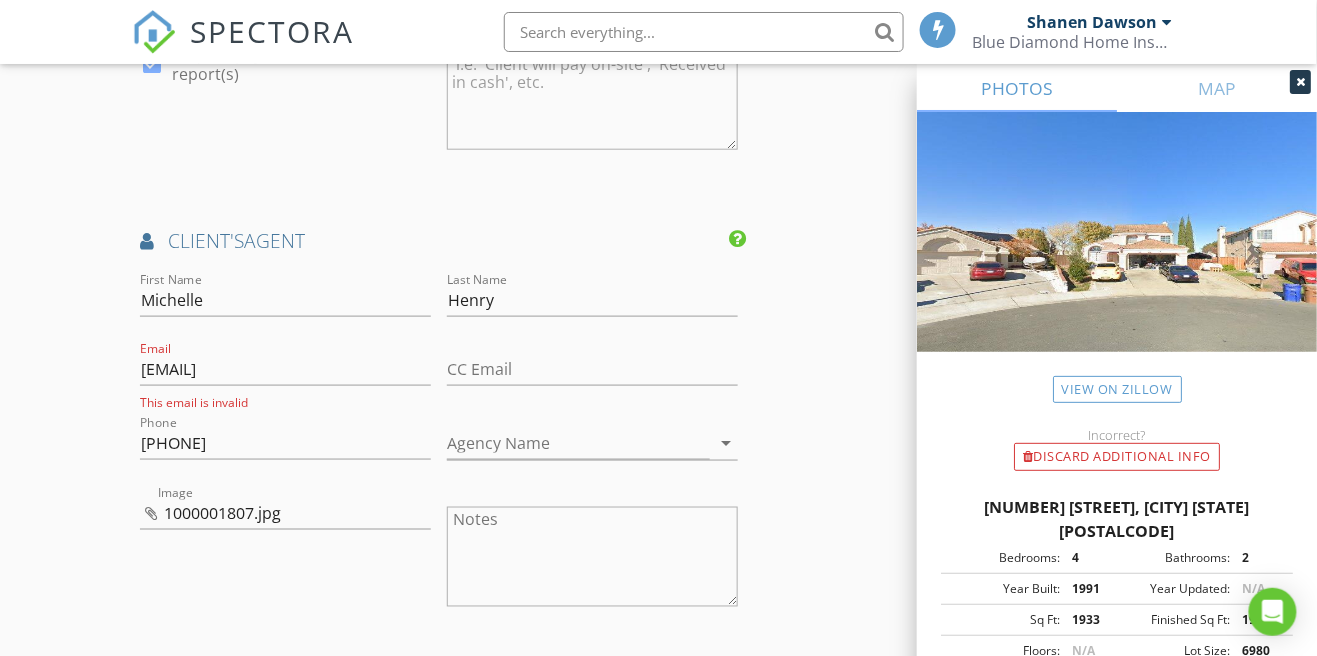 type on "Buyer/Staged??
Clients Agent to access" 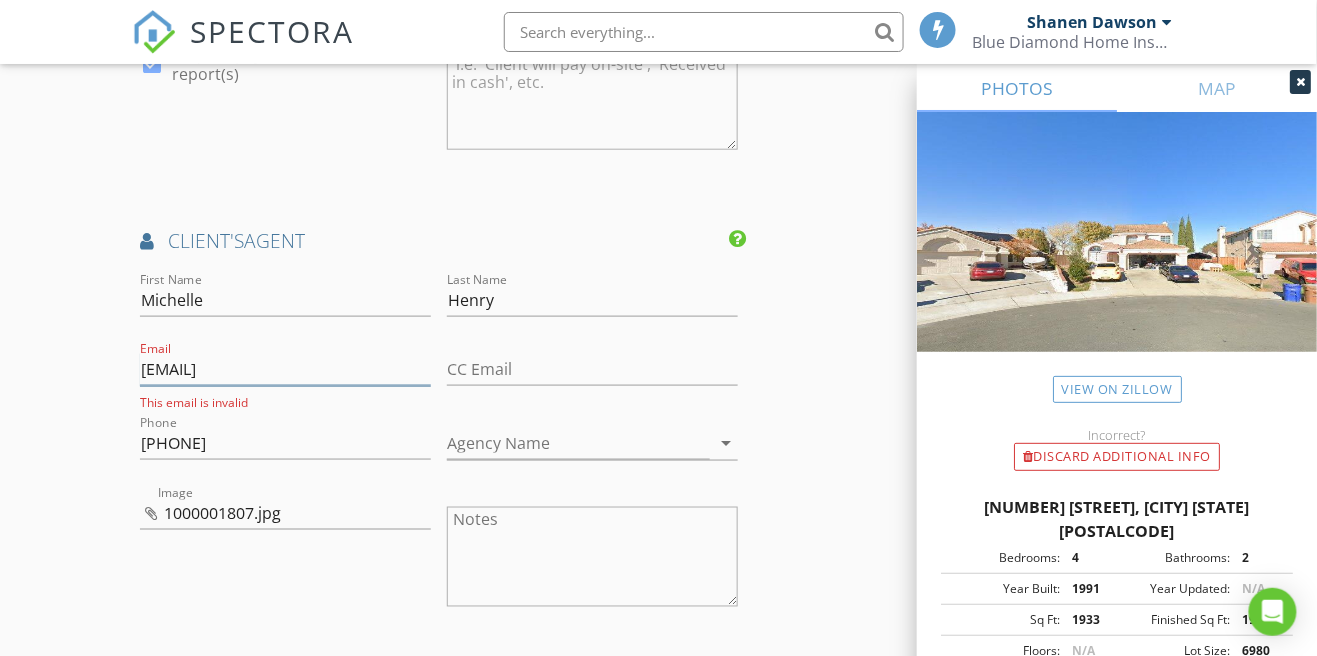 click on "Mhenry0122@gmail.com" at bounding box center (285, 369) 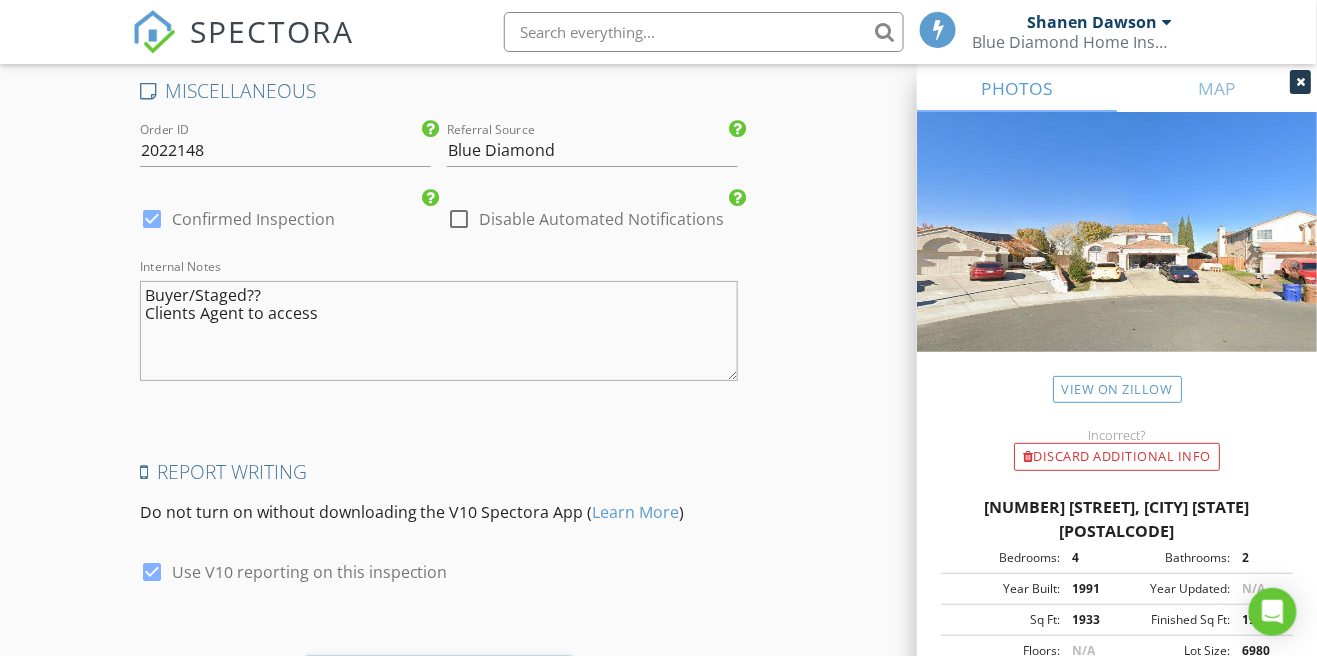 scroll, scrollTop: 4061, scrollLeft: 0, axis: vertical 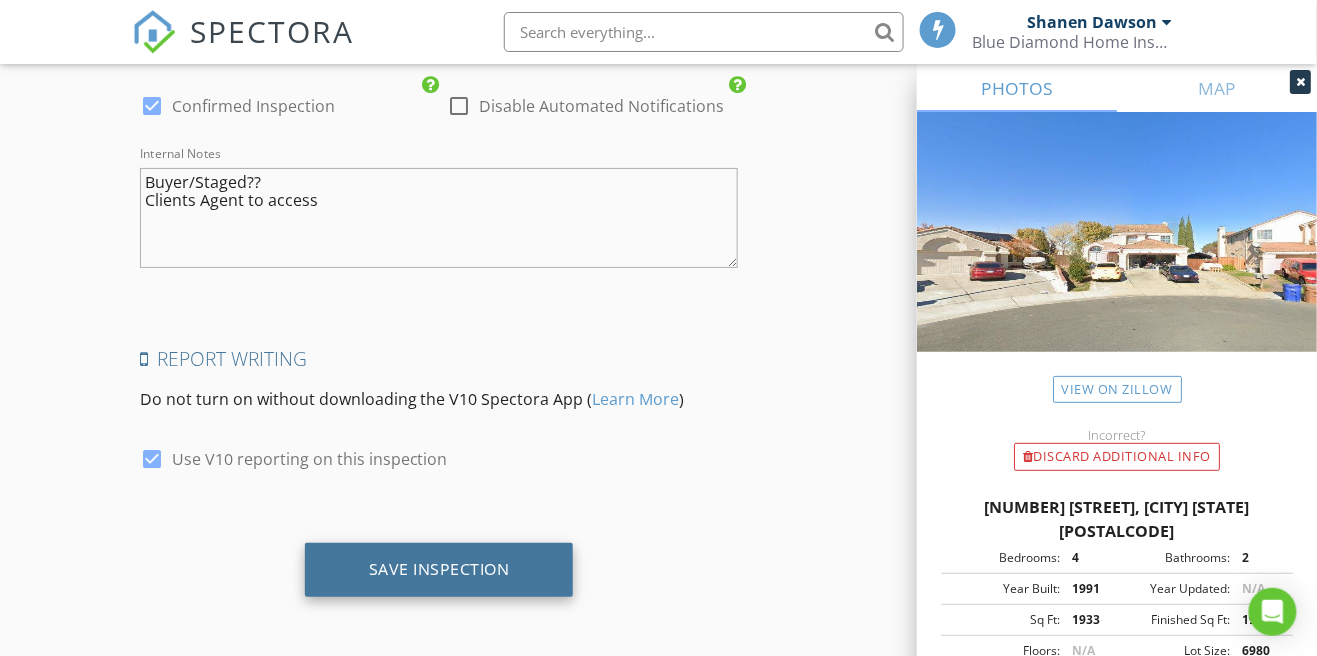 type on "Mhenry0122@gmail.com" 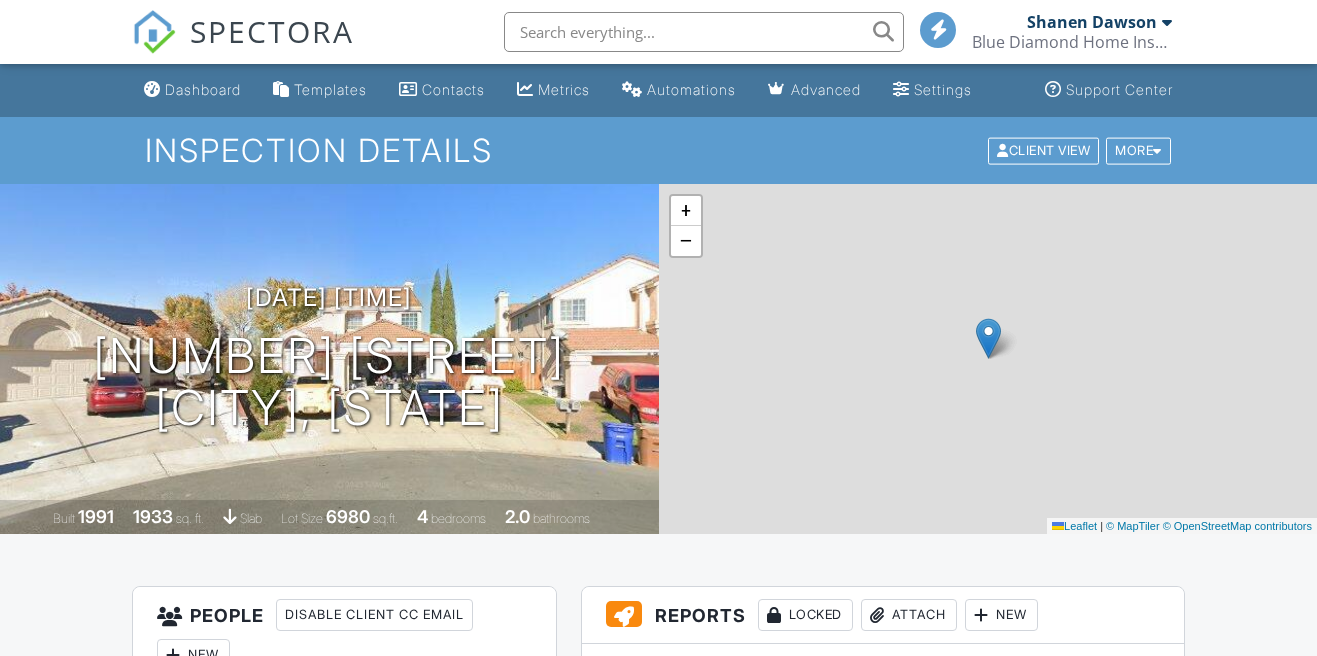scroll, scrollTop: 0, scrollLeft: 0, axis: both 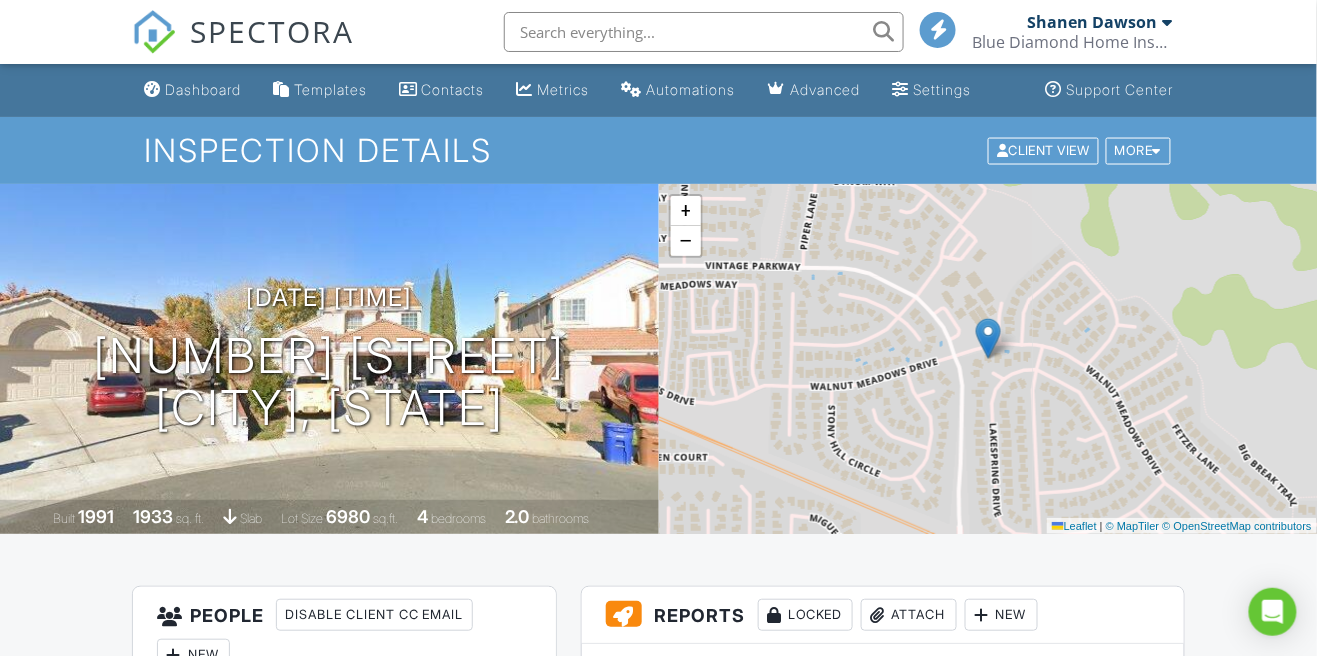 click on "Blue Diamond Home Inspection Inc." at bounding box center (1072, 42) 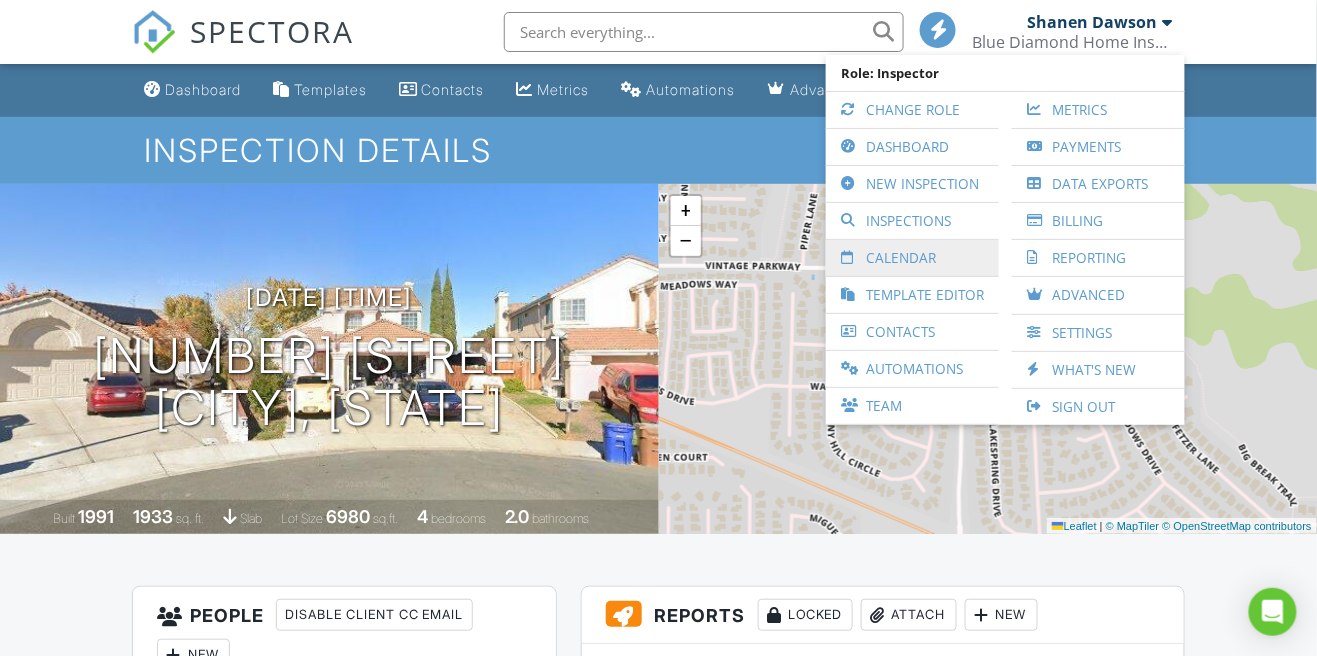 click on "Calendar" at bounding box center (912, 258) 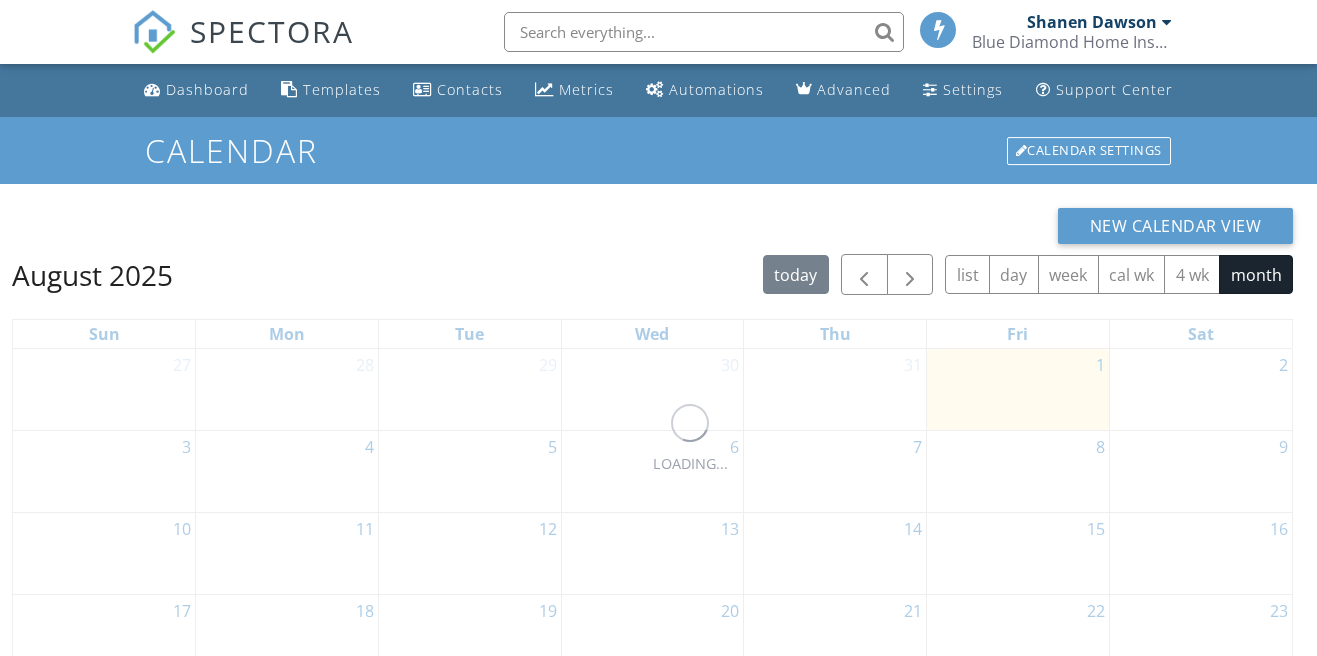 scroll, scrollTop: 0, scrollLeft: 0, axis: both 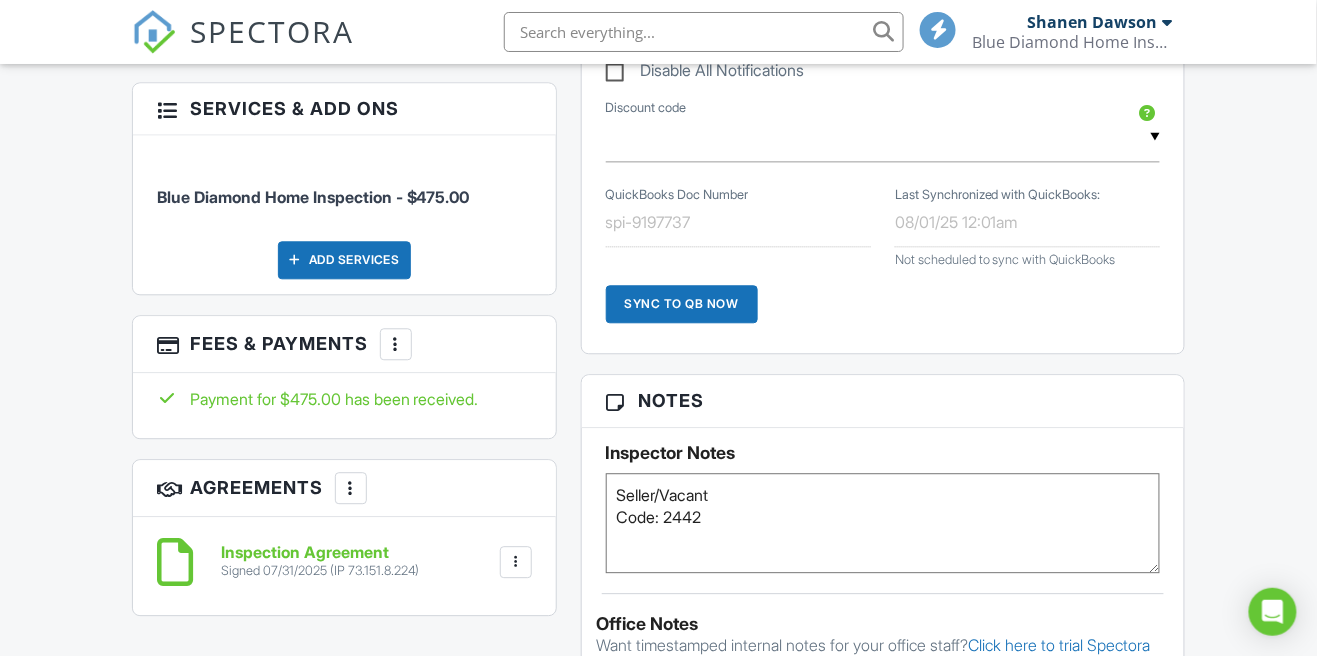 click on "Signed 07/31/2025 (IP 73.151.8.224)" at bounding box center [320, 571] 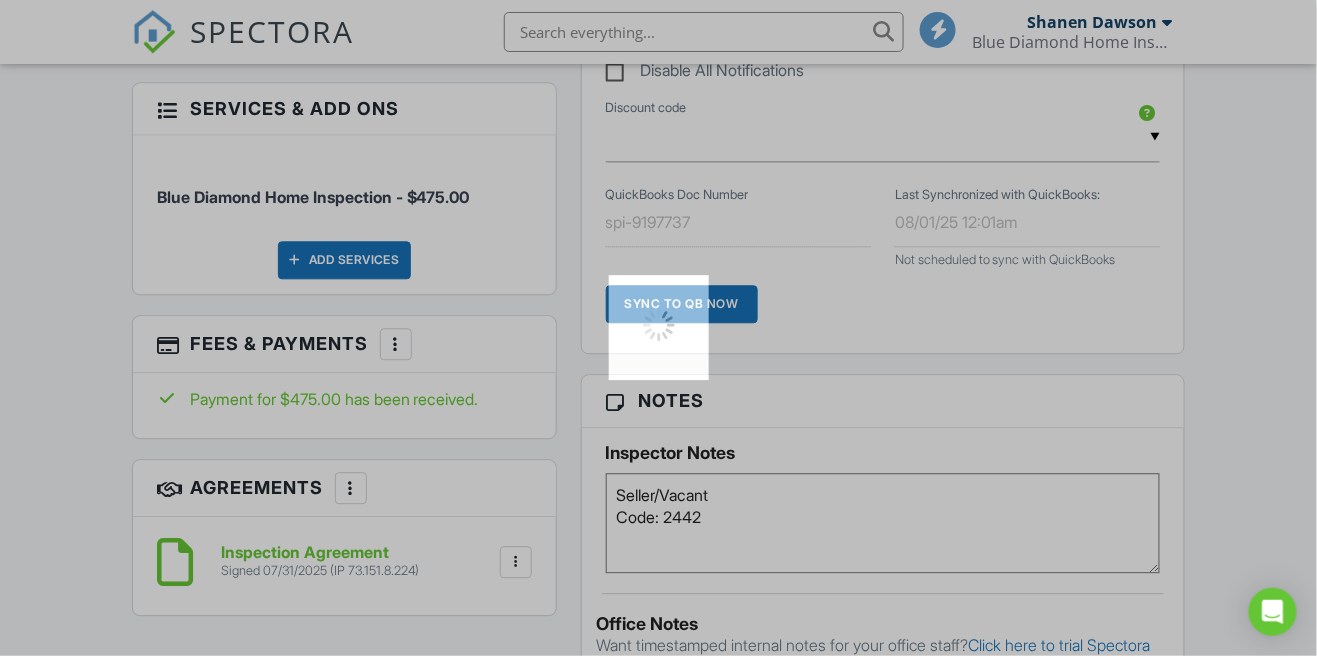 scroll, scrollTop: 1206, scrollLeft: 0, axis: vertical 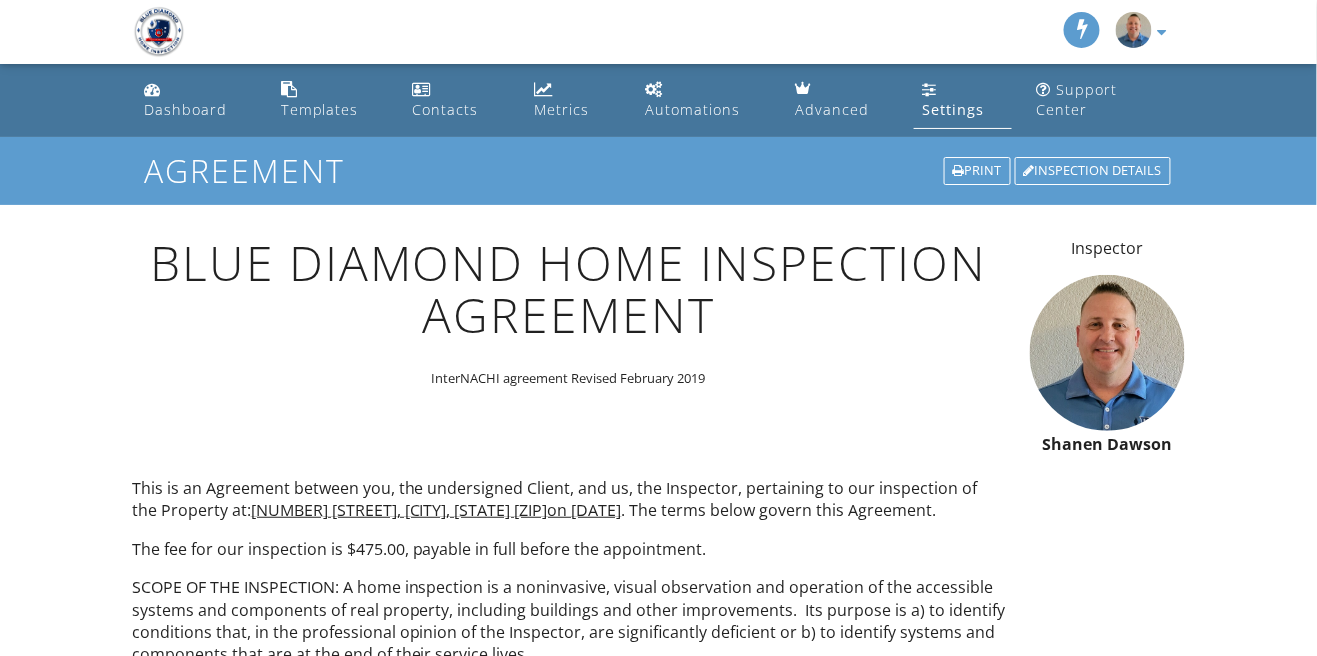 click at bounding box center (1167, 32) 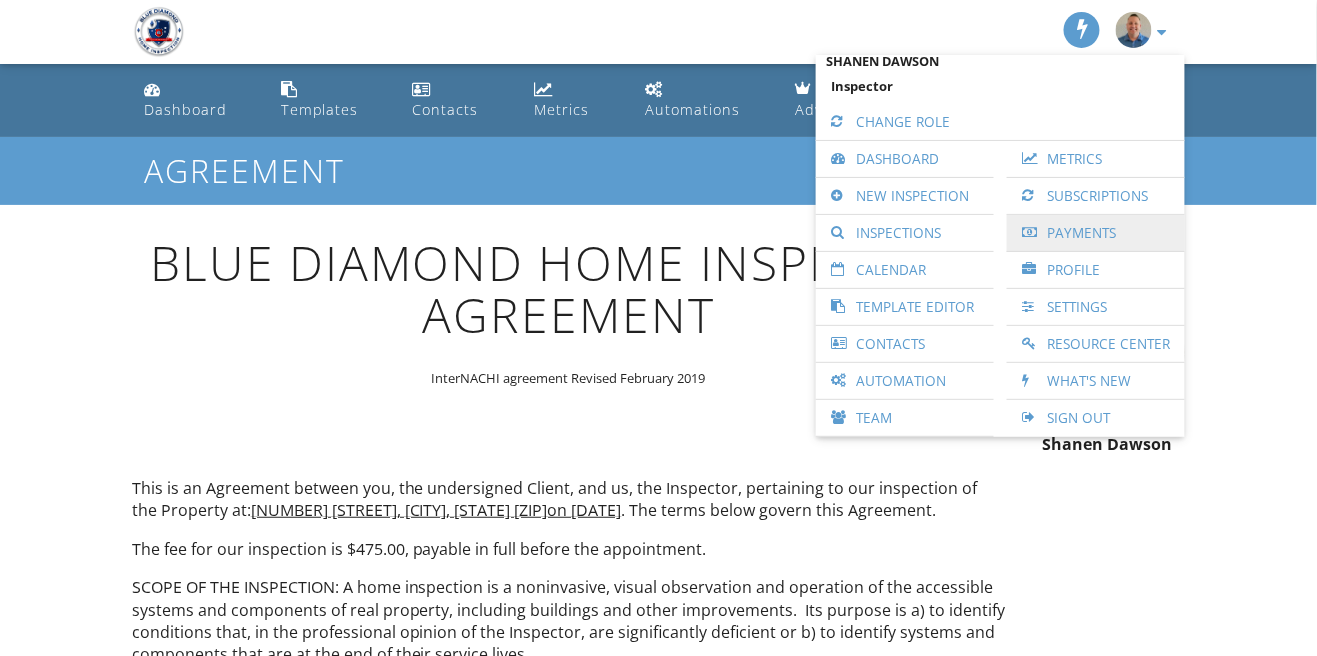 click on "Payments" at bounding box center (1096, 233) 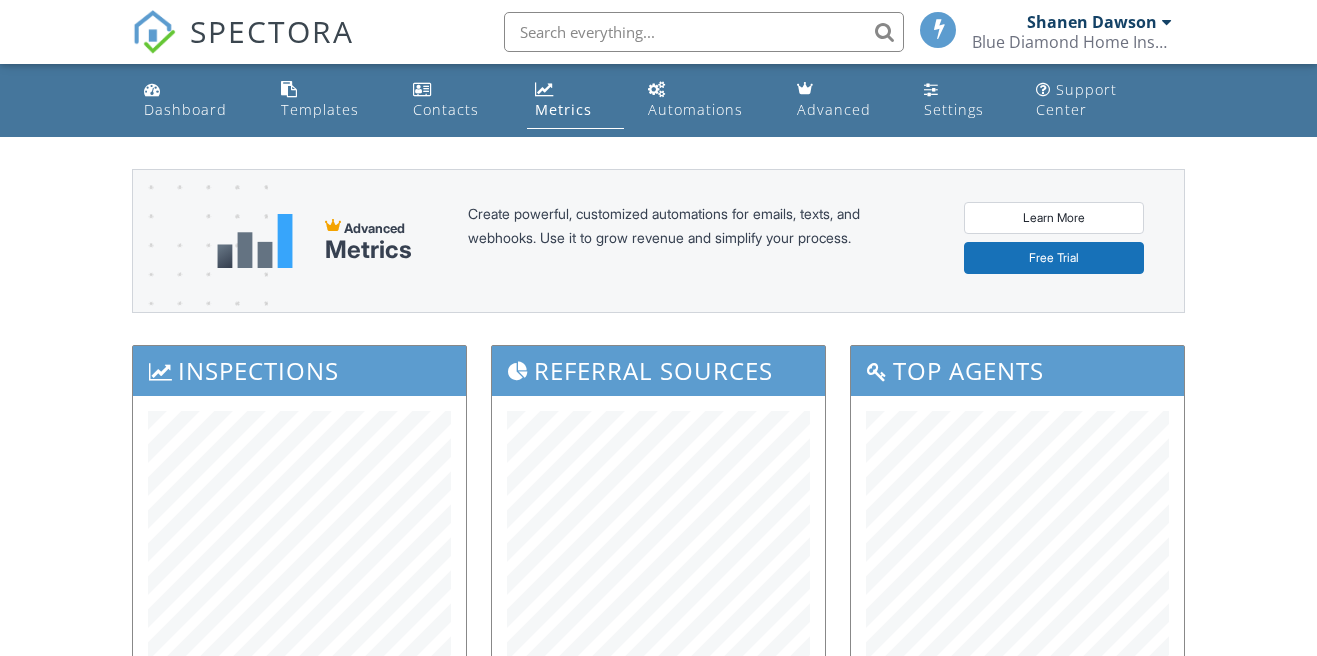 scroll, scrollTop: 0, scrollLeft: 0, axis: both 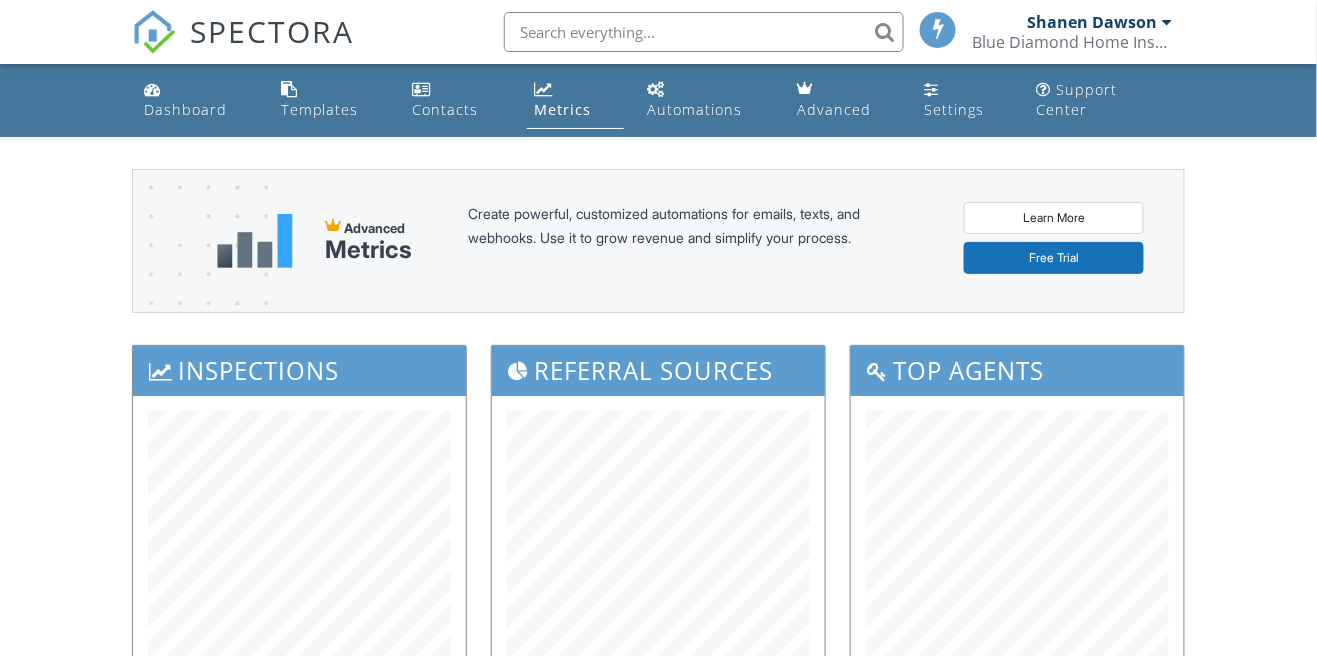 click on "Shanen Dawson" at bounding box center [1092, 22] 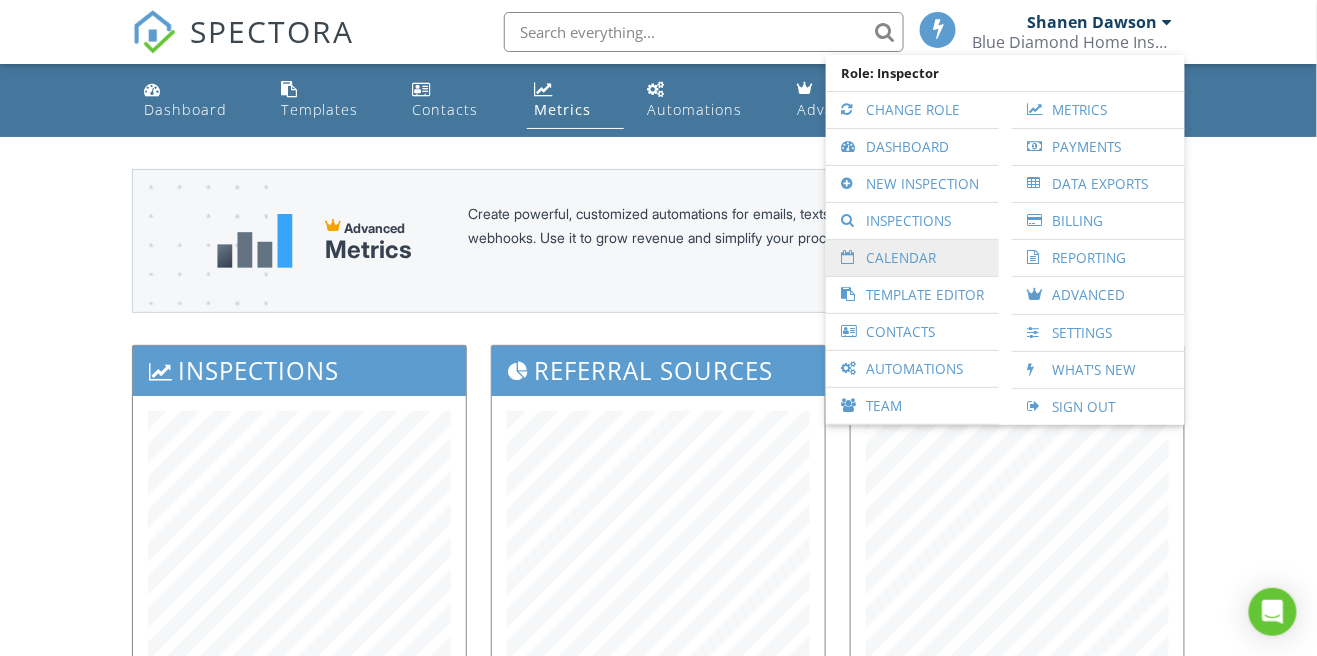 click on "Calendar" at bounding box center (912, 258) 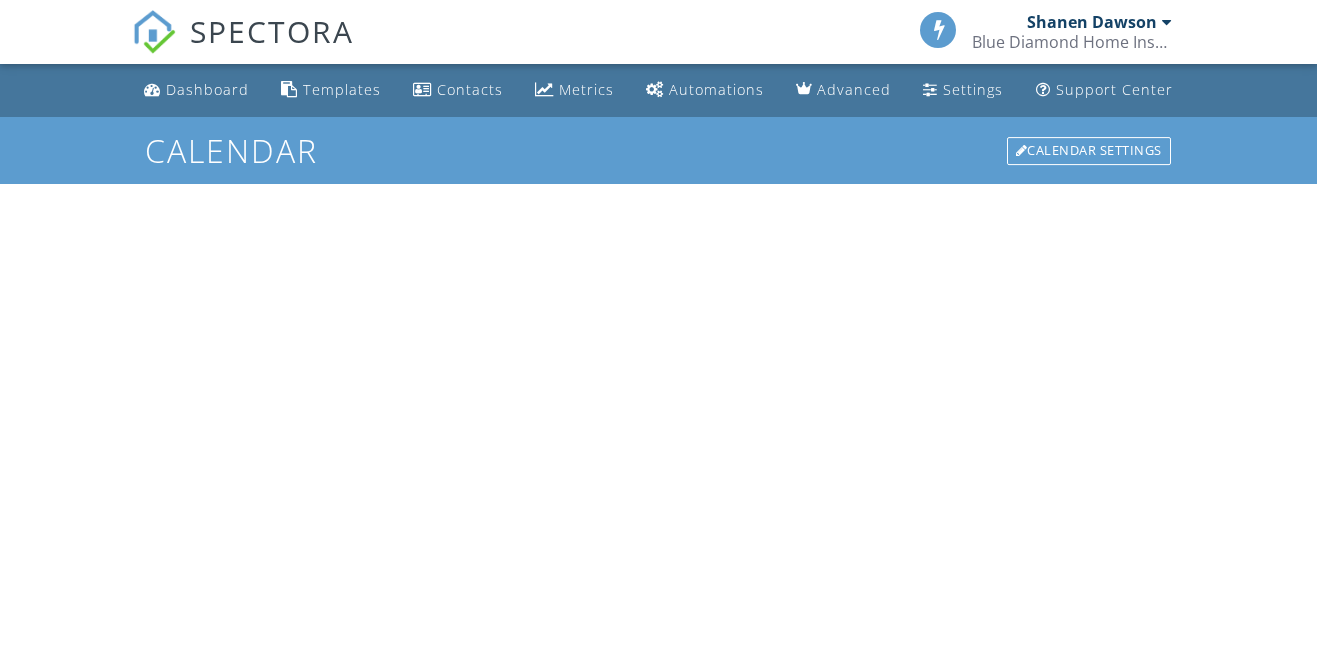 scroll, scrollTop: 0, scrollLeft: 0, axis: both 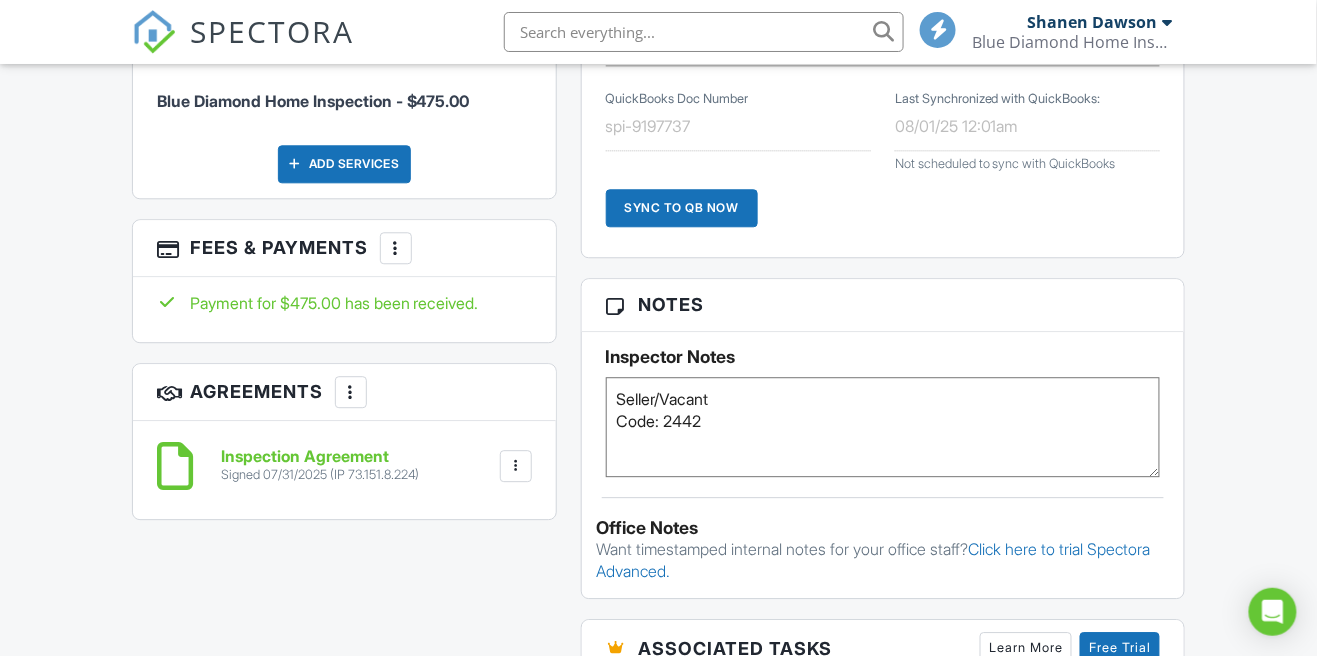 click on "Payment for $475.00 has been received." at bounding box center (344, 303) 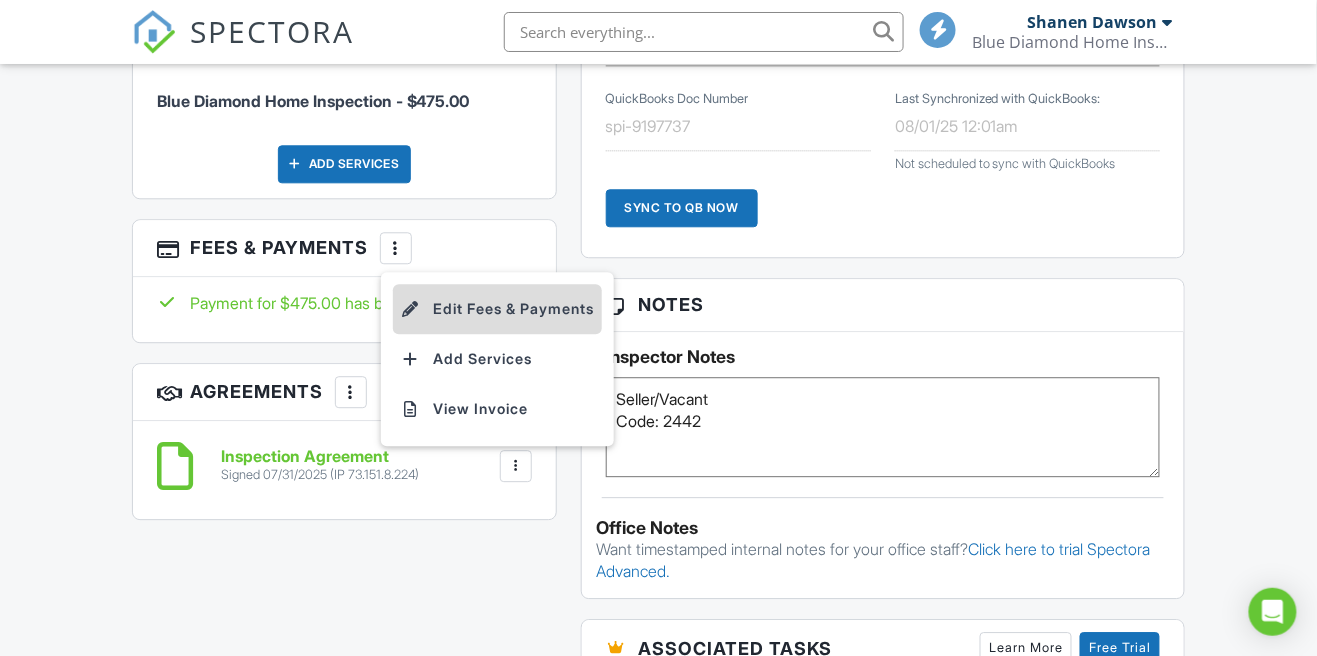 click on "Edit Fees & Payments" at bounding box center (497, 309) 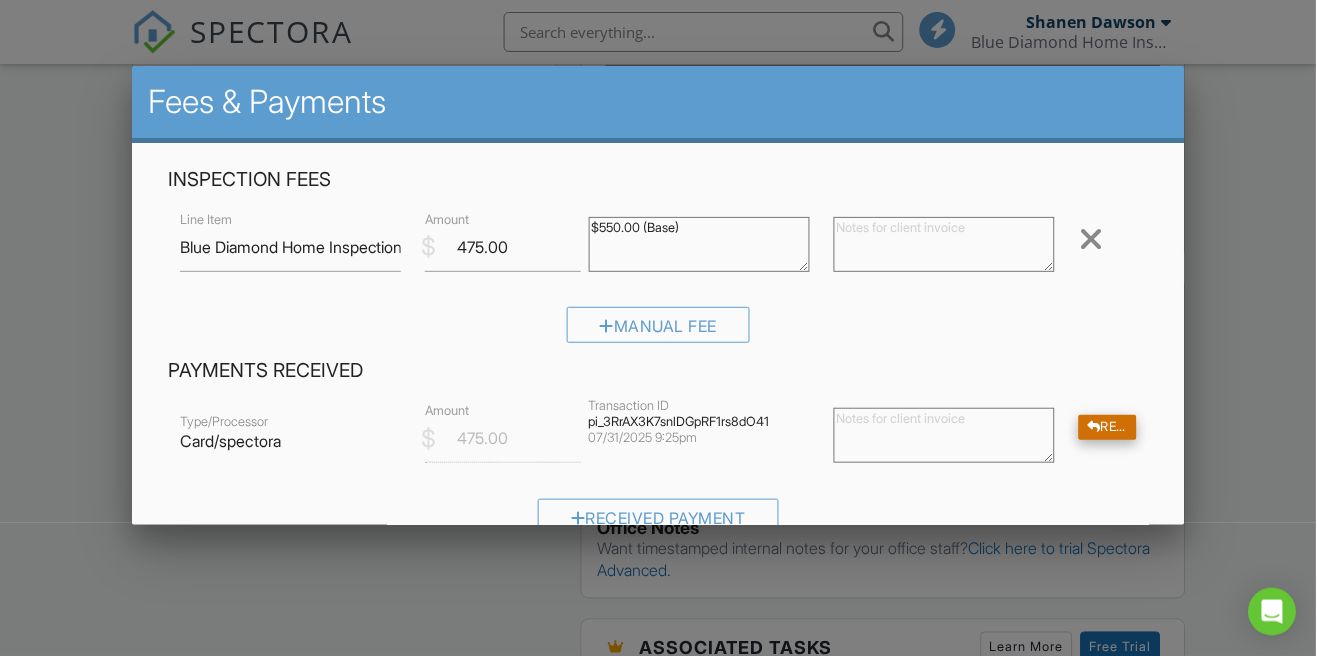 click on "Refund" at bounding box center [1108, 427] 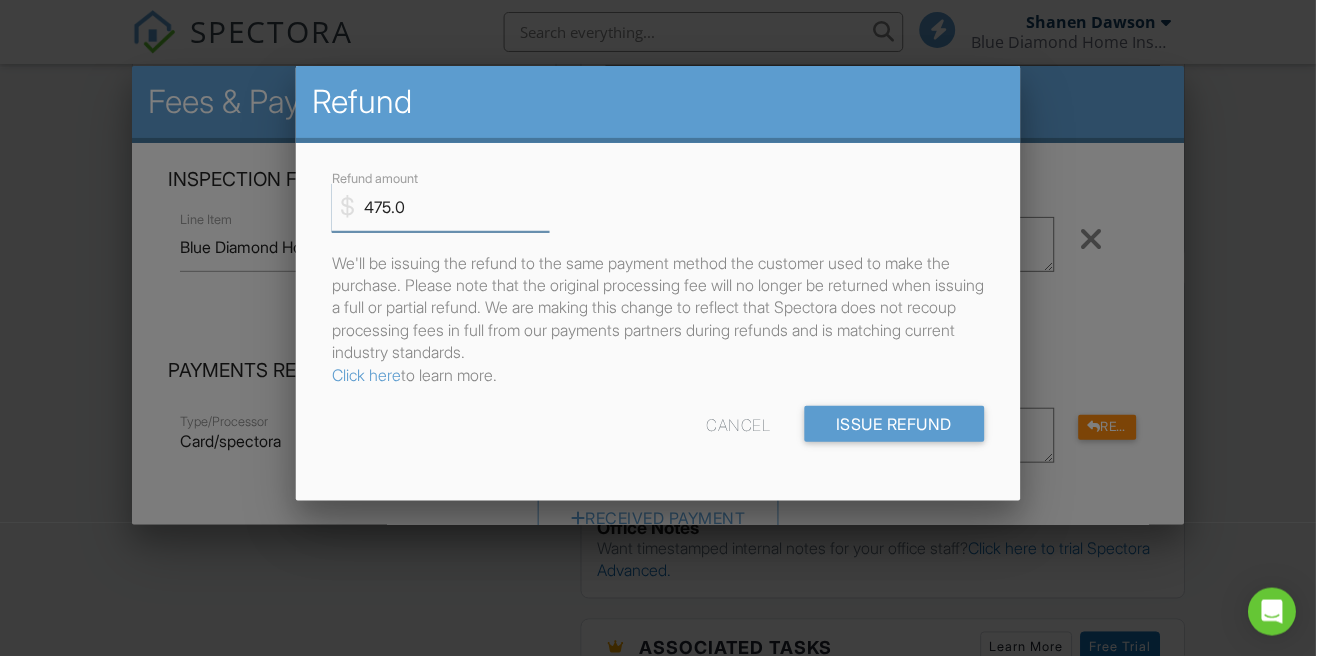 click on "475.0" at bounding box center [440, 207] 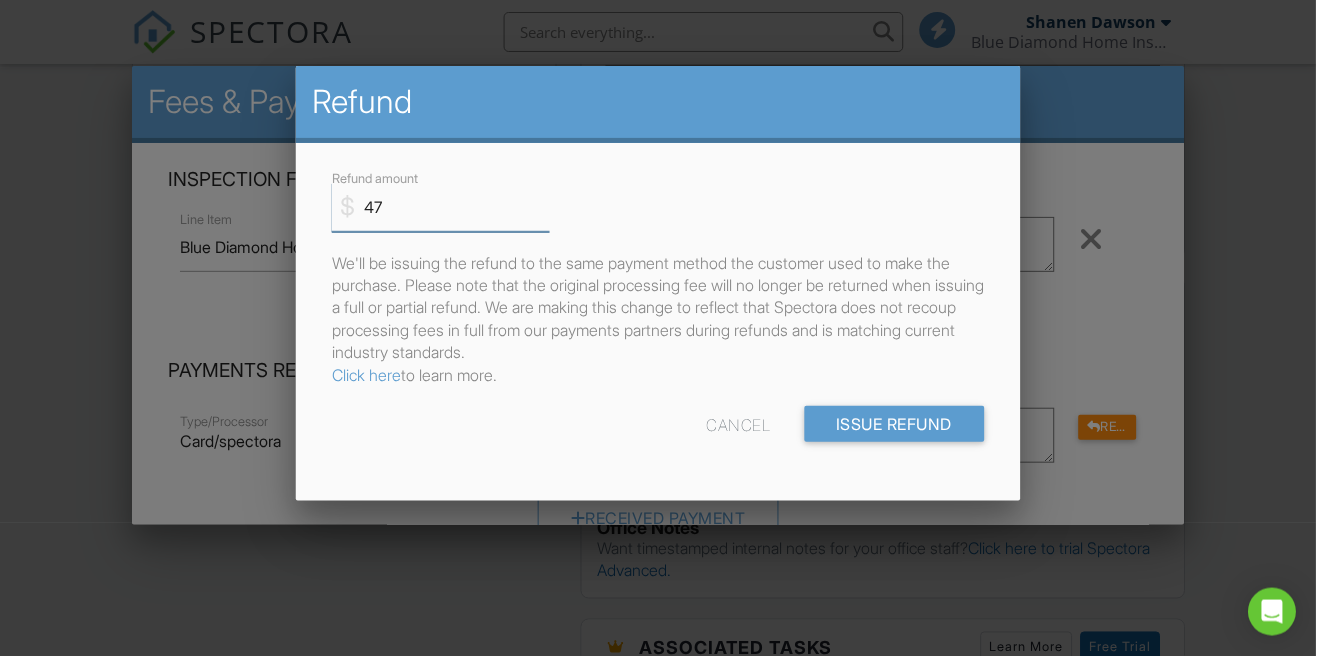 type on "4" 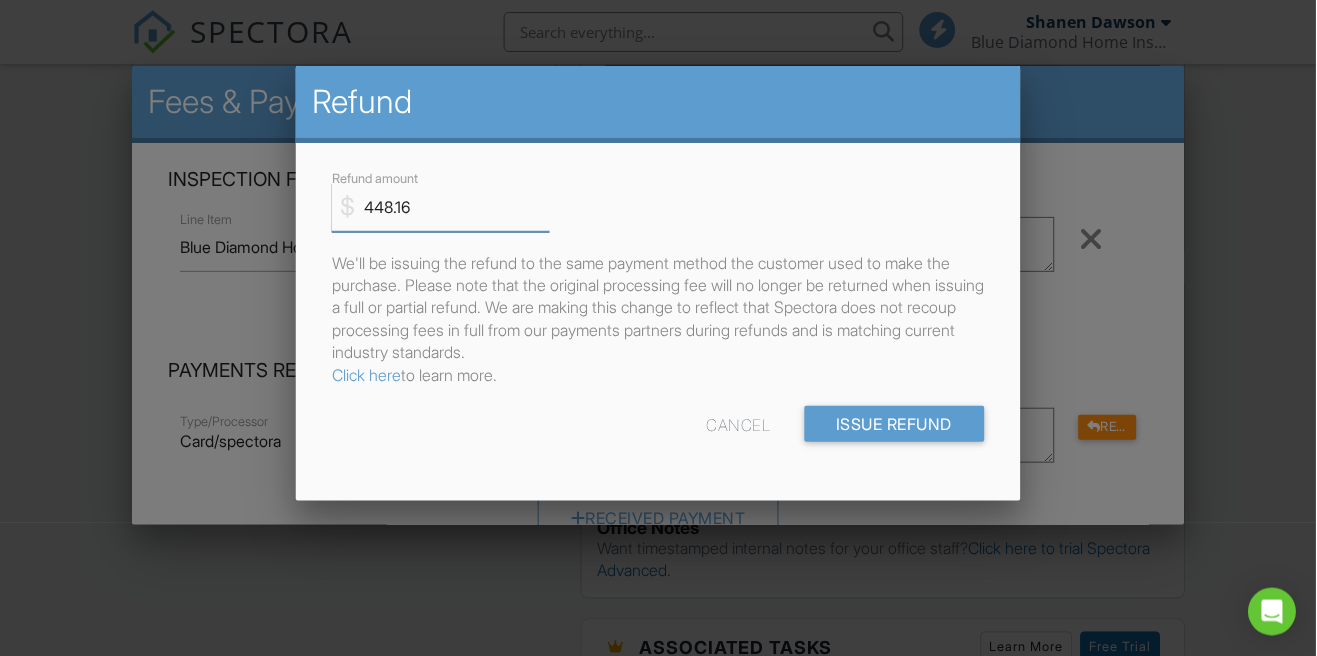type on "448.16" 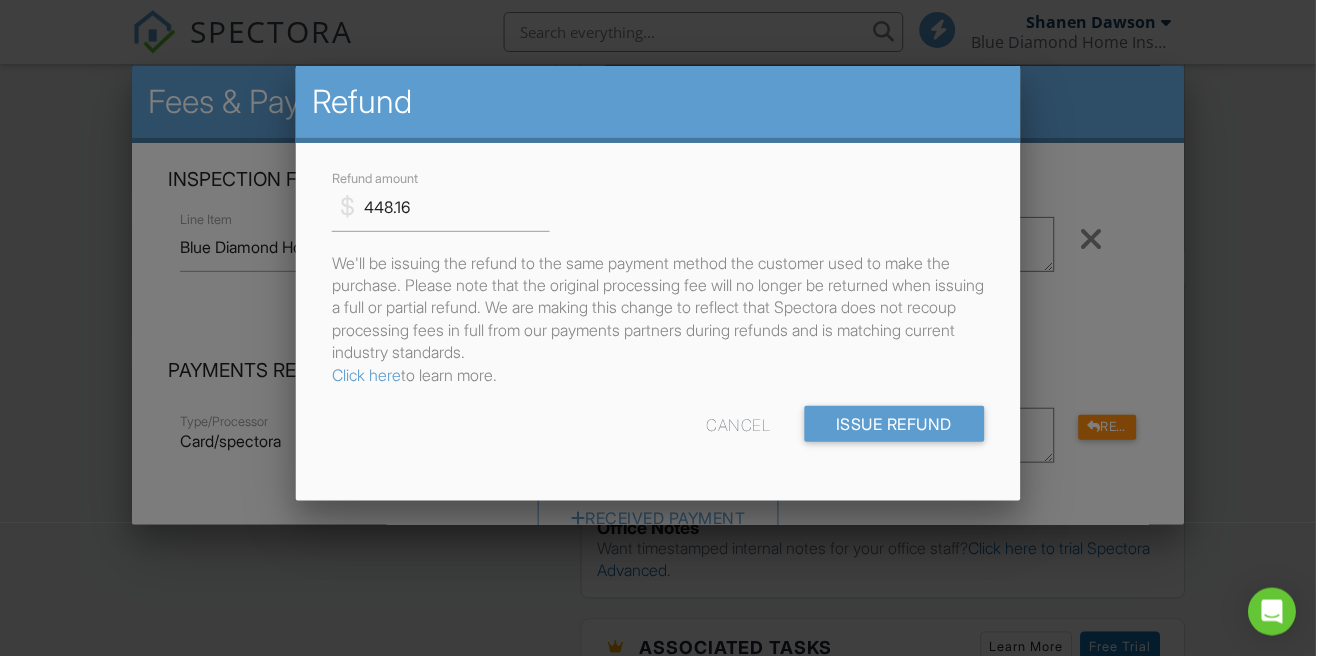 click on "Click here" at bounding box center (366, 375) 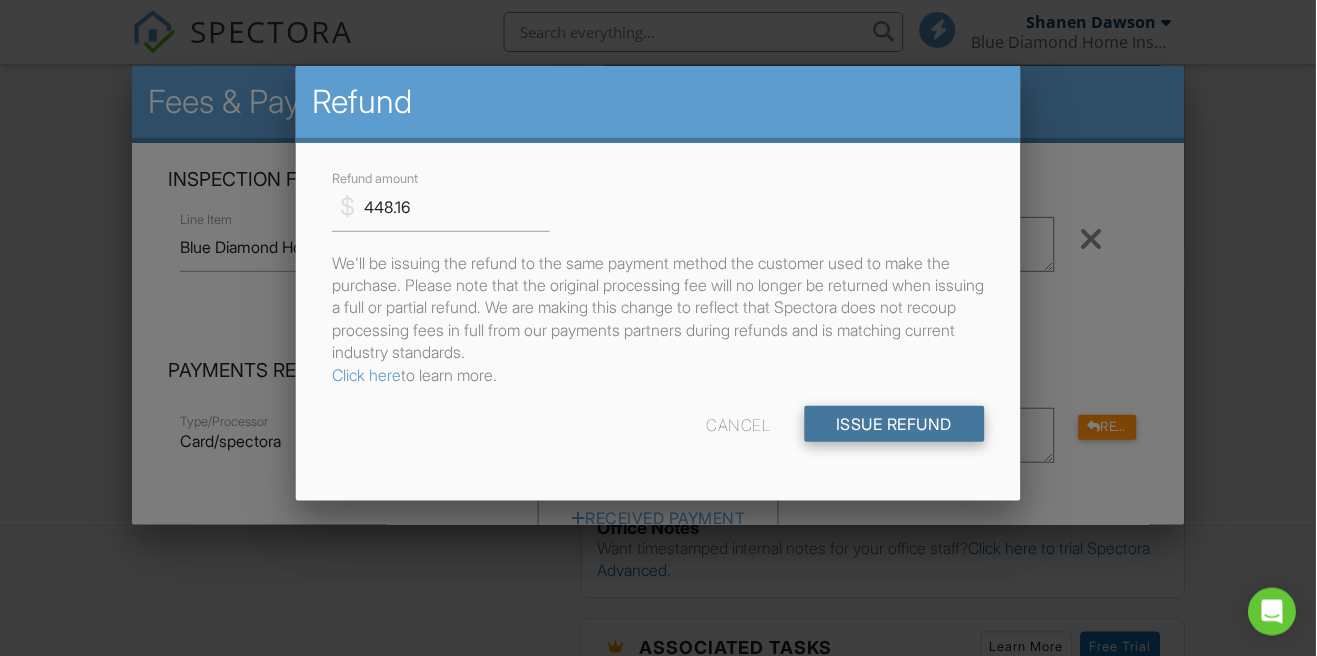 click on "Issue Refund" at bounding box center (895, 424) 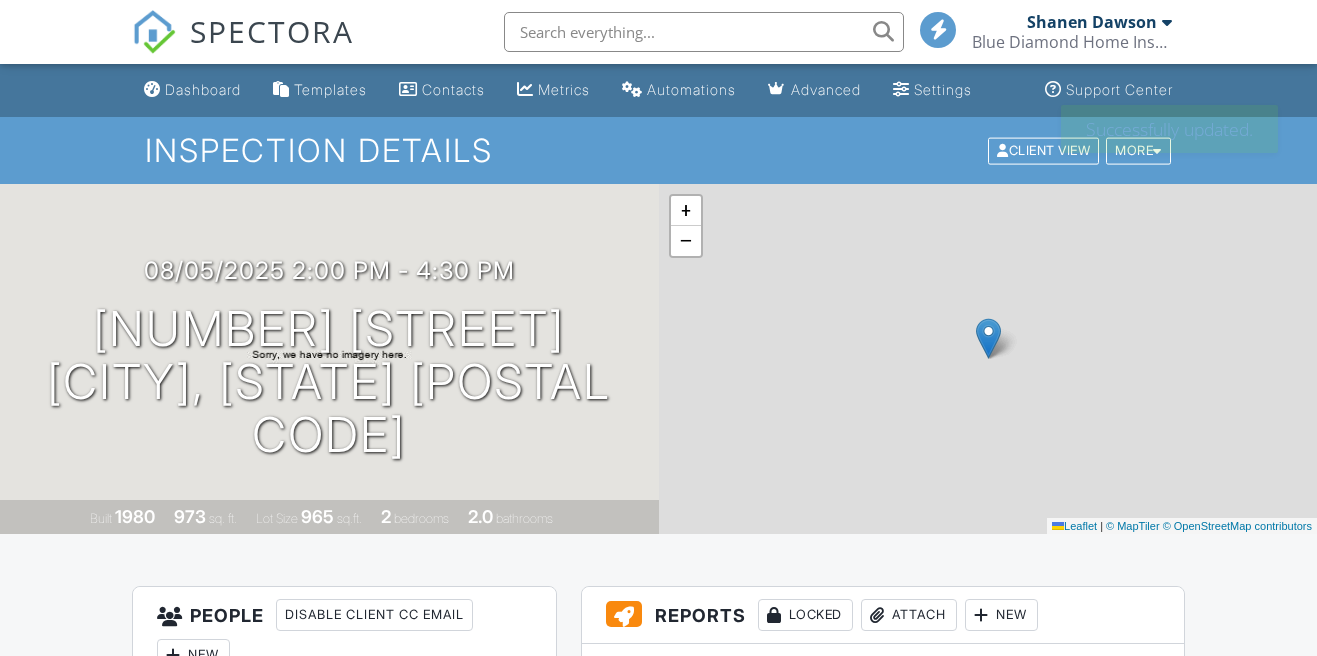 scroll, scrollTop: 0, scrollLeft: 0, axis: both 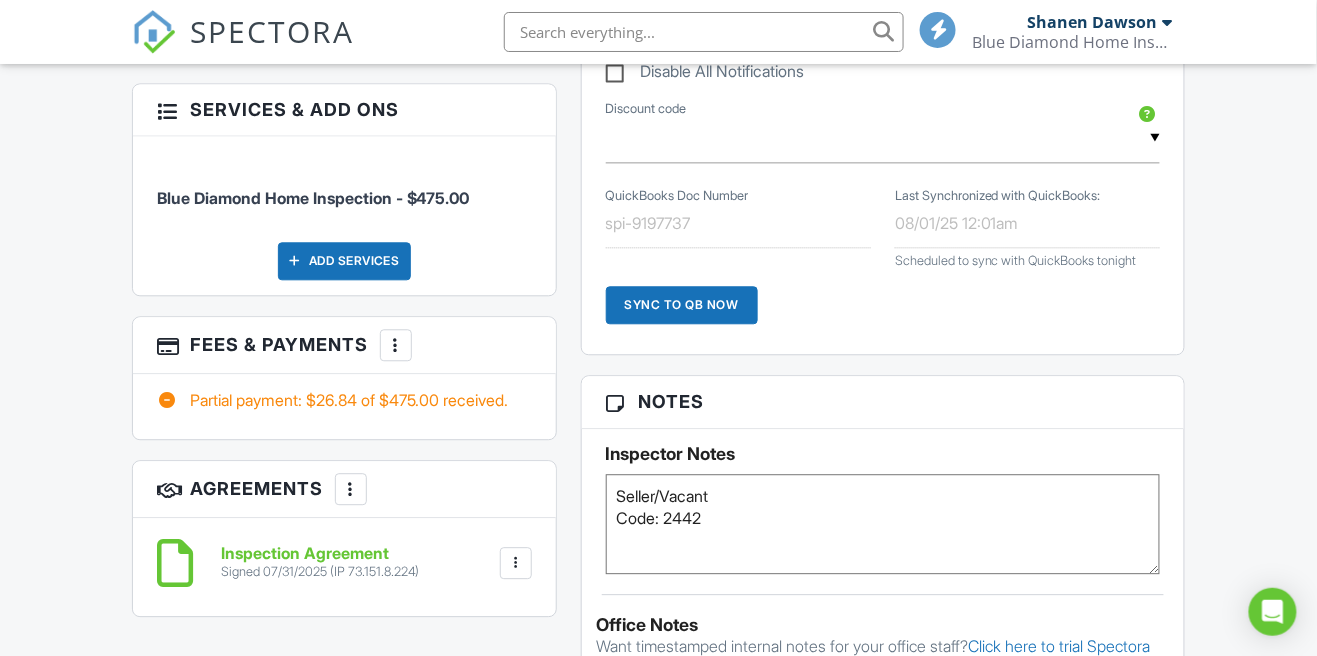 click at bounding box center [396, 345] 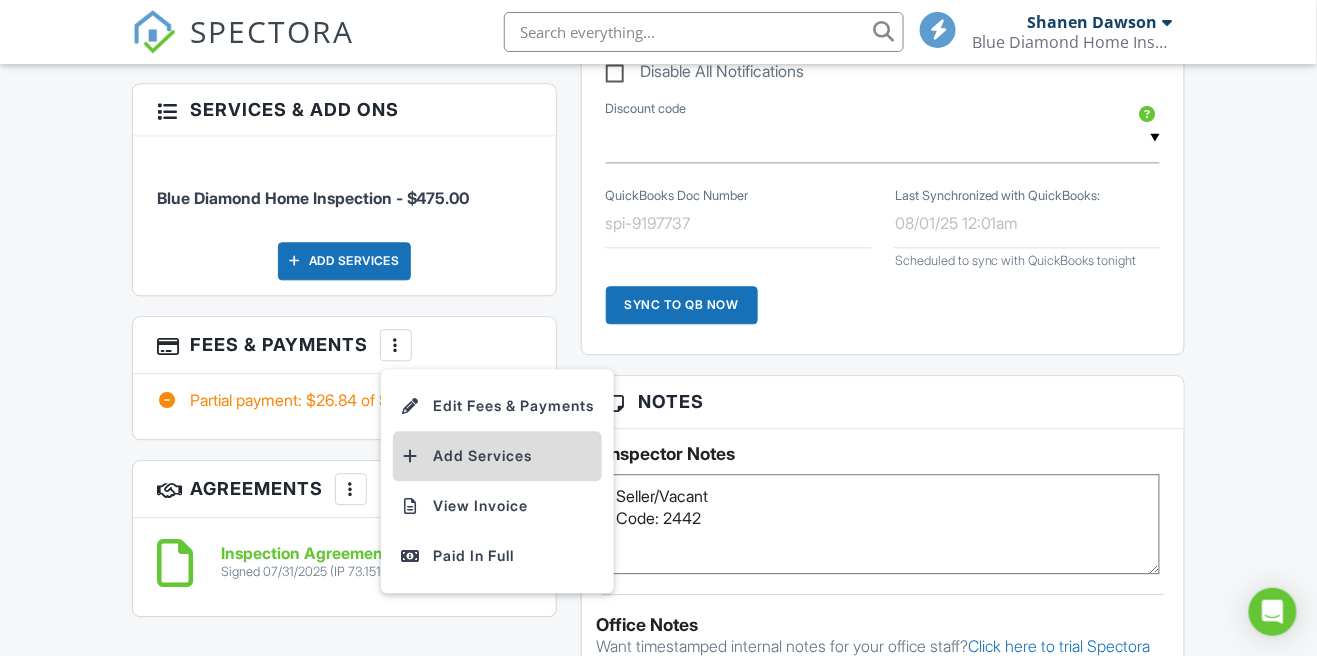 click on "Add Services" at bounding box center (497, 456) 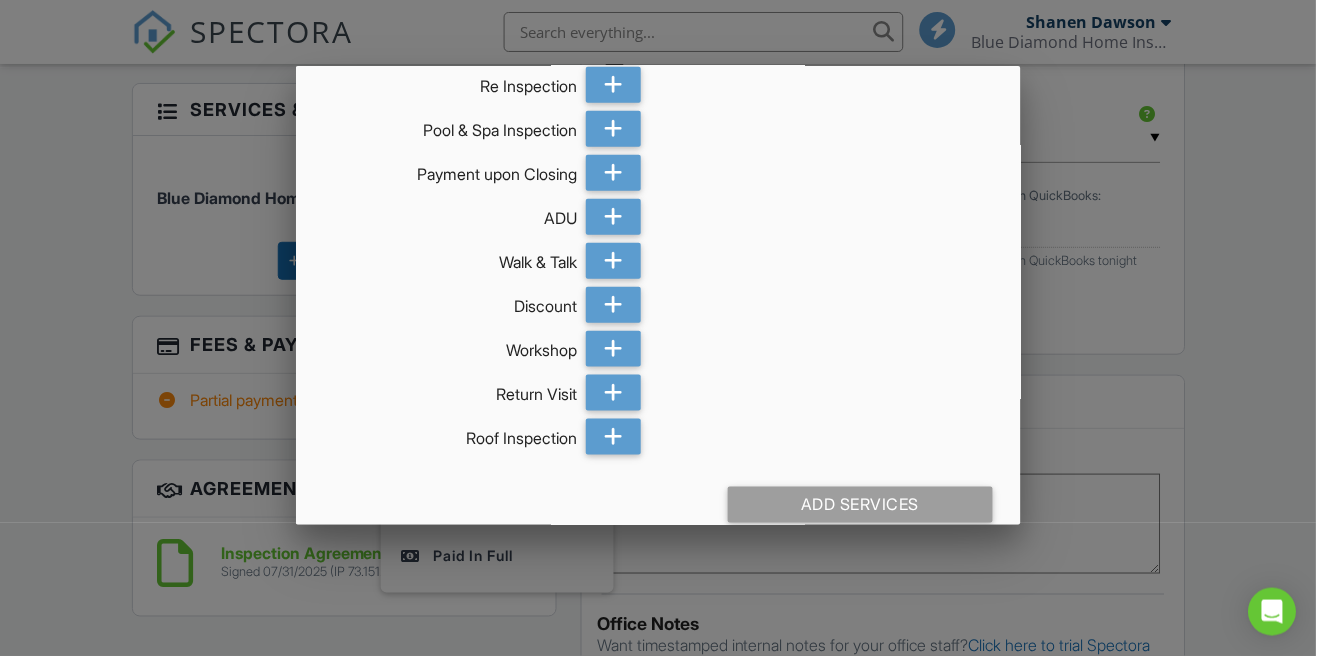 scroll, scrollTop: 204, scrollLeft: 0, axis: vertical 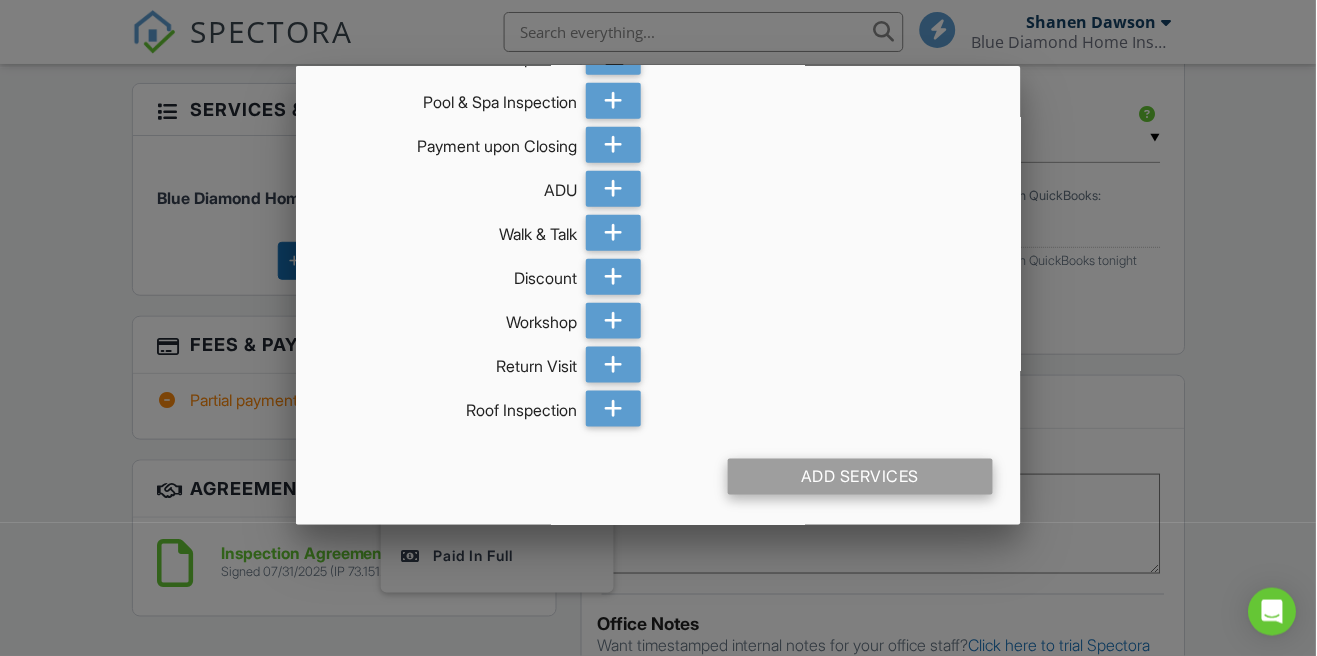 click on "Add Services" at bounding box center (860, 477) 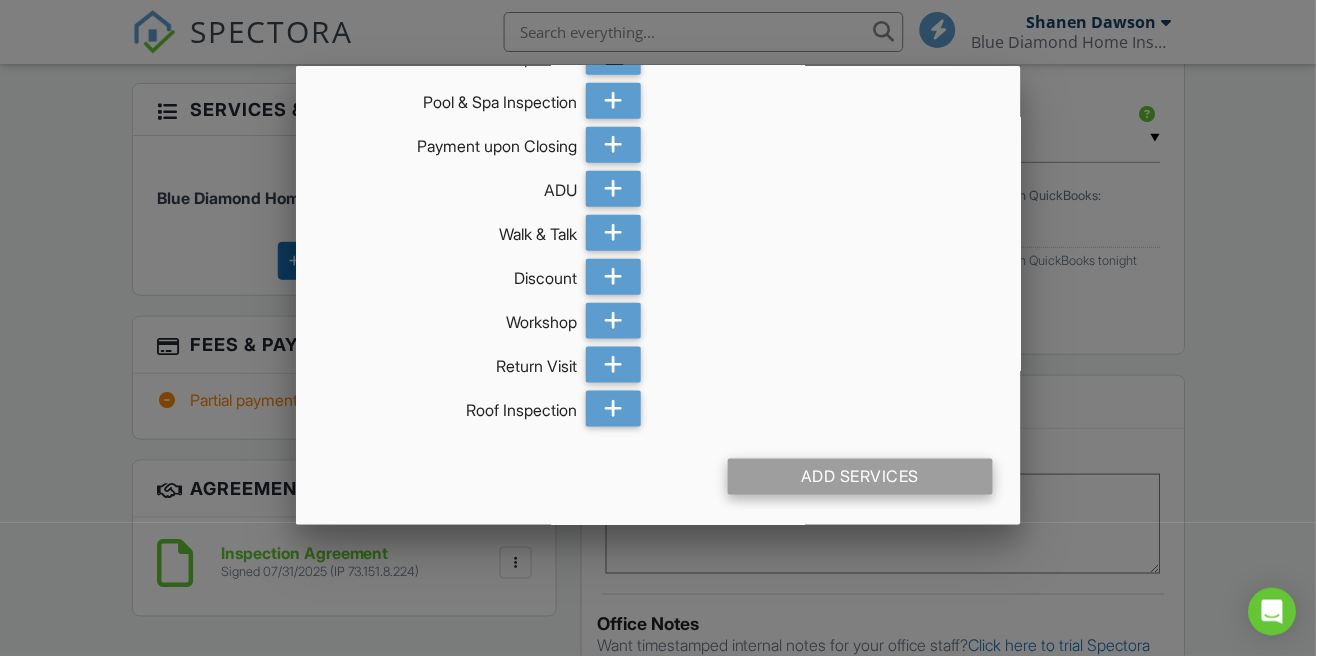 click on "Add Services" at bounding box center [860, 477] 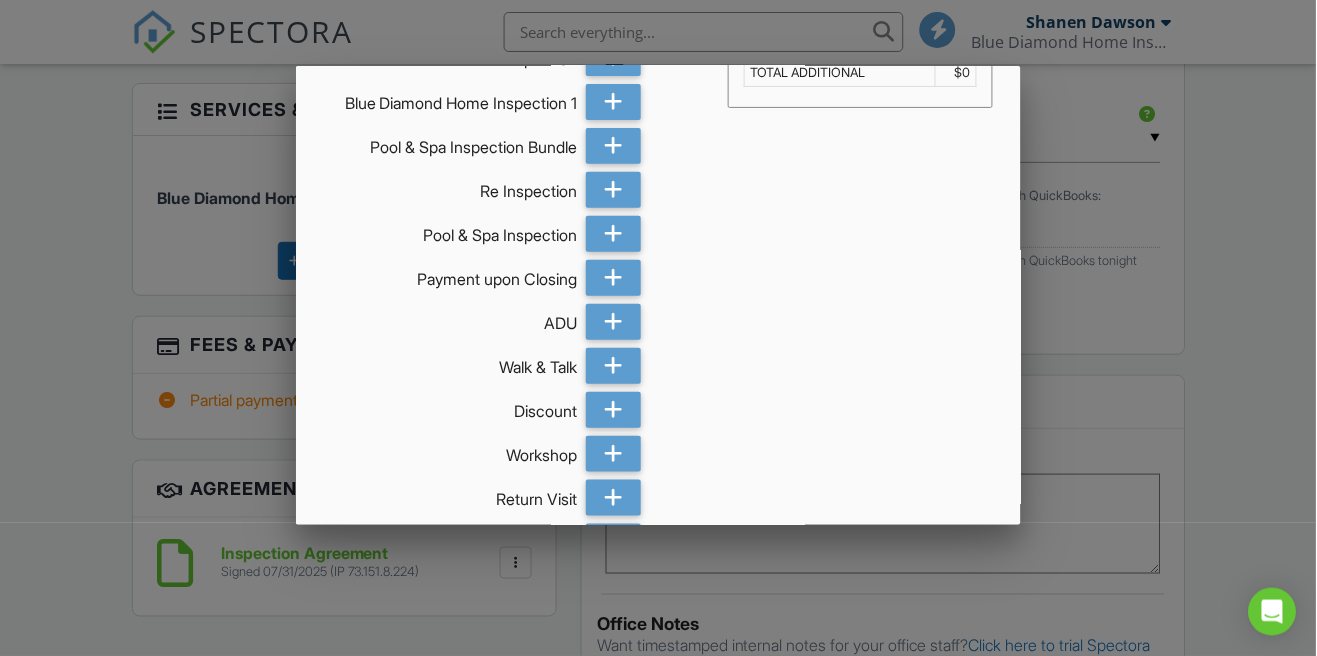 scroll, scrollTop: 0, scrollLeft: 0, axis: both 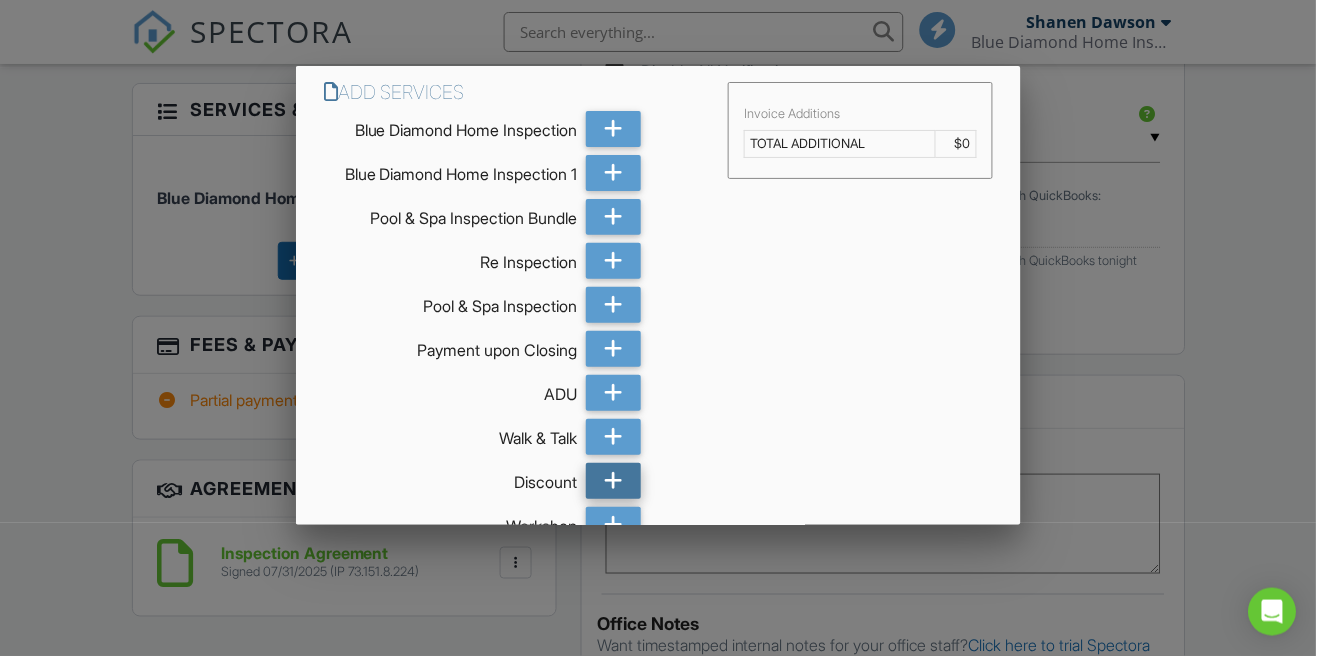 click at bounding box center (613, 481) 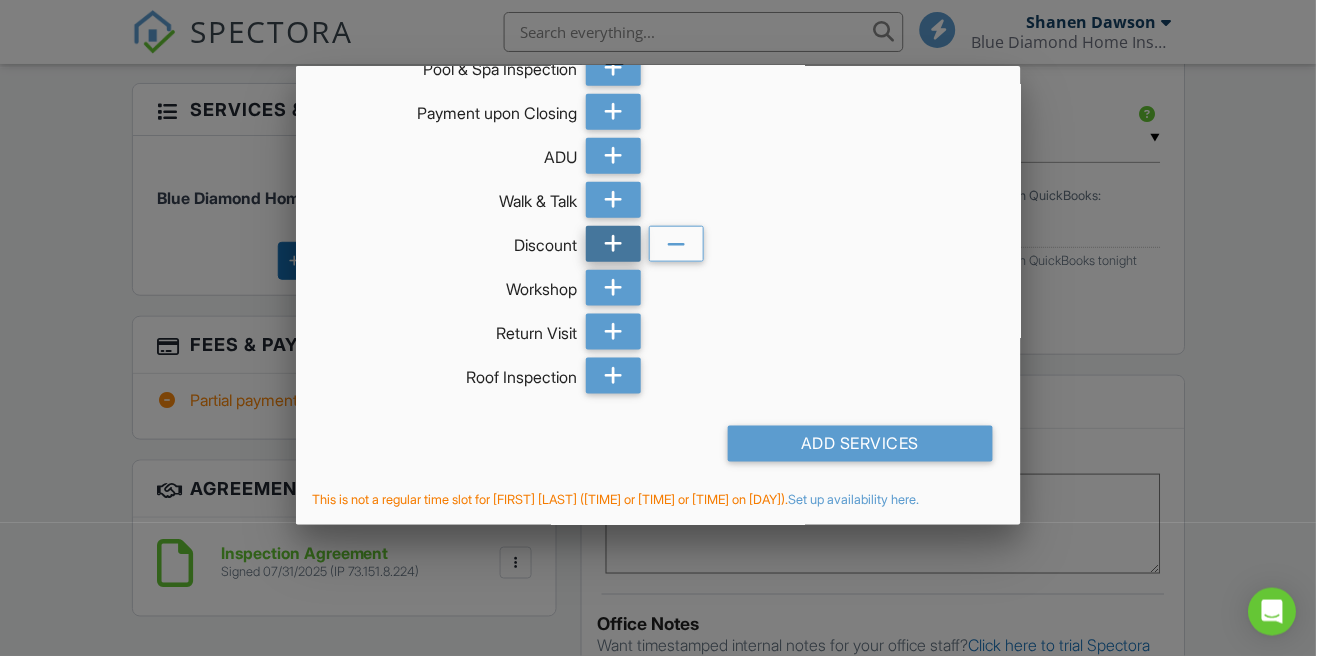 scroll, scrollTop: 238, scrollLeft: 0, axis: vertical 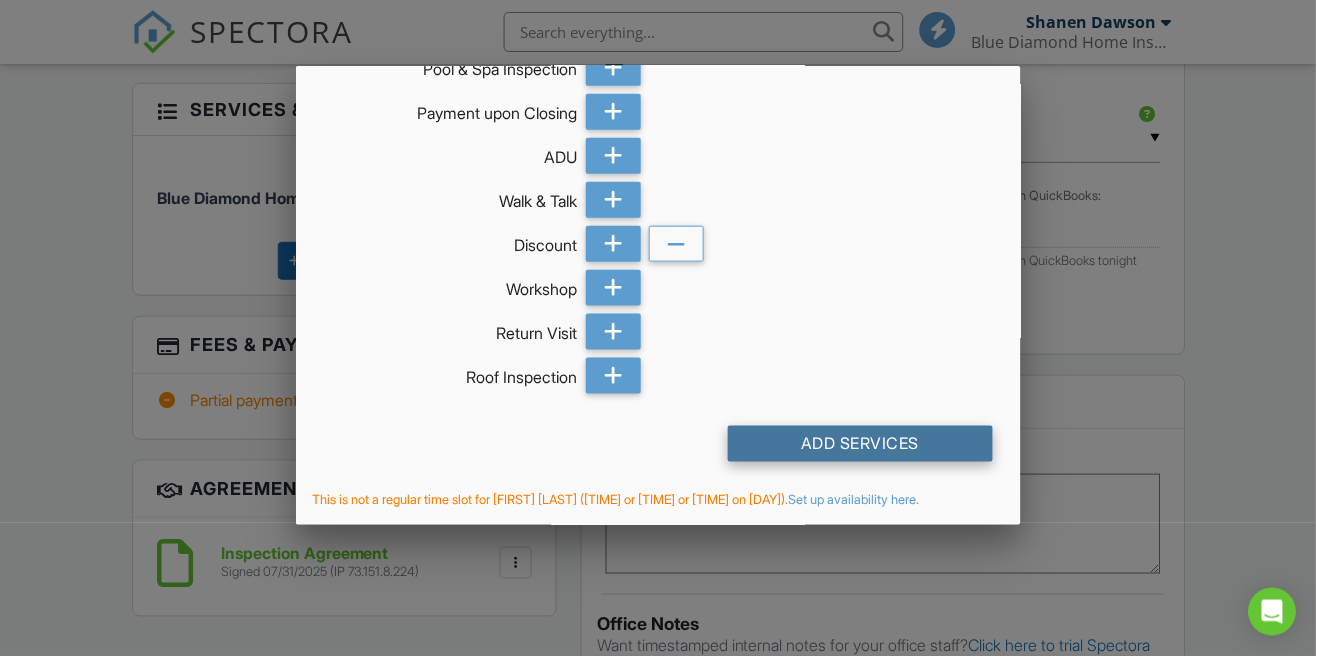 click on "Add Services" at bounding box center (860, 444) 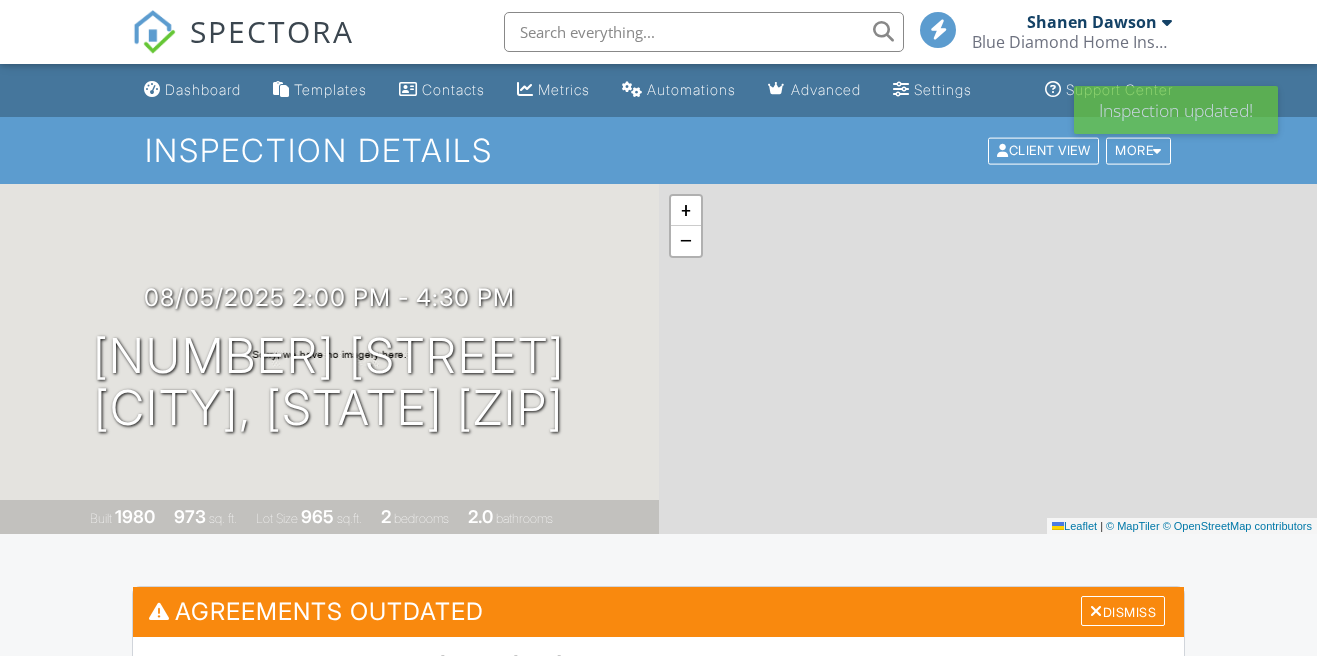 scroll, scrollTop: 0, scrollLeft: 0, axis: both 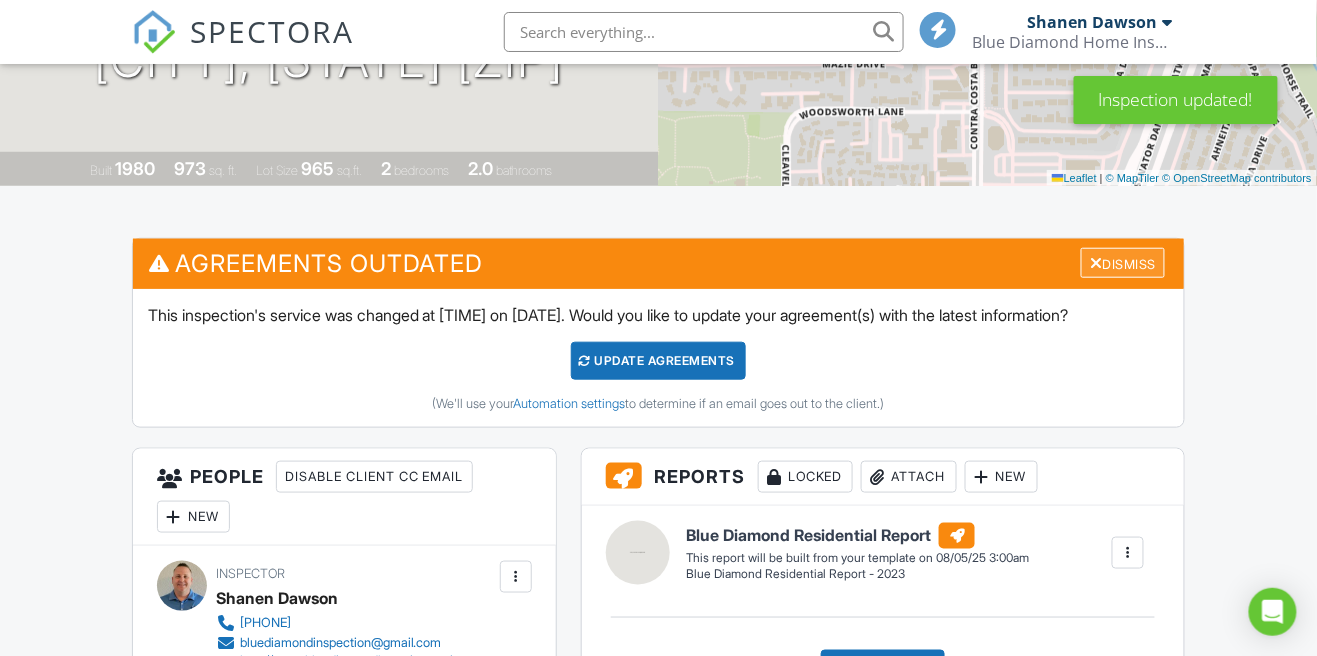 click on "Dismiss" at bounding box center [1123, 263] 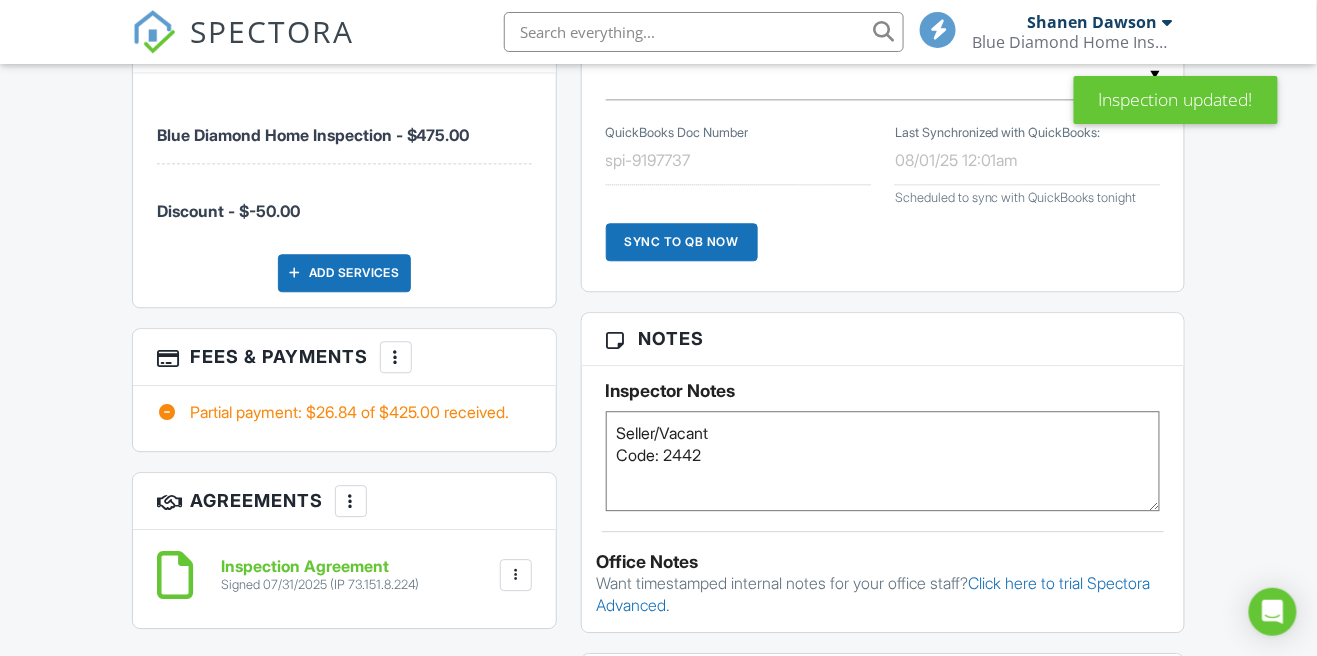 scroll, scrollTop: 1183, scrollLeft: 0, axis: vertical 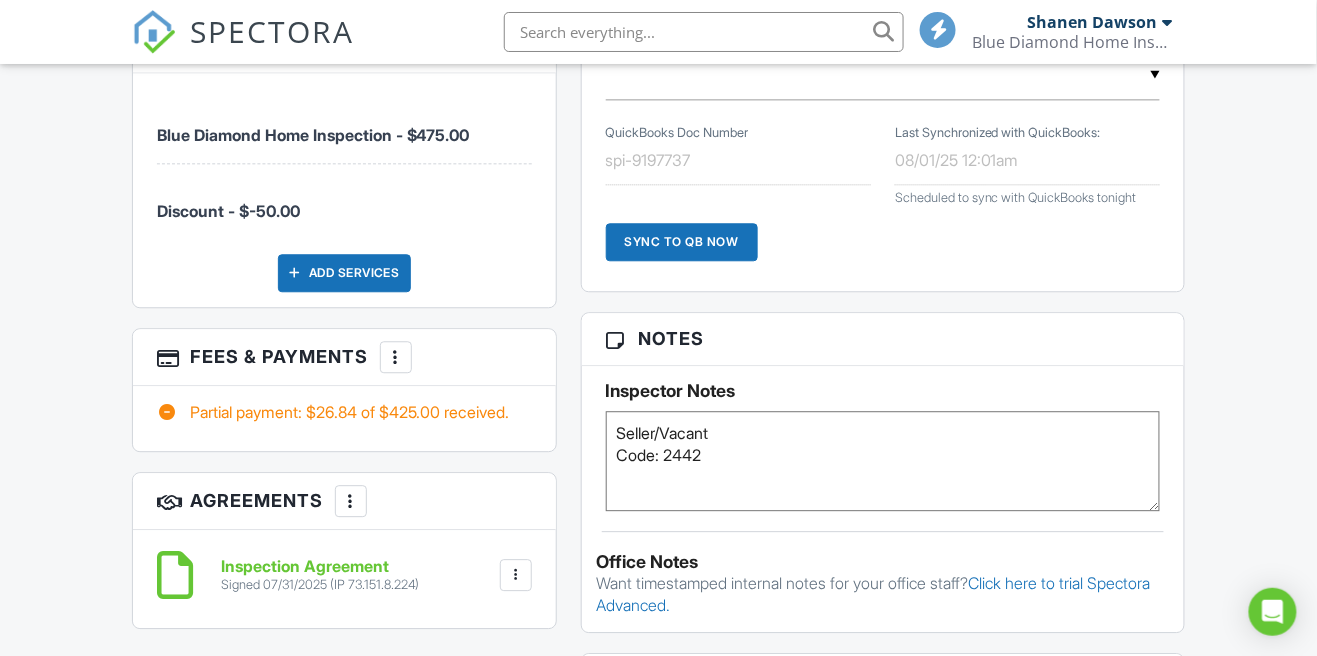 click at bounding box center (396, 357) 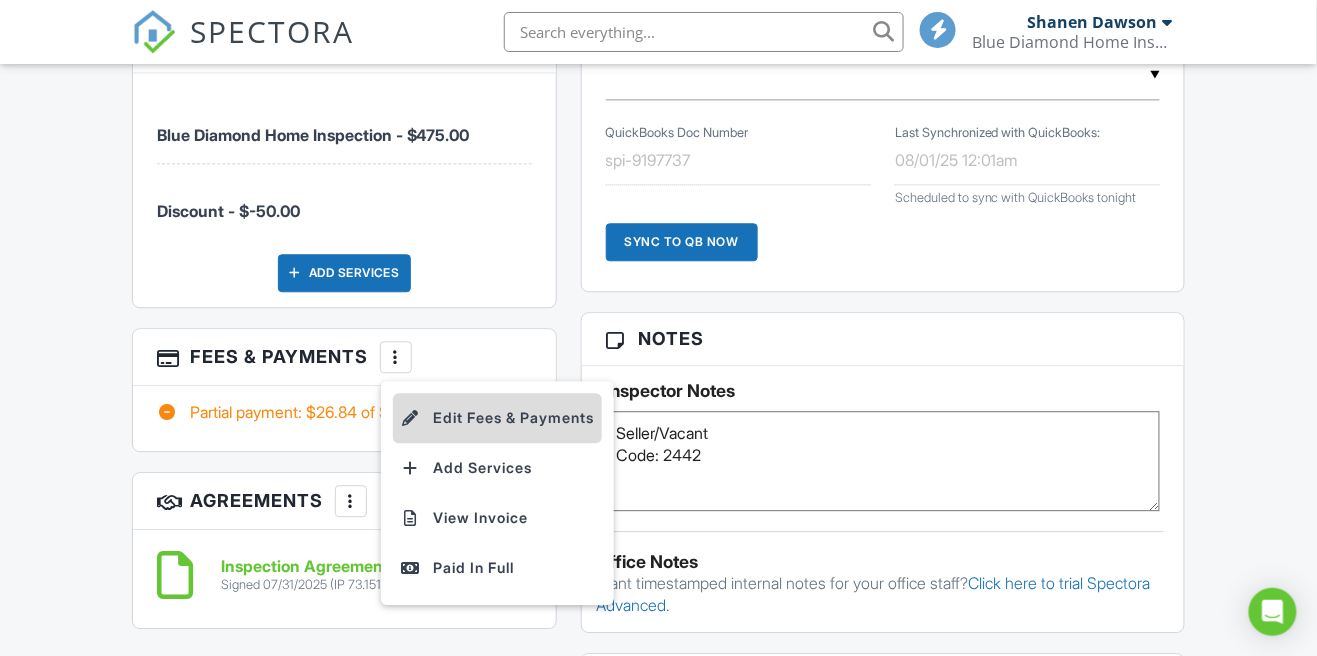 click on "Edit Fees & Payments" at bounding box center (497, 418) 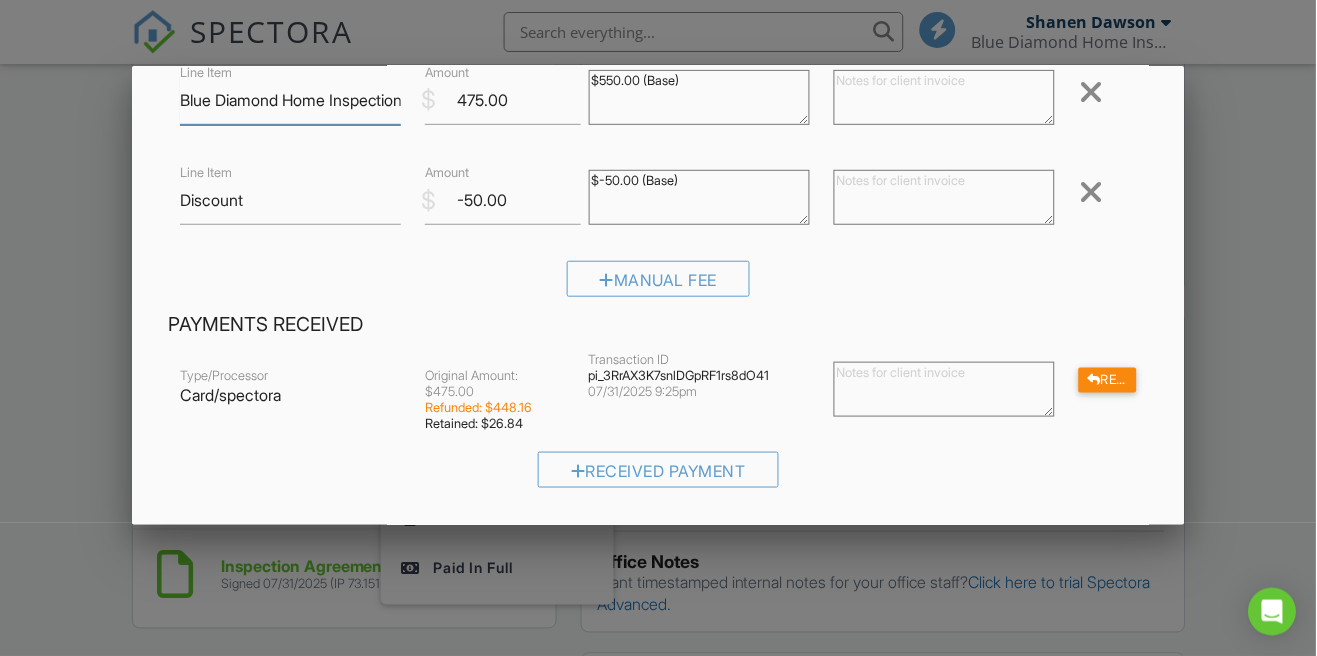 scroll, scrollTop: 160, scrollLeft: 0, axis: vertical 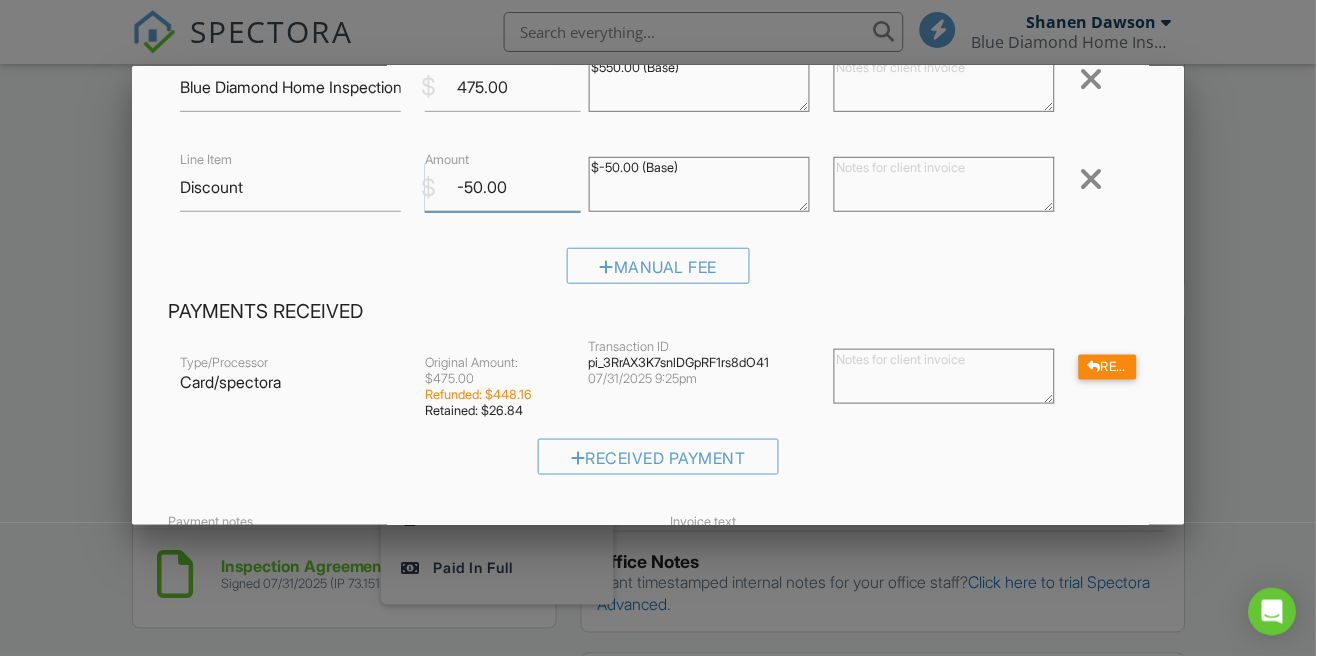 click on "-50.00" at bounding box center [503, 187] 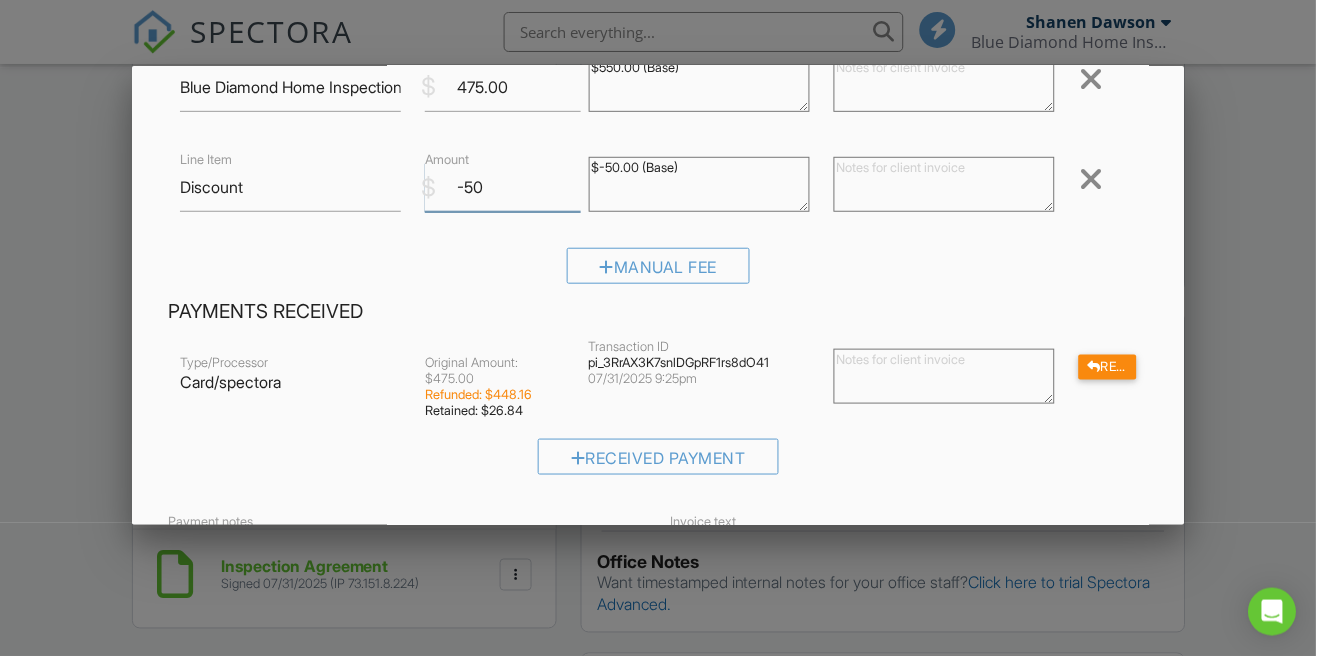 type on "-5" 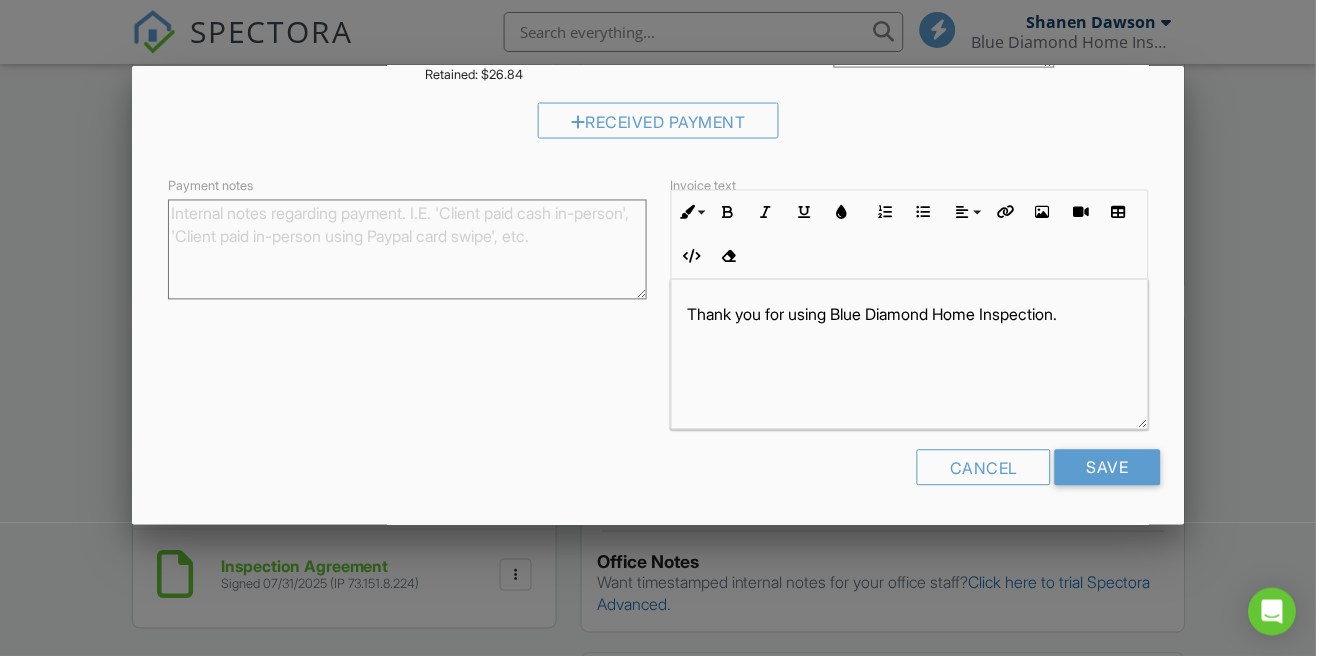 scroll, scrollTop: 496, scrollLeft: 0, axis: vertical 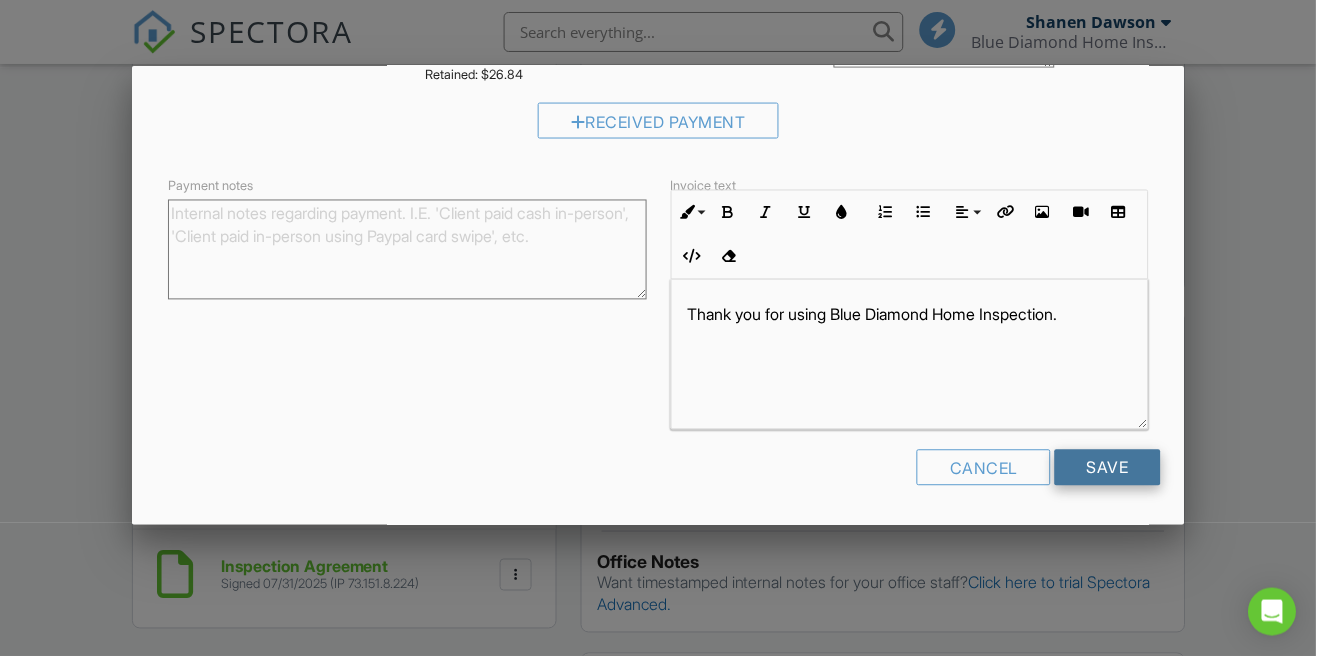 type on "-26.84" 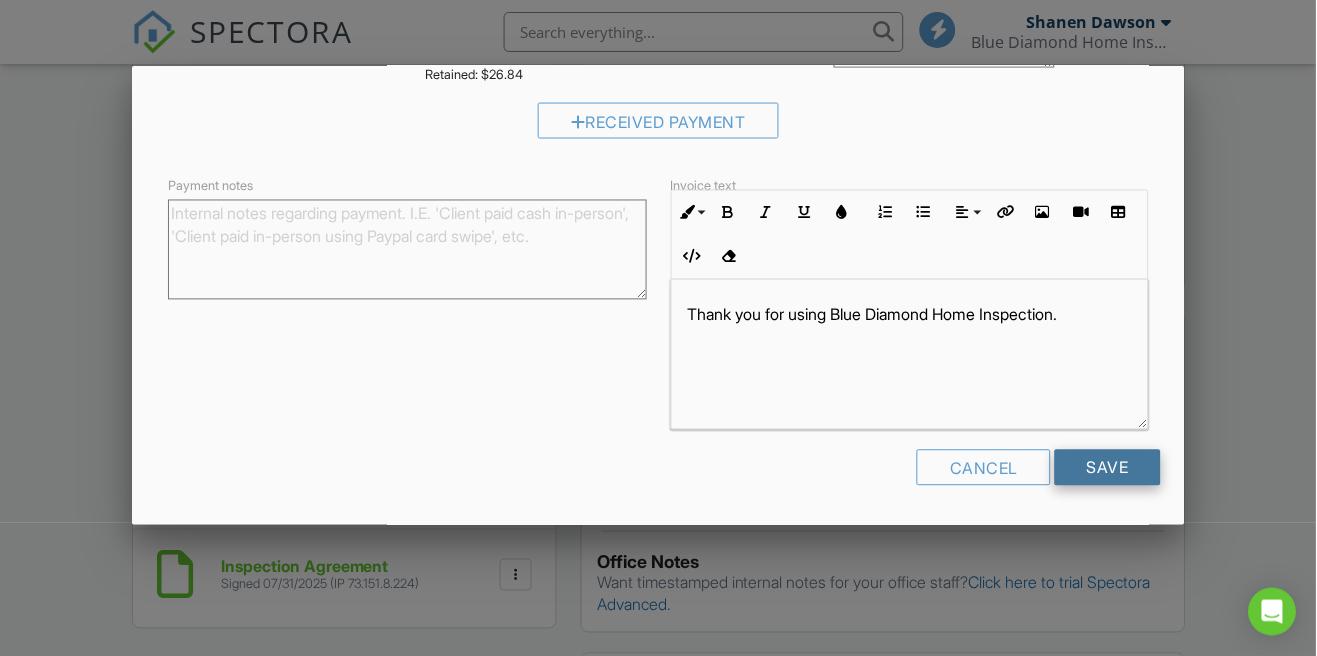 click on "Save" at bounding box center (1108, 468) 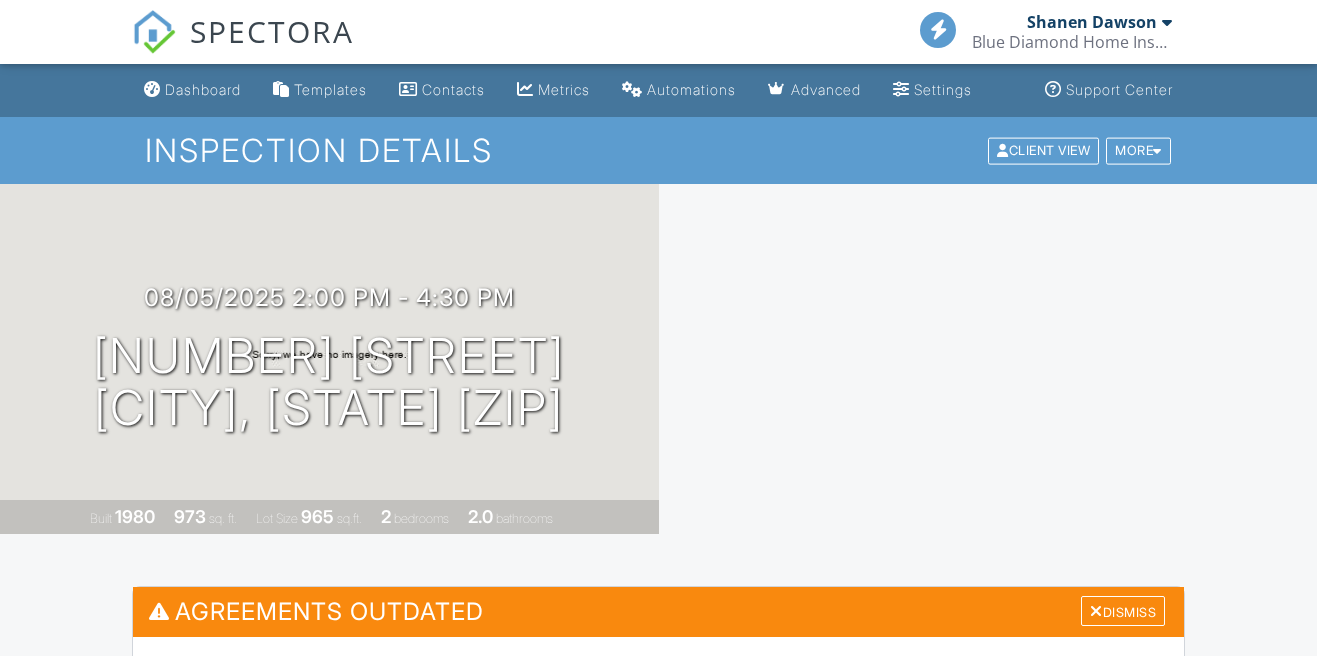scroll, scrollTop: 390, scrollLeft: 0, axis: vertical 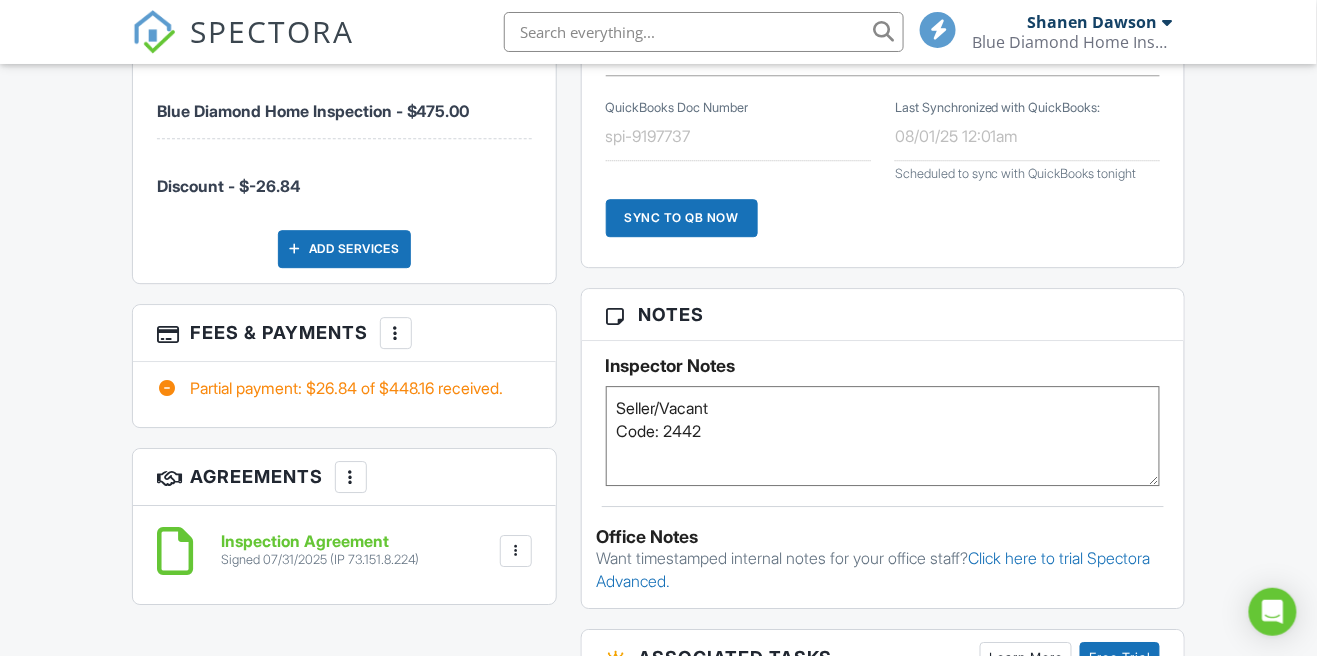 click at bounding box center [396, 333] 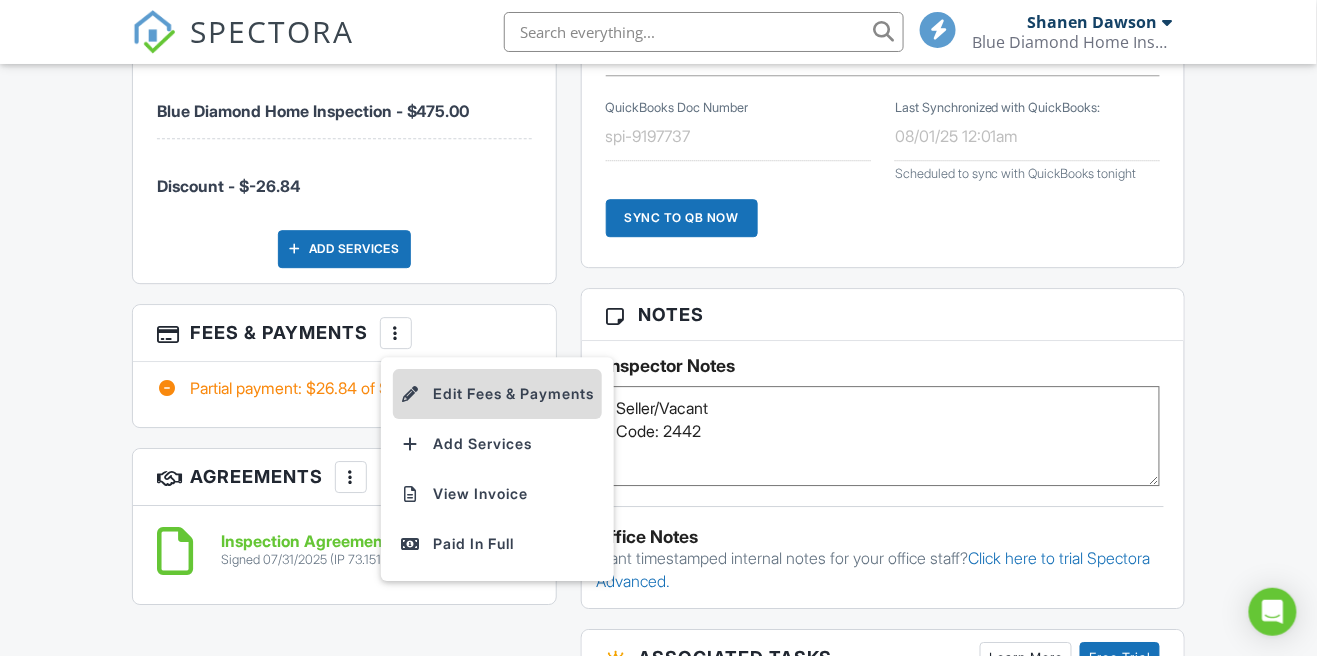 click on "Edit Fees & Payments" at bounding box center [497, 394] 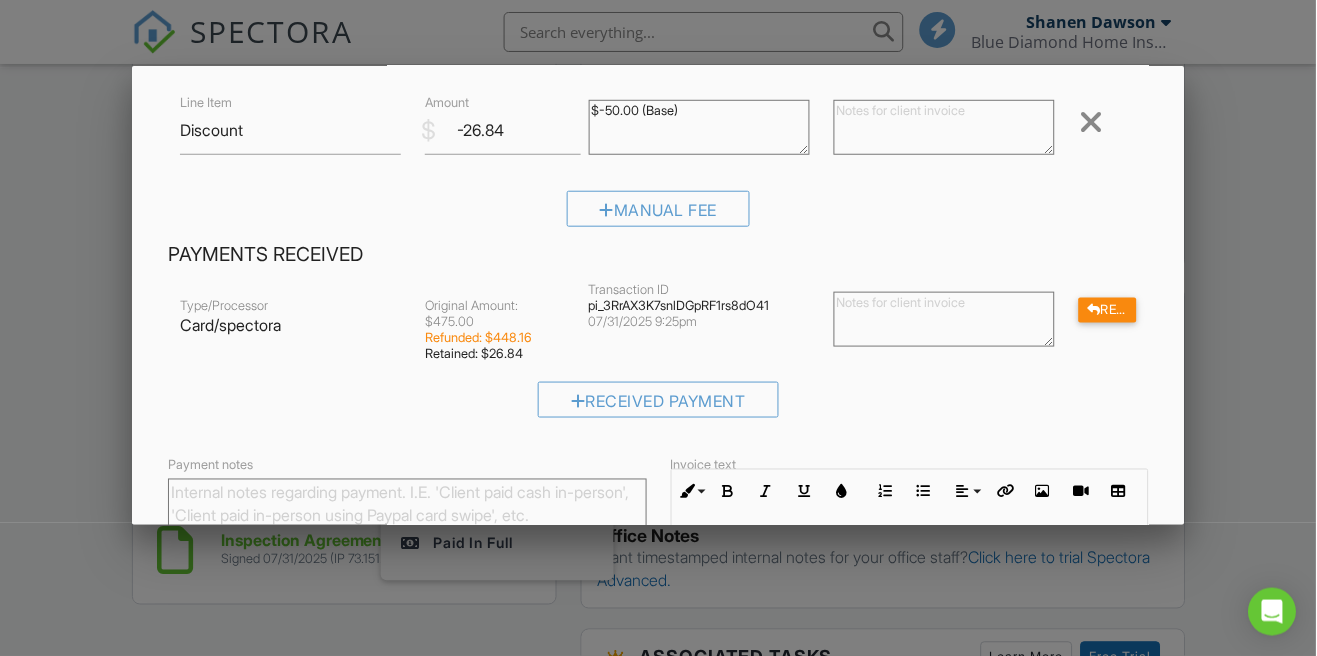 scroll, scrollTop: 216, scrollLeft: 0, axis: vertical 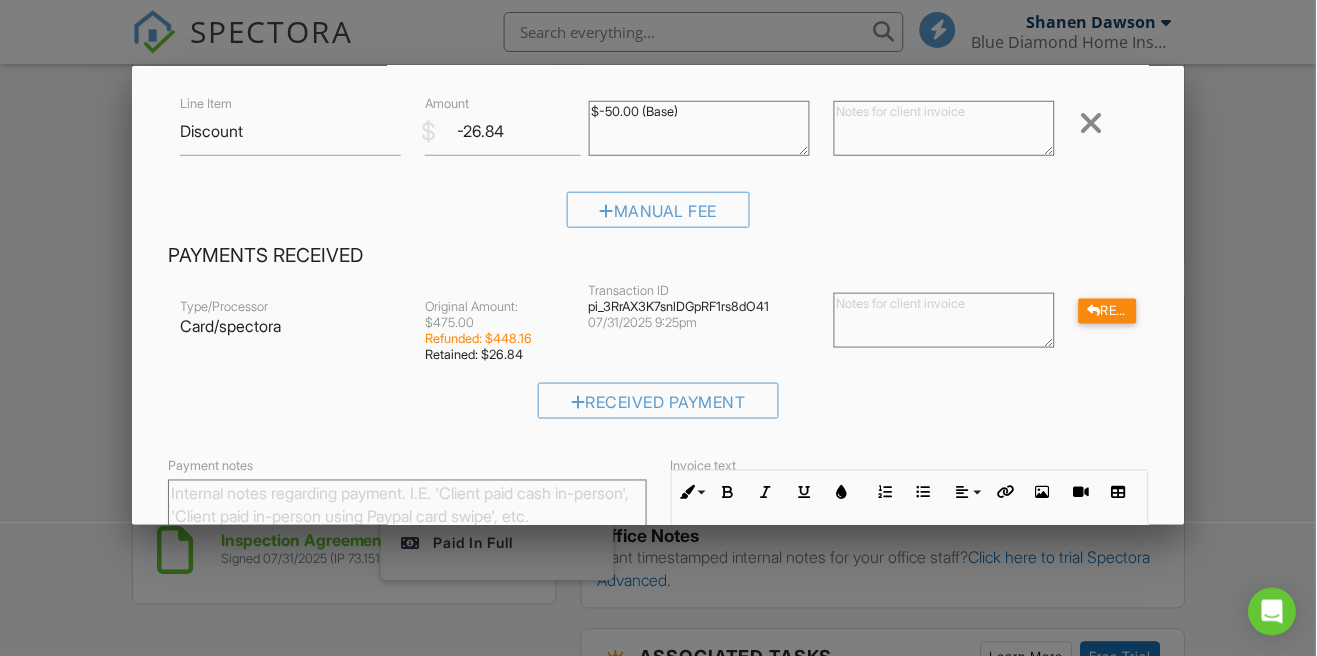 click at bounding box center (1091, 123) 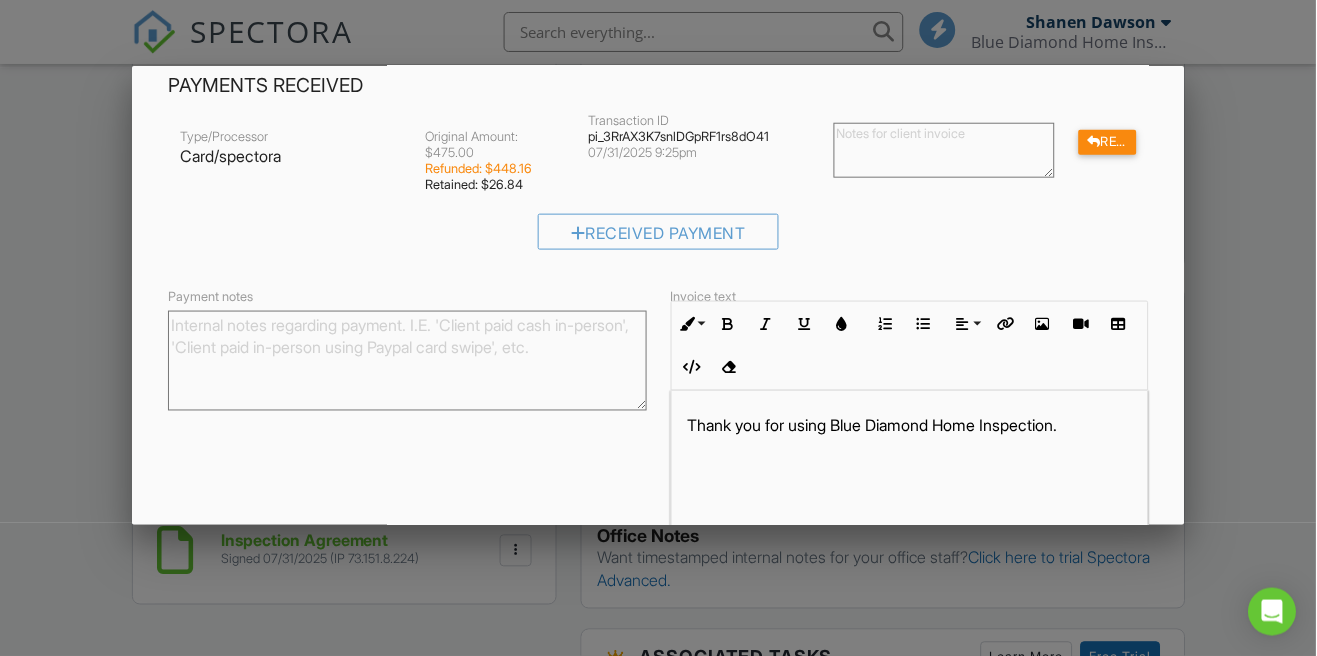 scroll, scrollTop: 395, scrollLeft: 0, axis: vertical 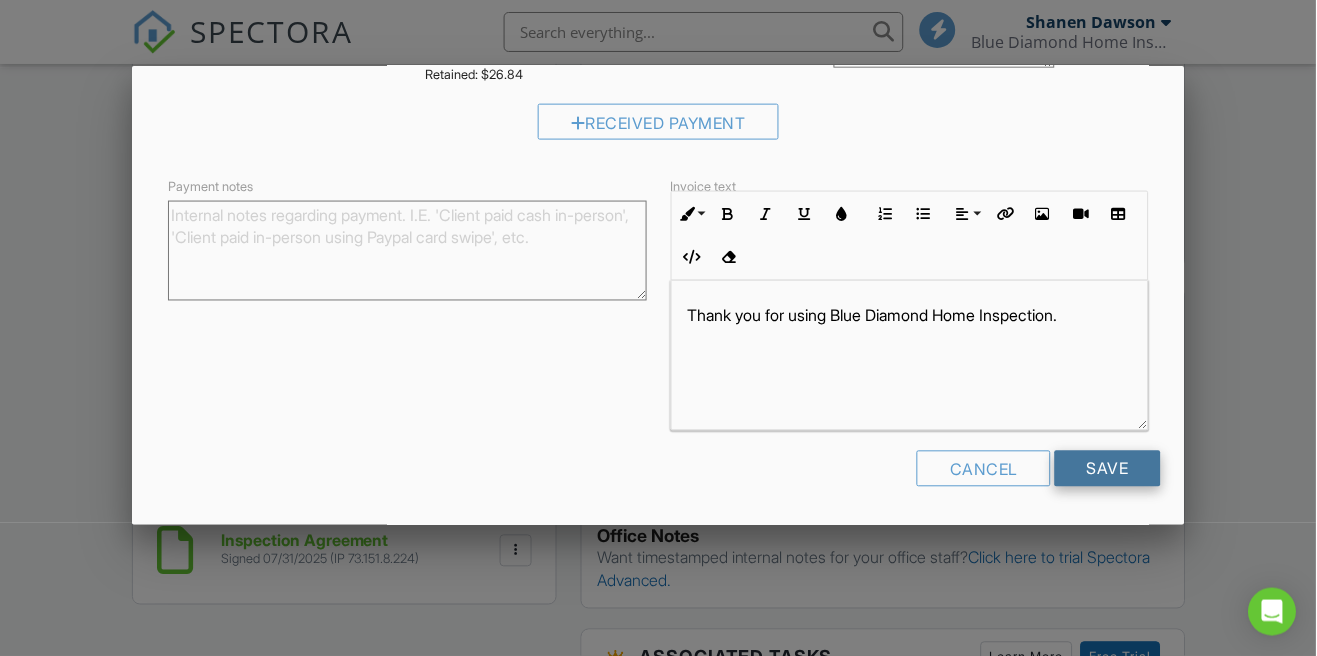 click on "Save" at bounding box center [1108, 469] 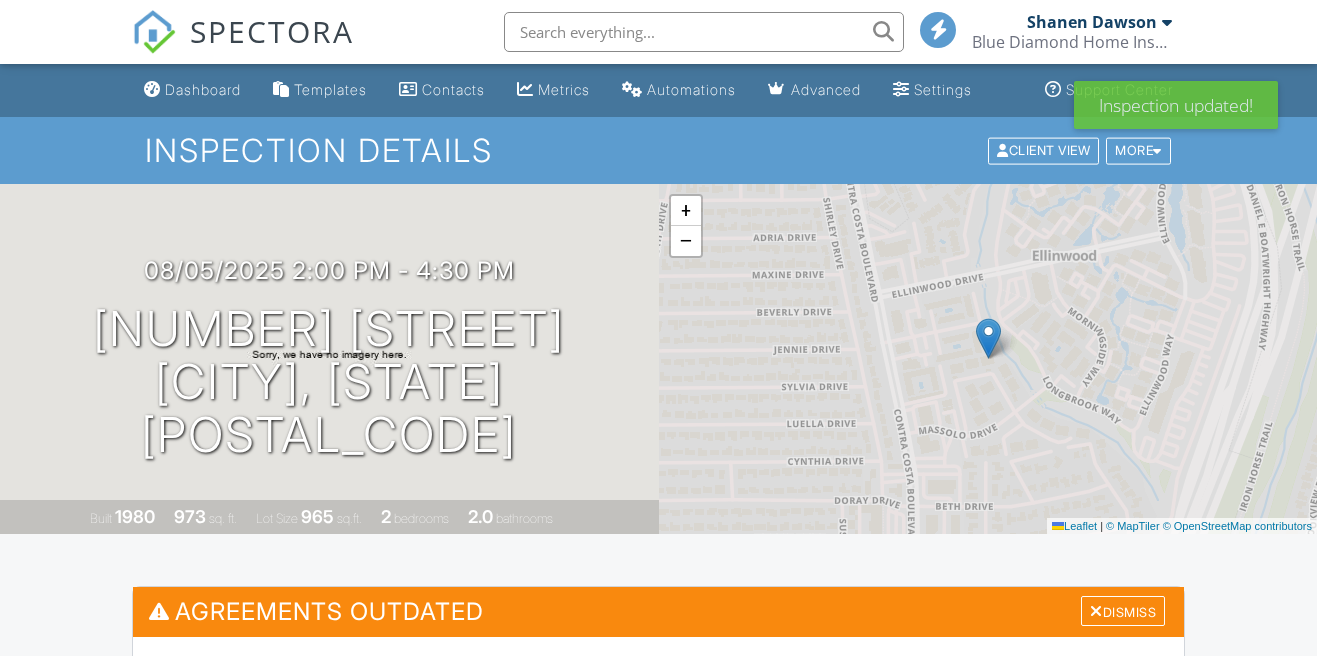 scroll, scrollTop: 0, scrollLeft: 0, axis: both 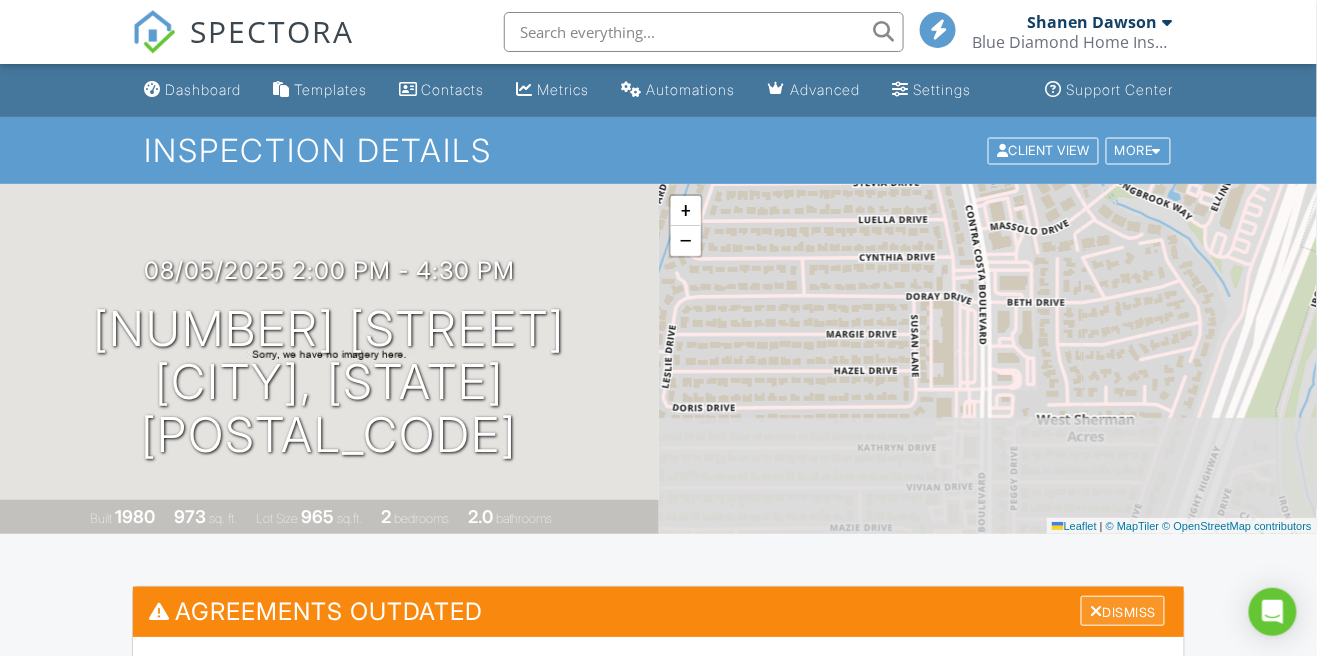 click at bounding box center (1096, 611) 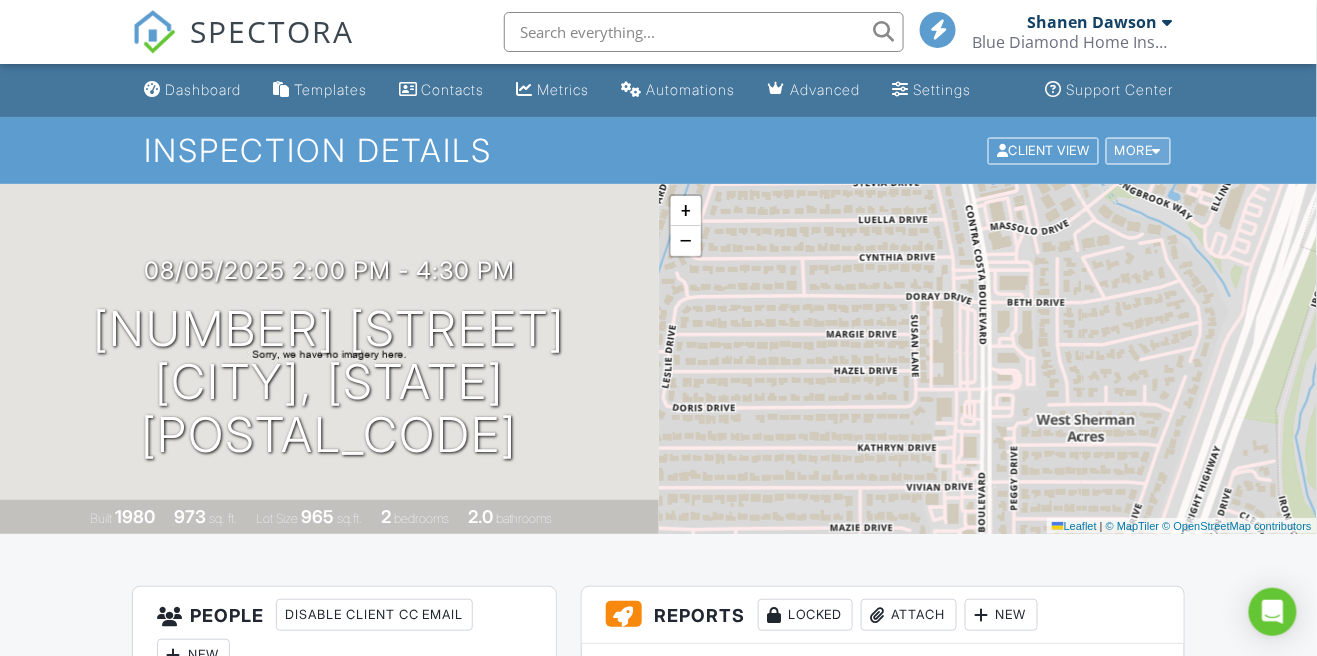 click on "More" at bounding box center [1138, 150] 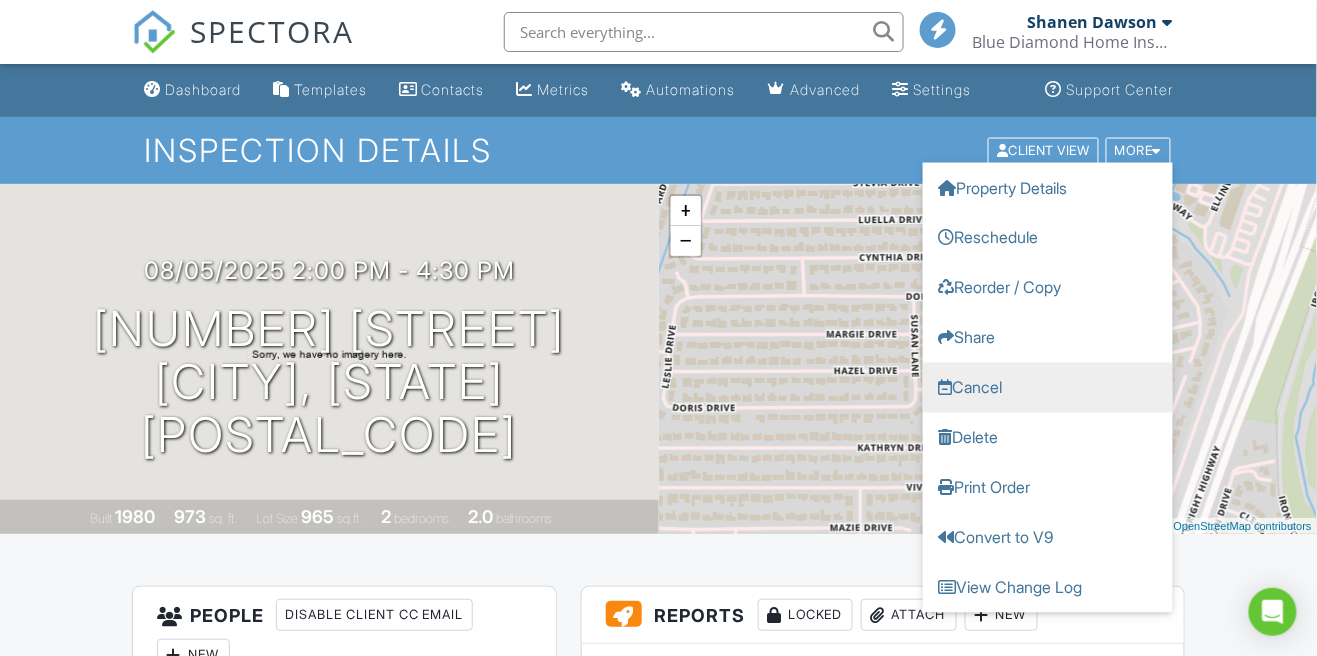 click on "Cancel" at bounding box center [1048, 387] 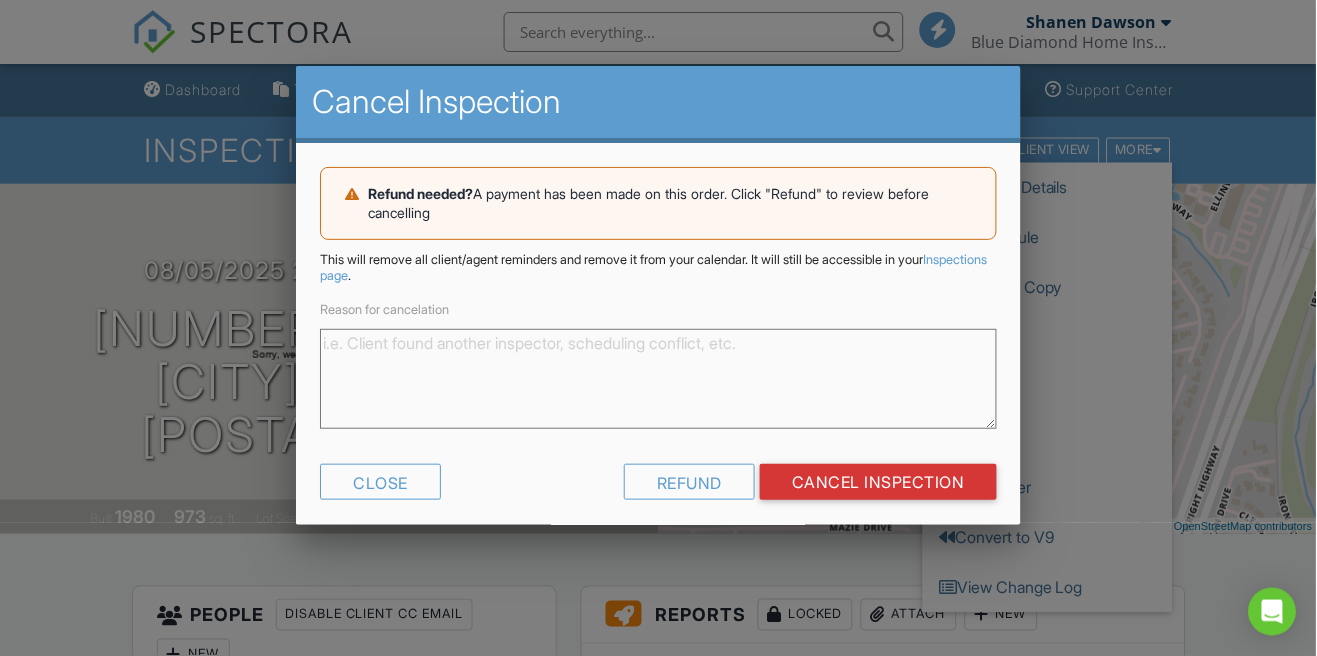 click at bounding box center [658, 310] 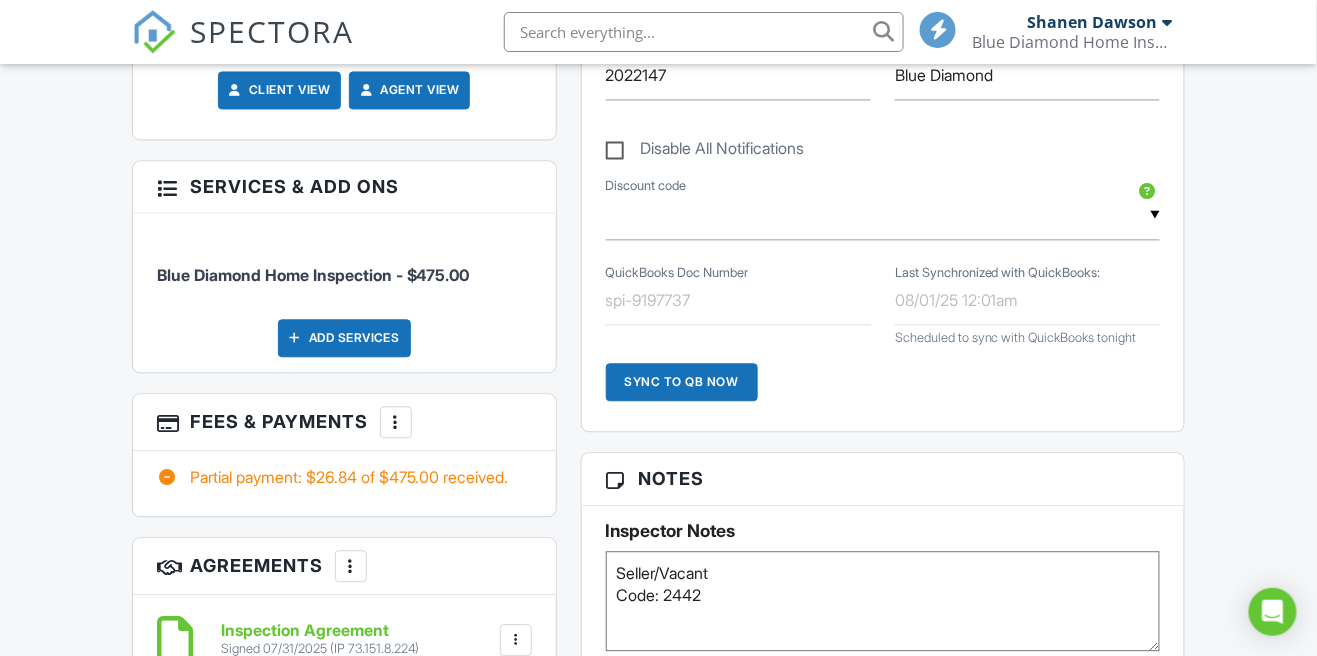 scroll, scrollTop: 1044, scrollLeft: 0, axis: vertical 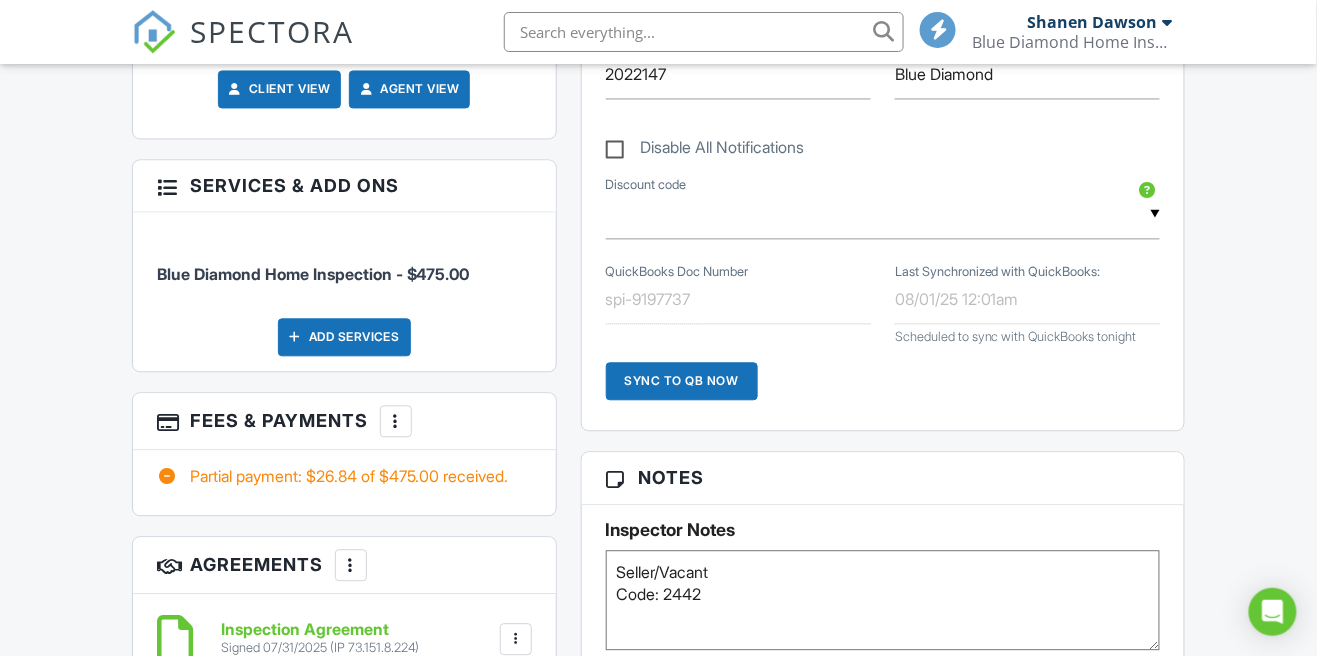 click at bounding box center (396, 421) 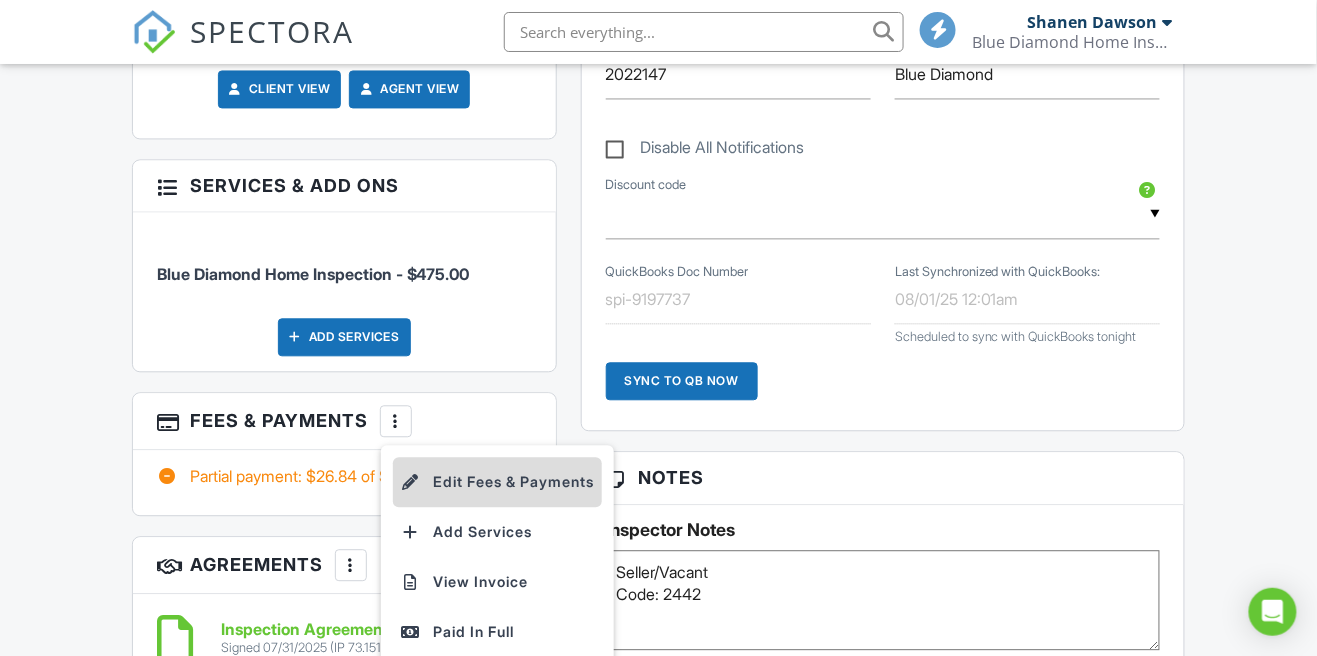 click on "Edit Fees & Payments" at bounding box center [497, 482] 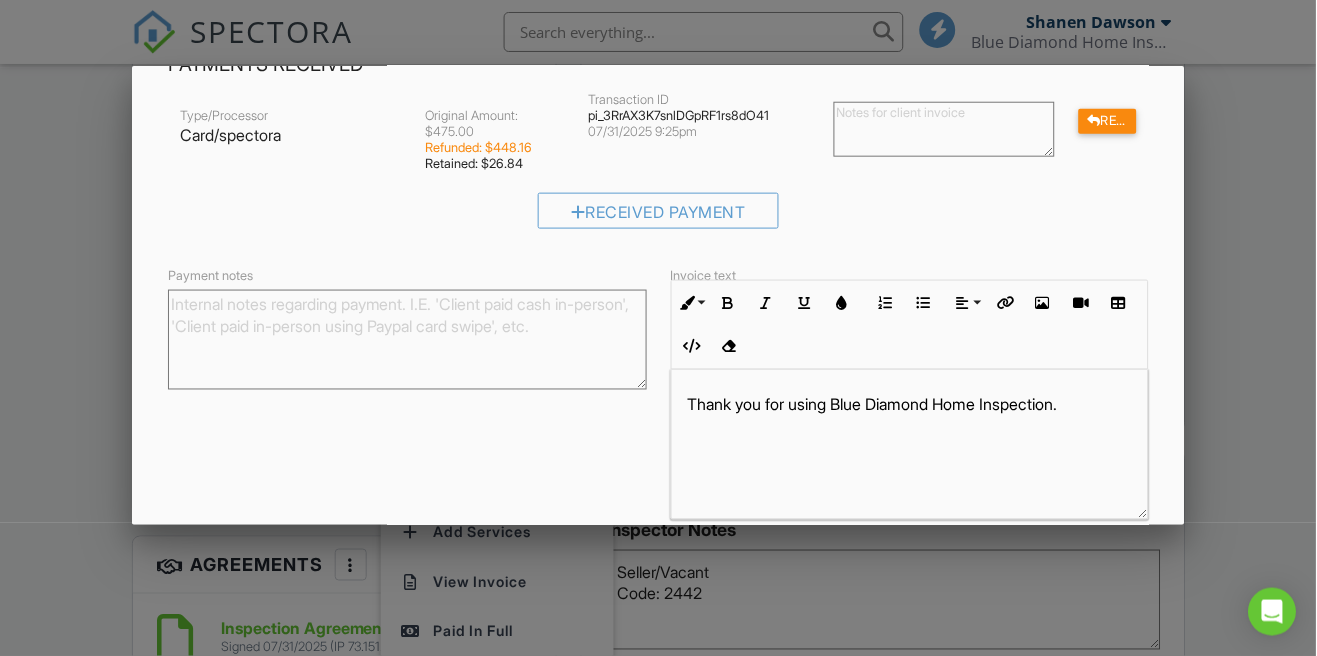 scroll, scrollTop: 395, scrollLeft: 0, axis: vertical 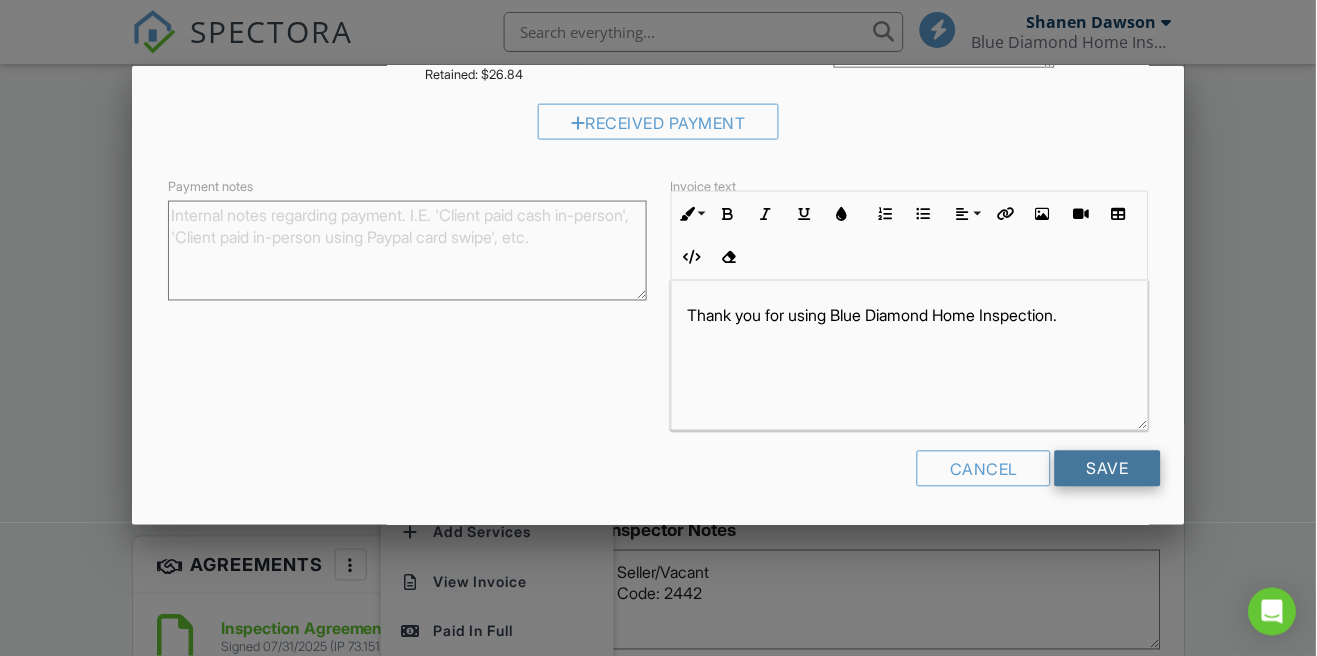 click on "Save" at bounding box center [1108, 469] 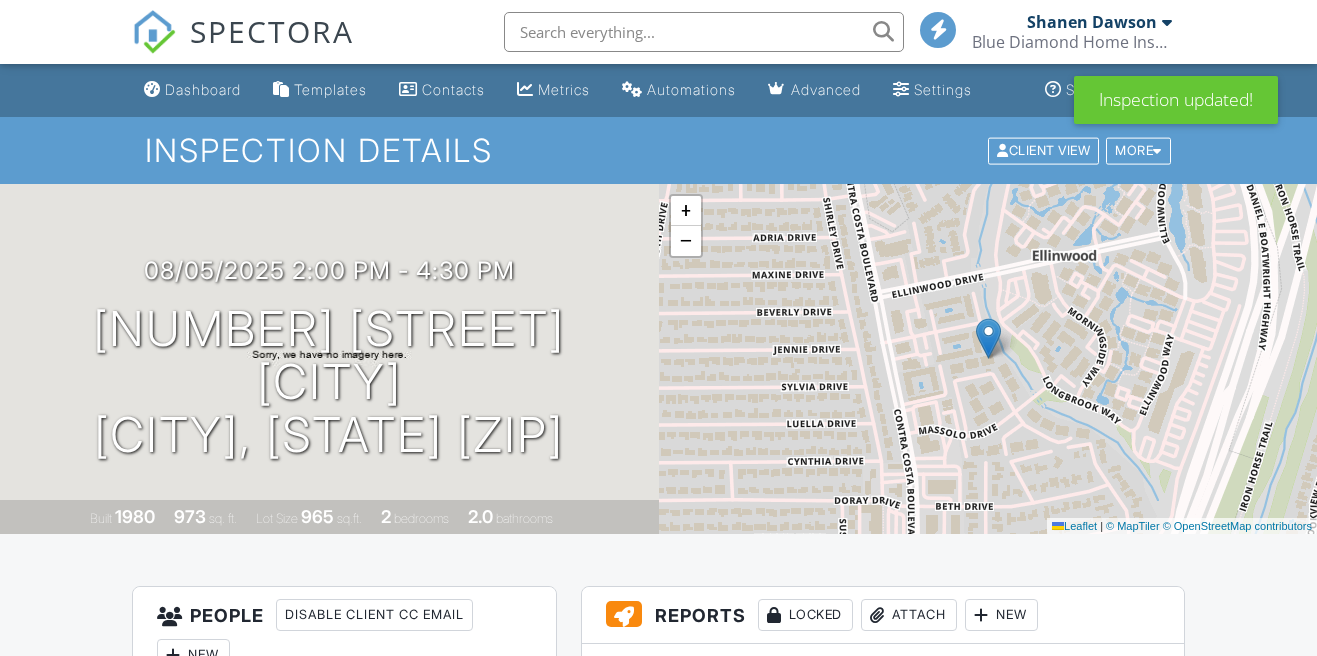 scroll, scrollTop: 0, scrollLeft: 0, axis: both 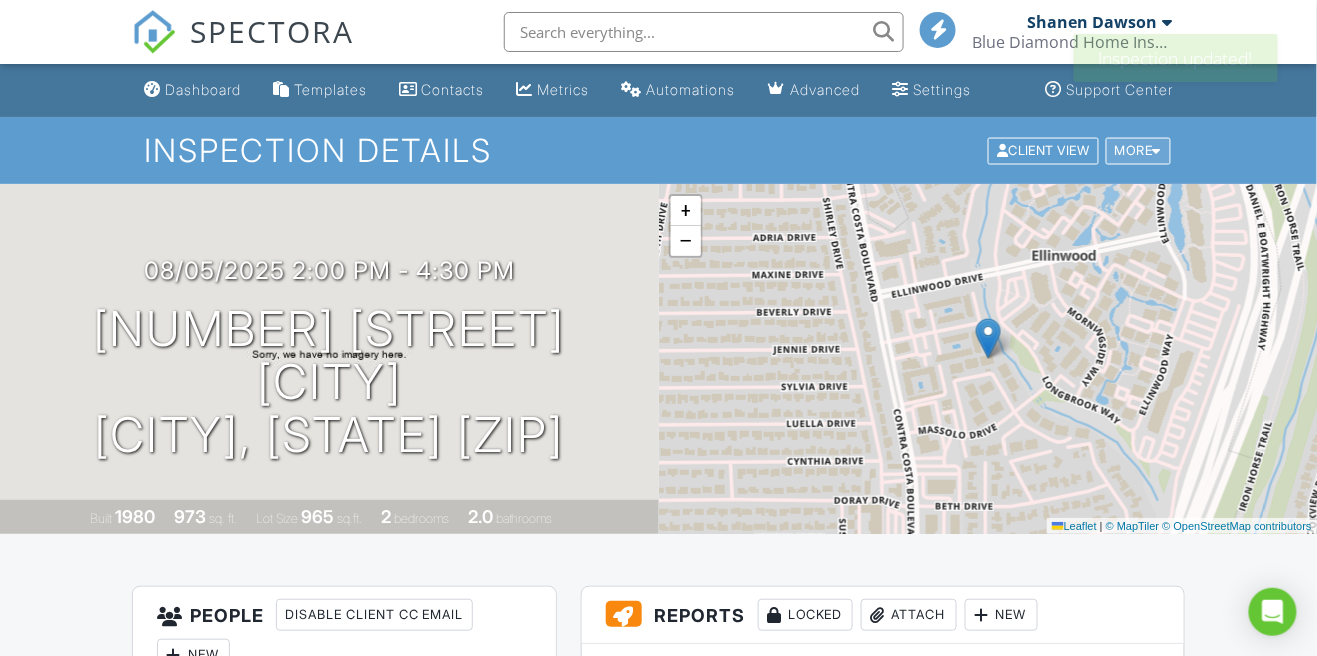 click on "More" at bounding box center (1138, 150) 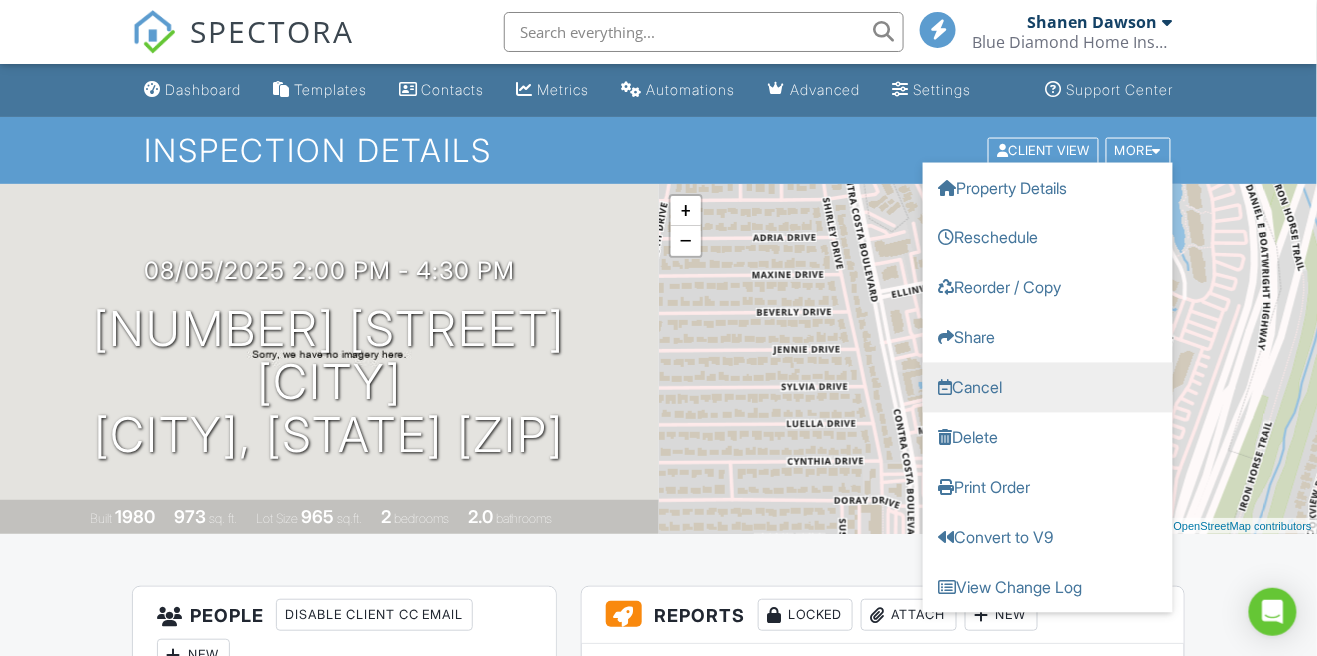 click on "Cancel" at bounding box center (1048, 387) 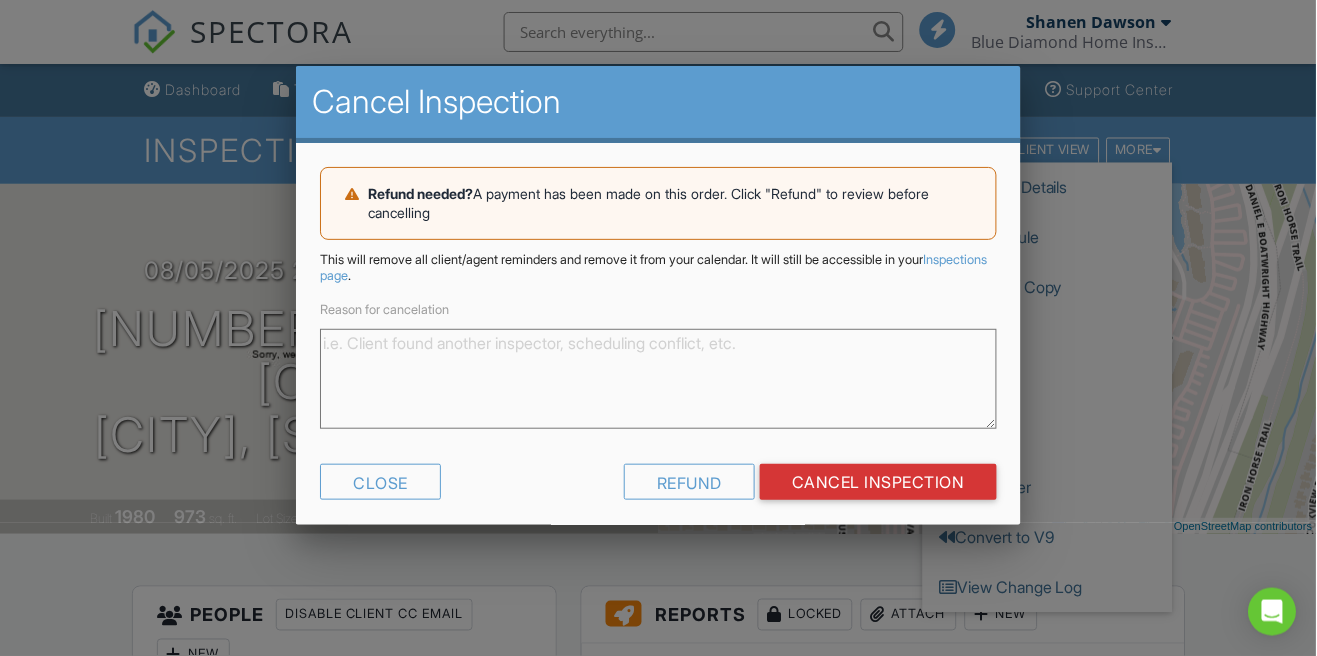 click on "Reason for cancelation" at bounding box center (658, 379) 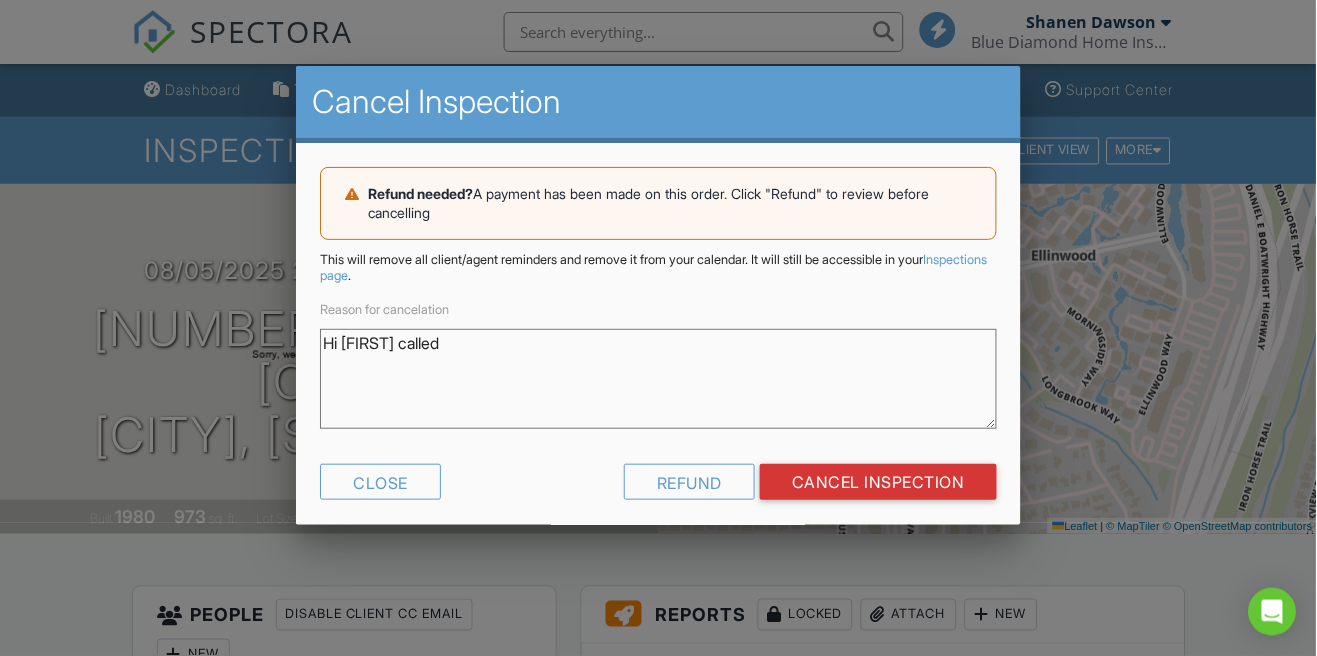 click on "Hi [FIRST] called" at bounding box center (658, 379) 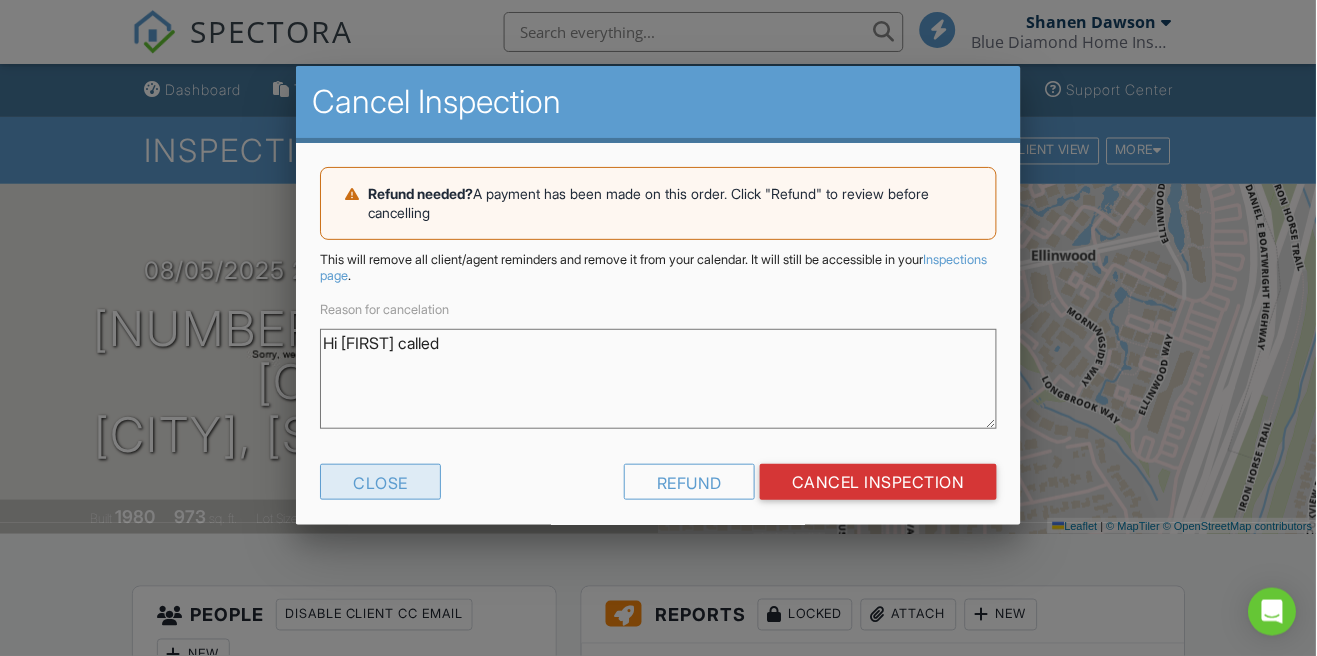 type on "Hi [FIRST] called" 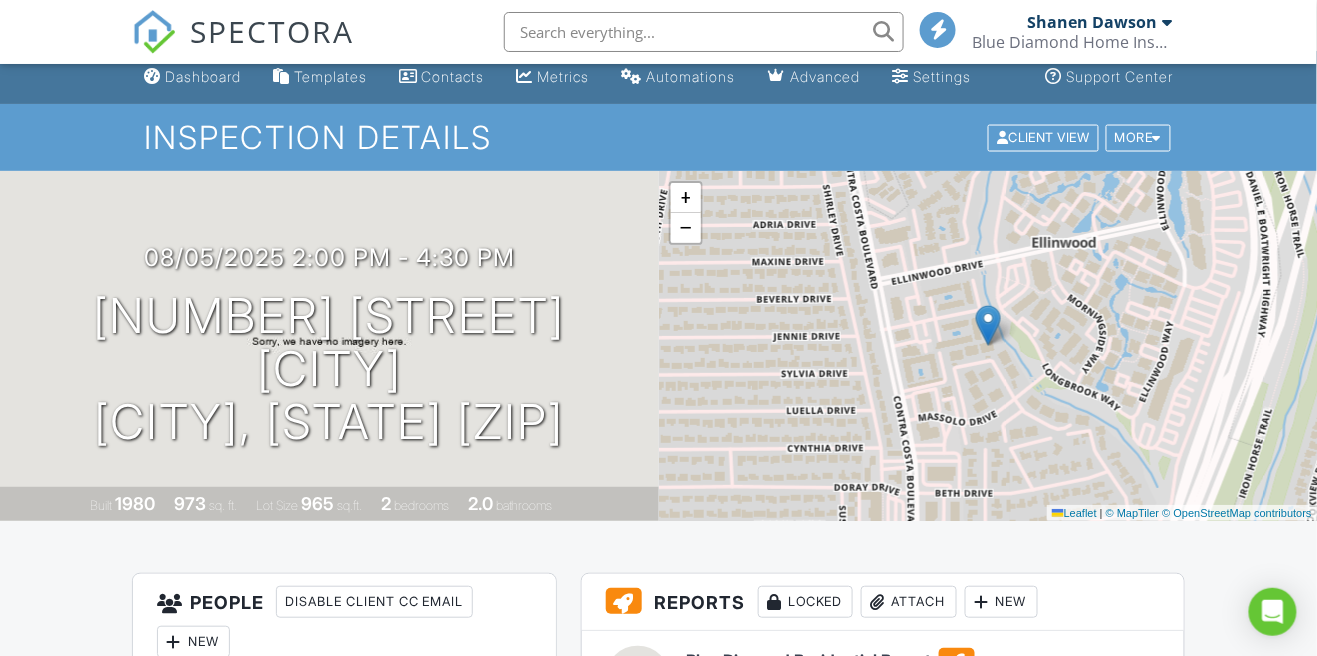 scroll, scrollTop: 0, scrollLeft: 0, axis: both 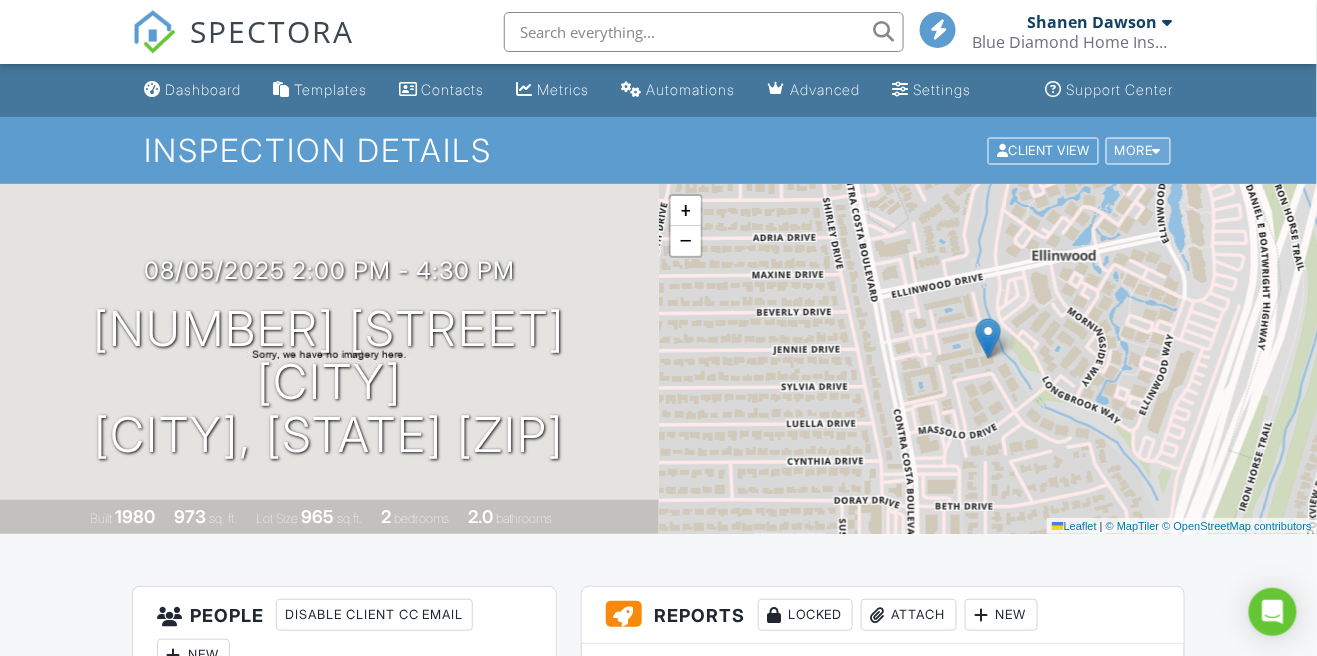 click on "More" at bounding box center (1138, 150) 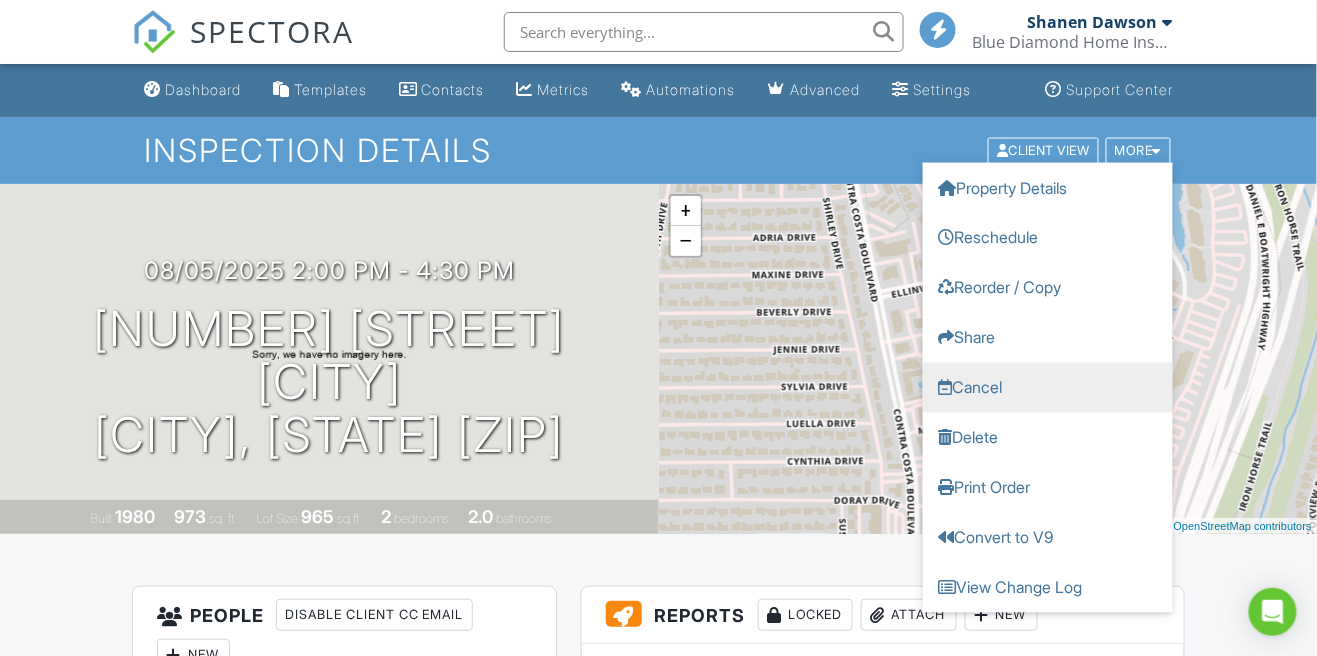 click on "Cancel" at bounding box center [1048, 387] 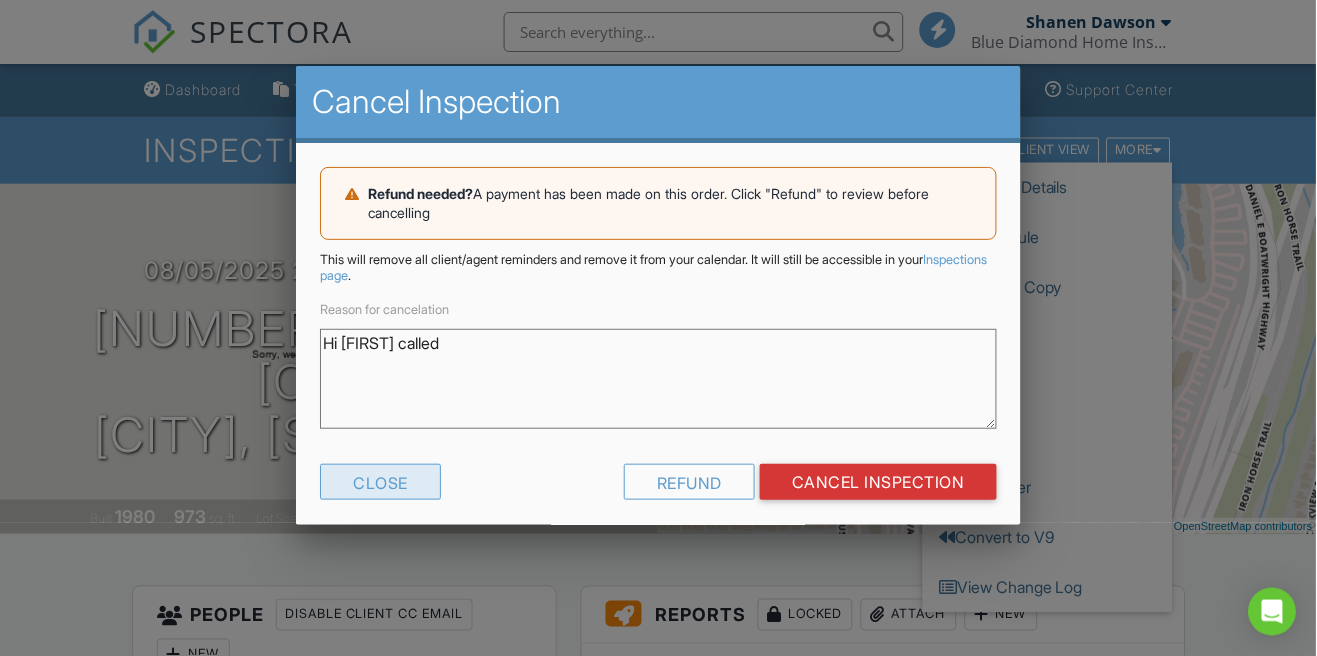 click on "Close" at bounding box center [380, 482] 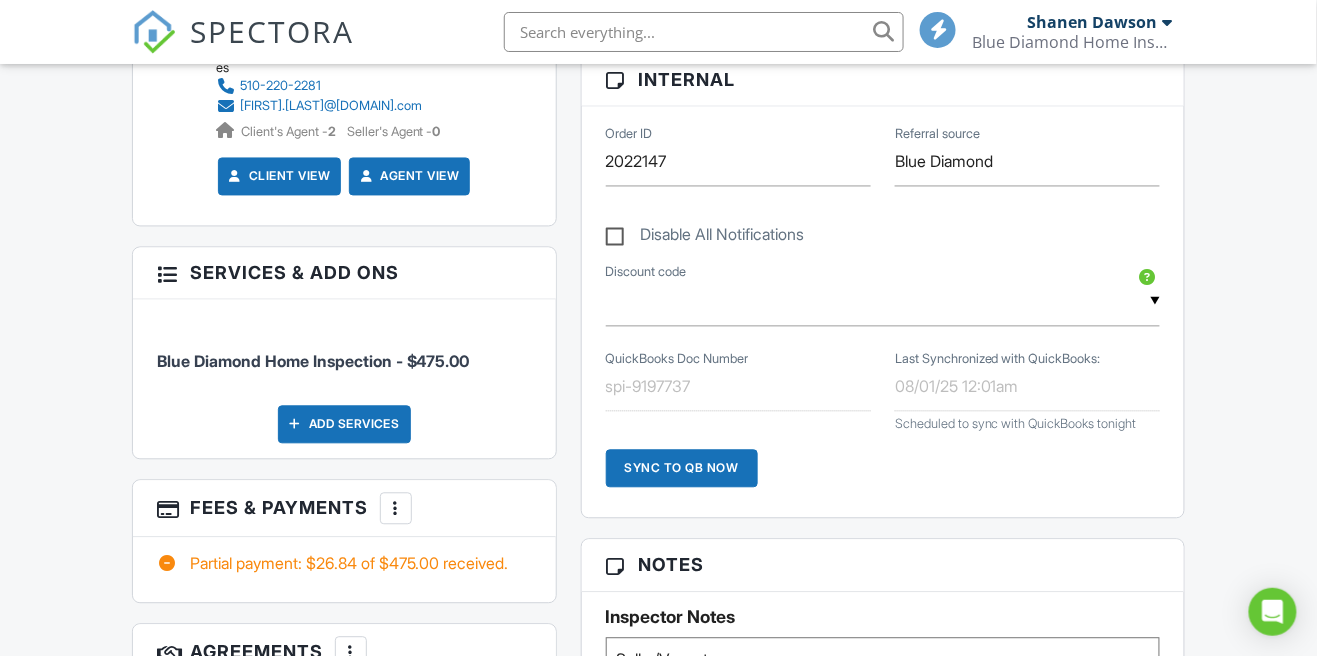 scroll, scrollTop: 953, scrollLeft: 0, axis: vertical 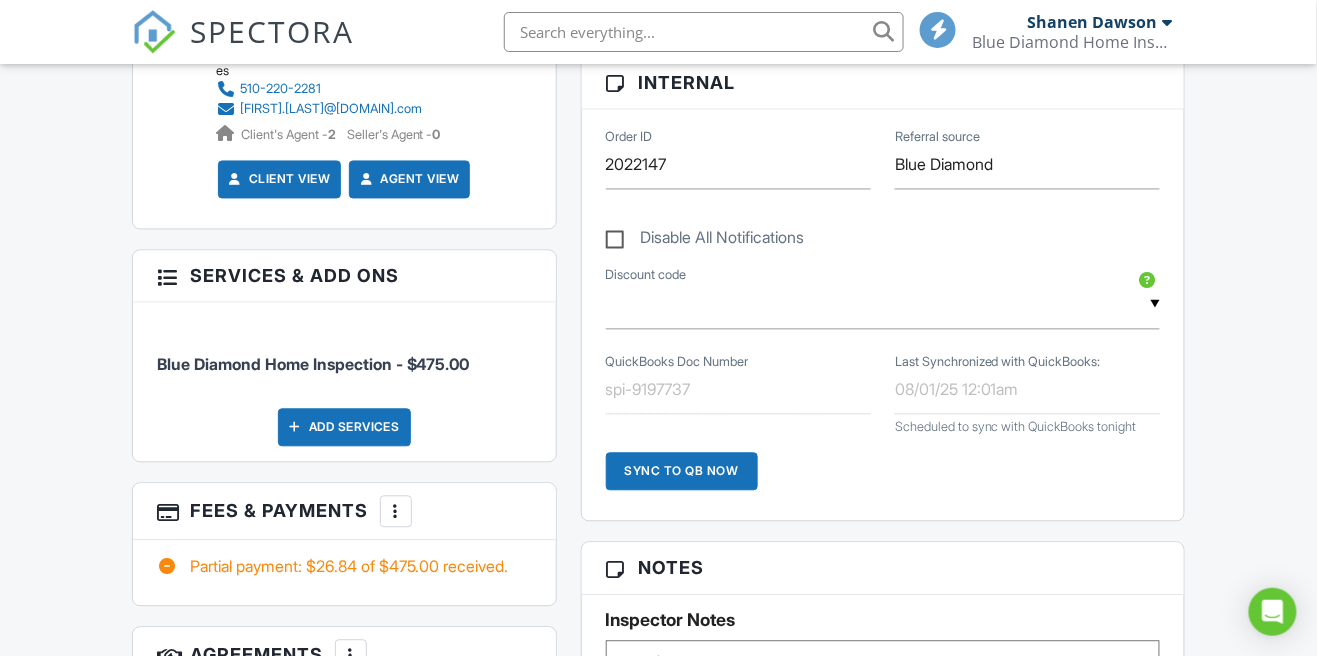 click on "Disable All Notifications" at bounding box center (705, 241) 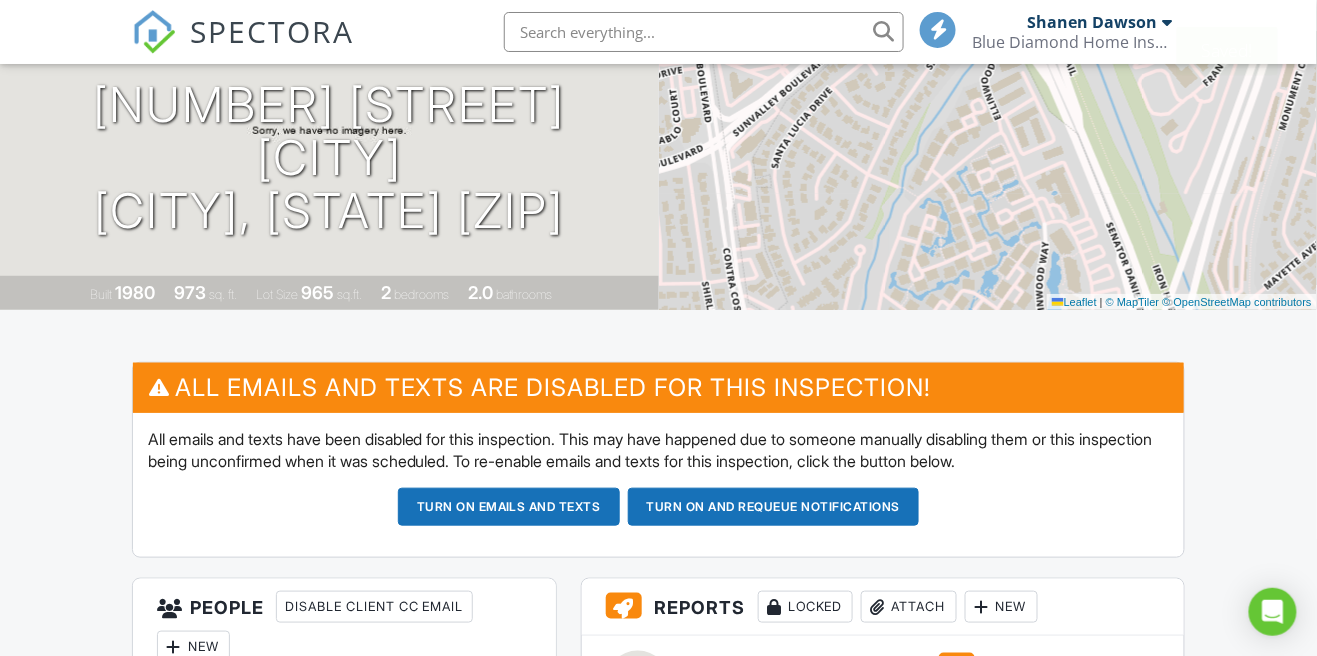 scroll, scrollTop: 0, scrollLeft: 0, axis: both 